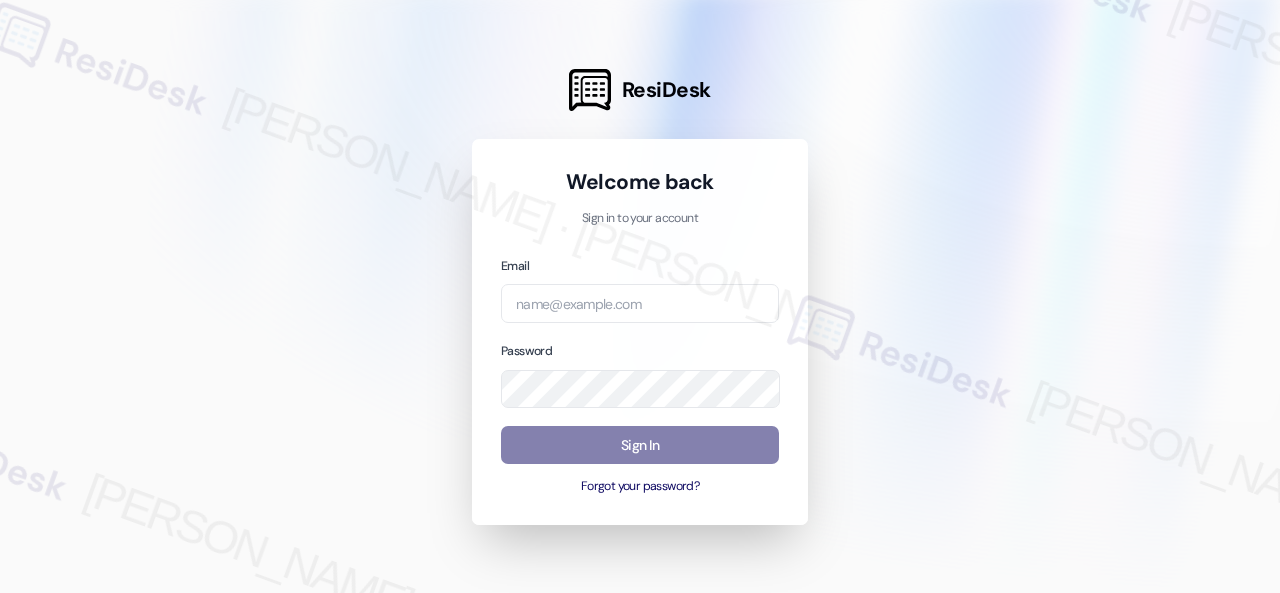 scroll, scrollTop: 0, scrollLeft: 0, axis: both 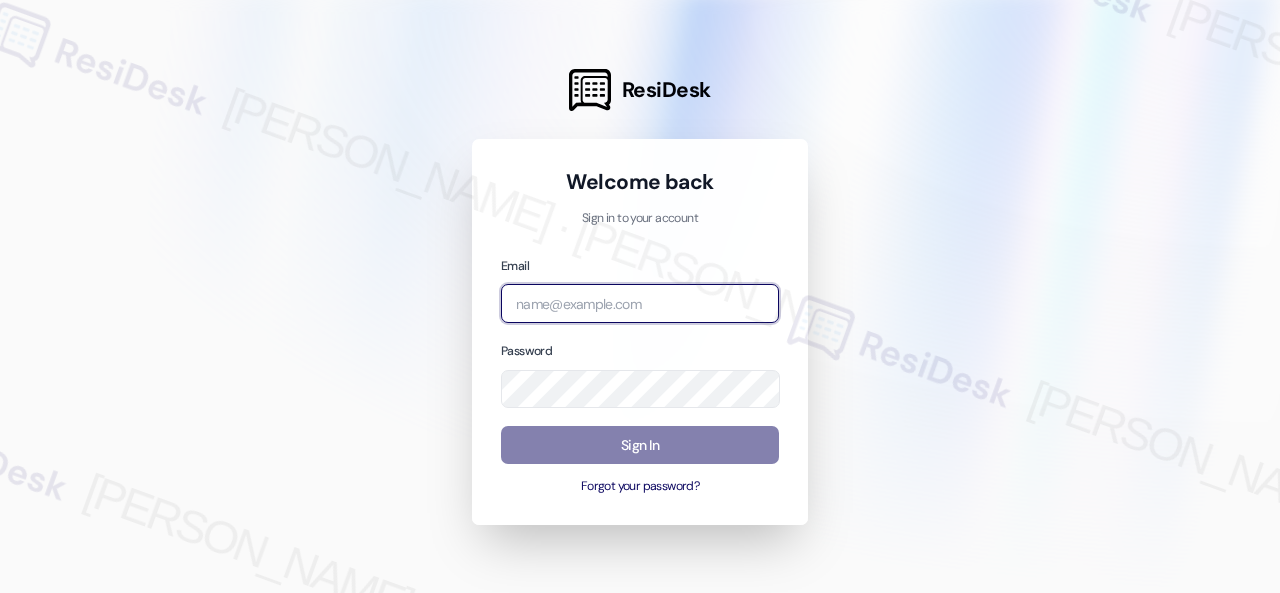 click at bounding box center [640, 303] 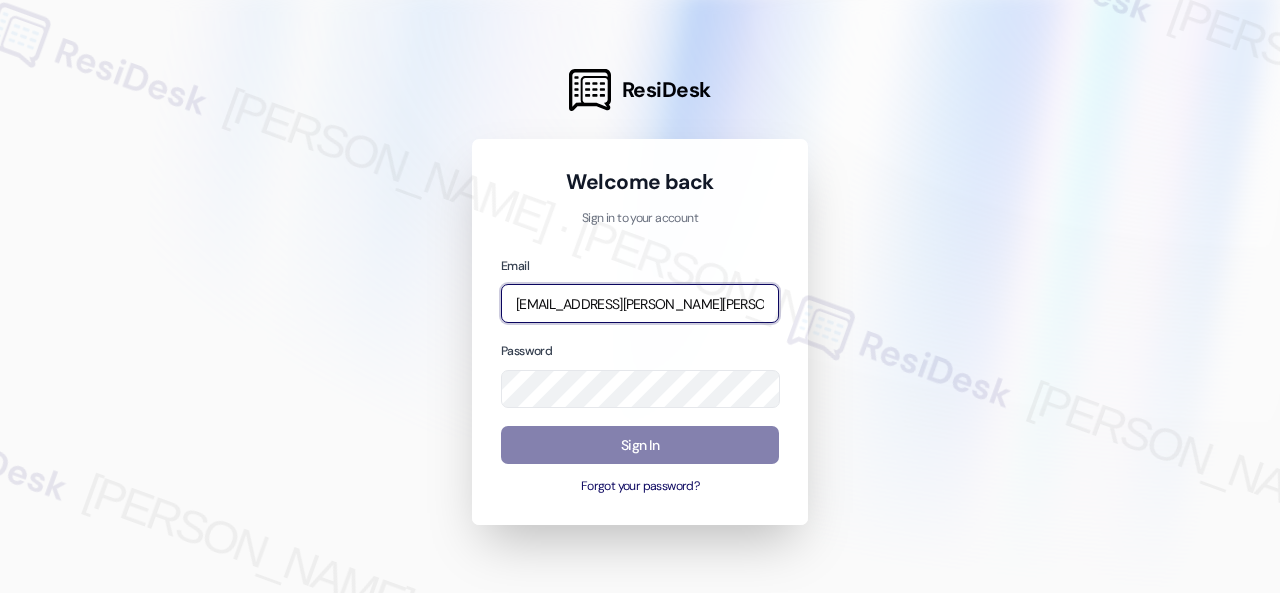scroll, scrollTop: 0, scrollLeft: 51, axis: horizontal 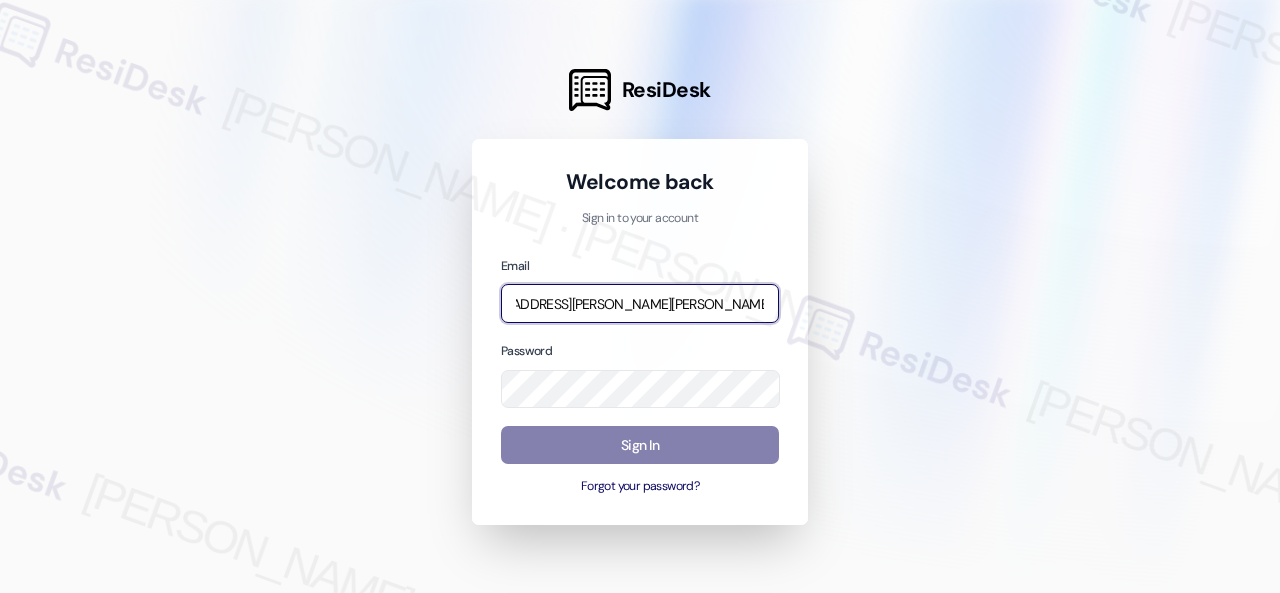 type on "[EMAIL_ADDRESS][PERSON_NAME][PERSON_NAME][PERSON_NAME][DOMAIN_NAME]" 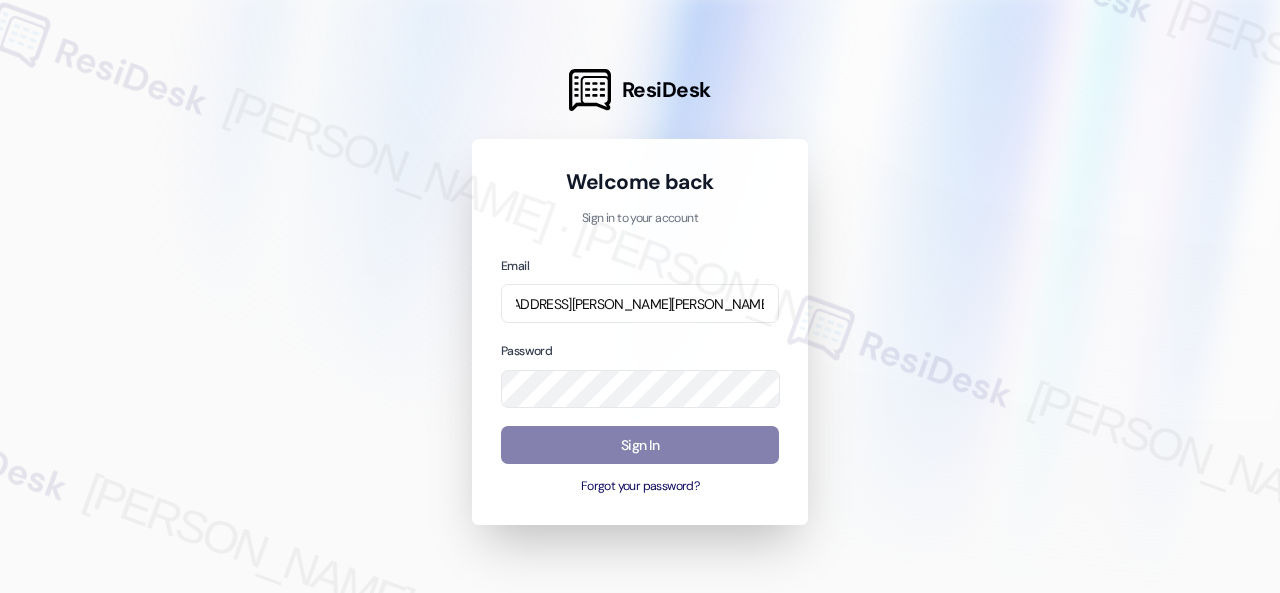 scroll, scrollTop: 0, scrollLeft: 0, axis: both 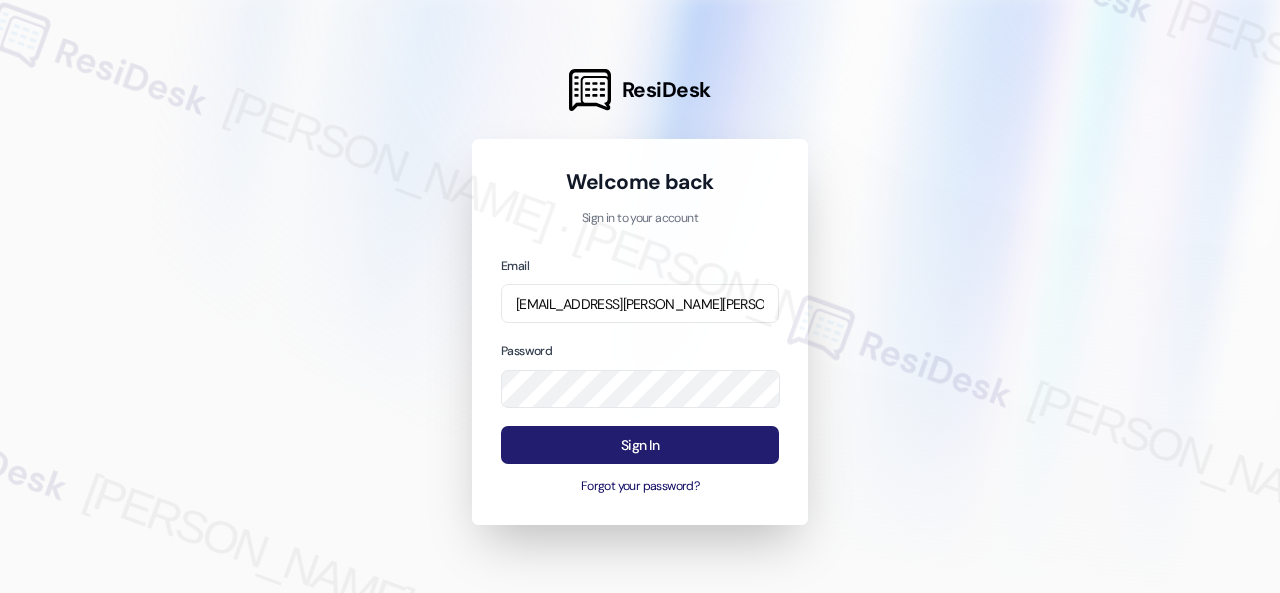 click on "Sign In" at bounding box center (640, 445) 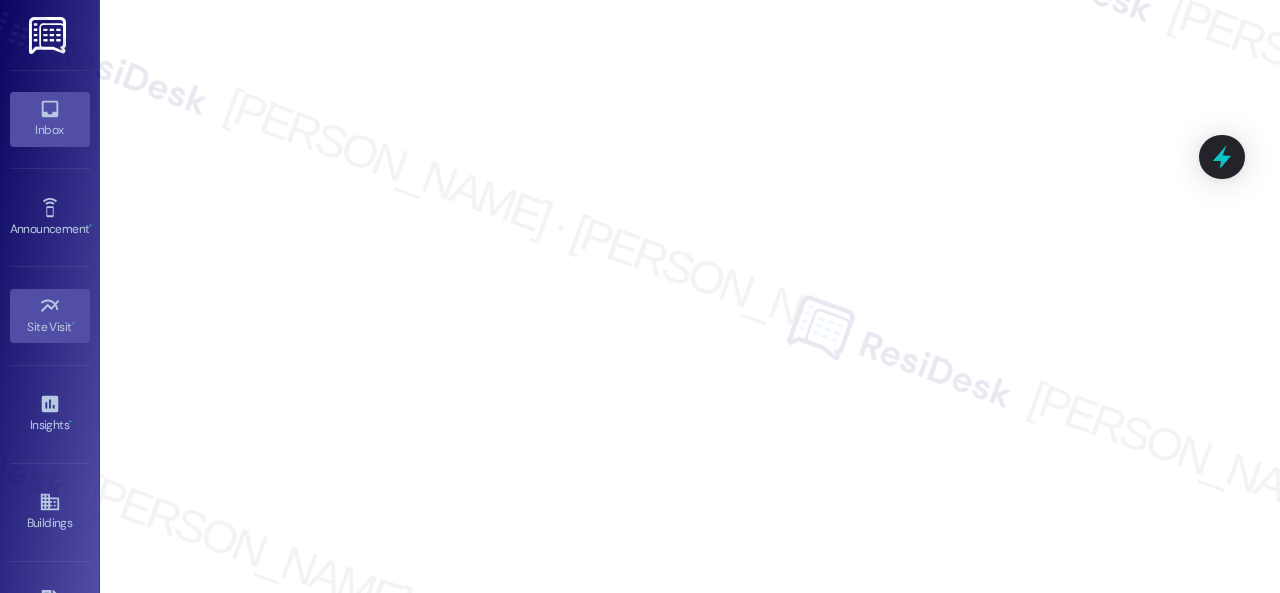 click on "Inbox" at bounding box center (50, 119) 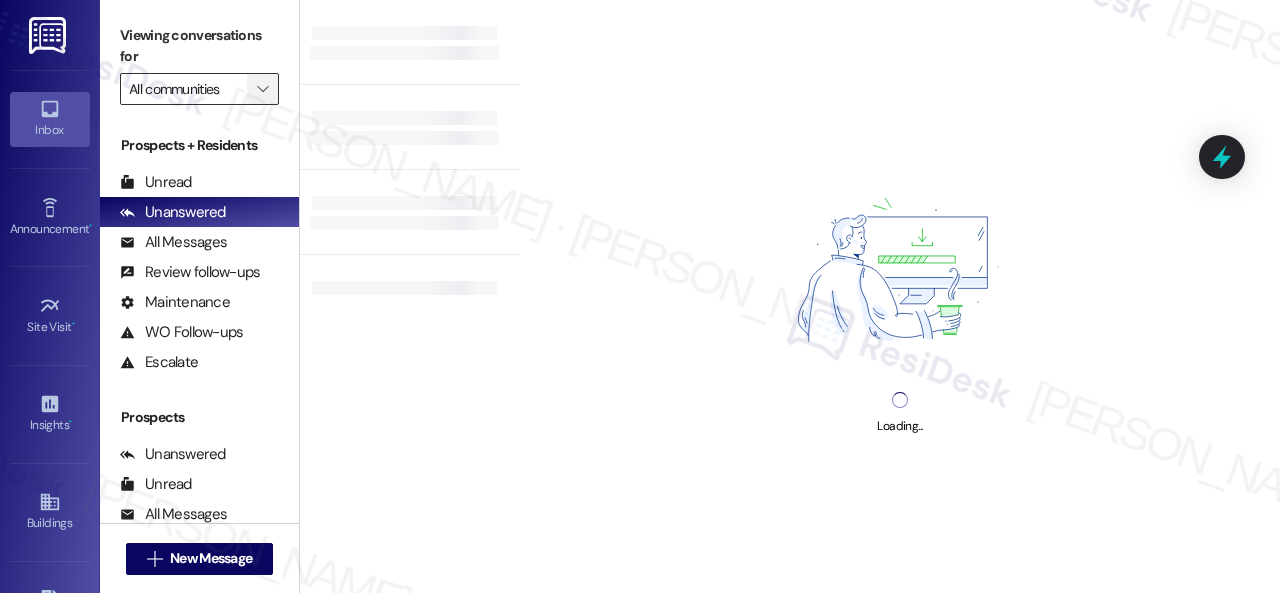 click on "" at bounding box center (262, 89) 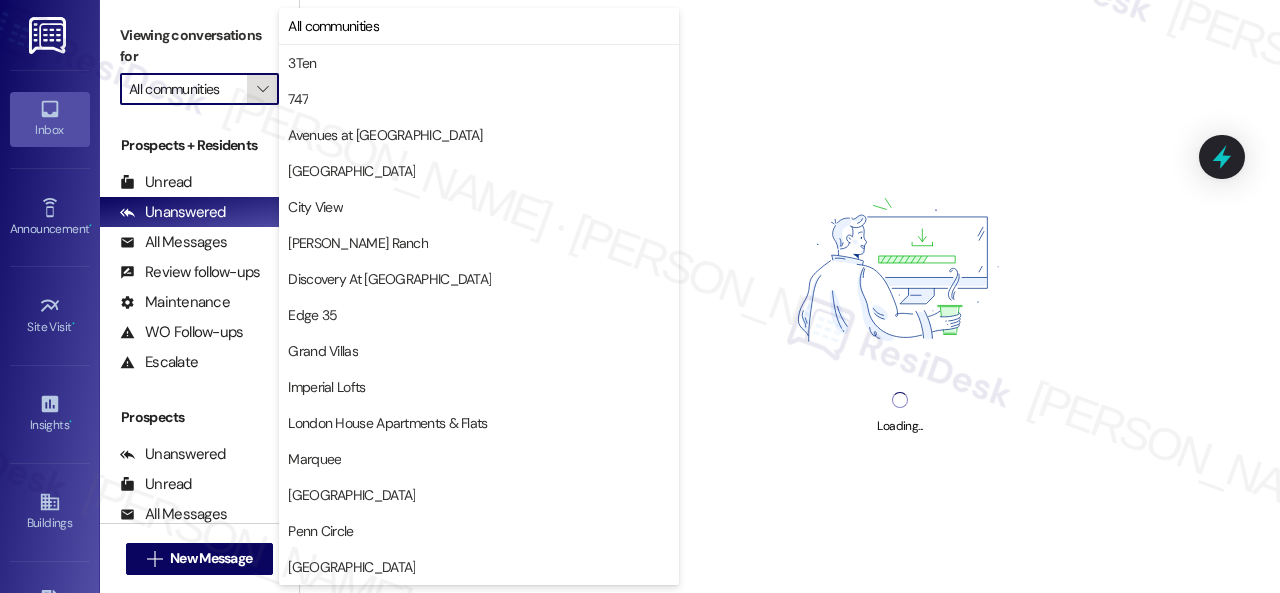 click on "" at bounding box center (262, 89) 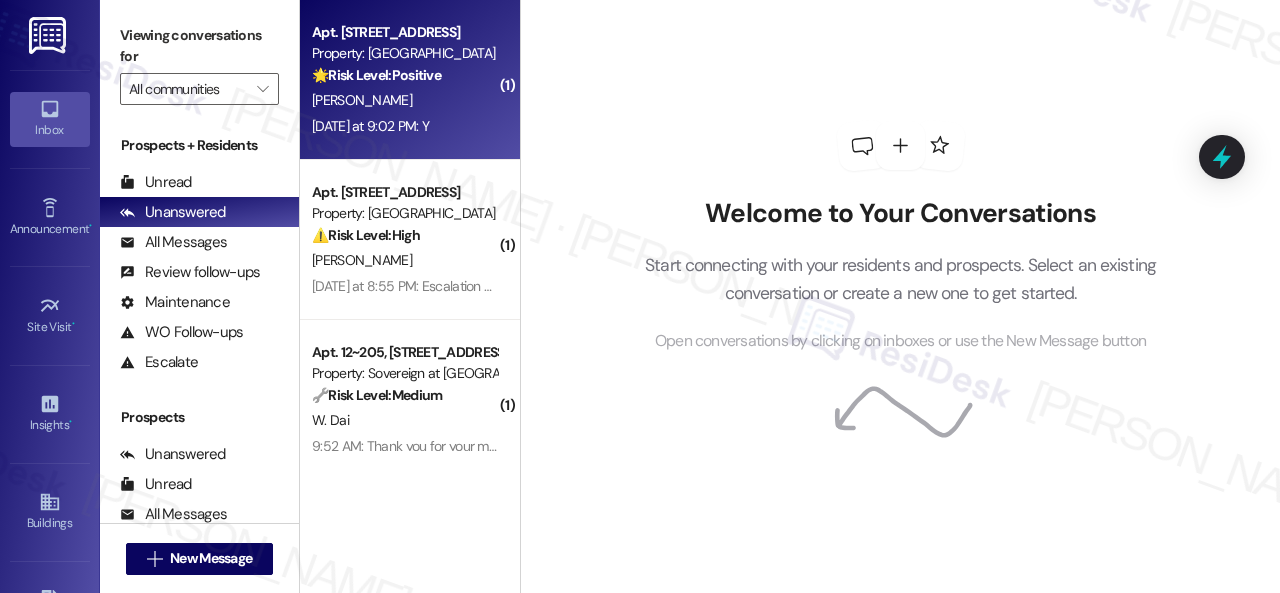 click on "[PERSON_NAME]" at bounding box center [404, 100] 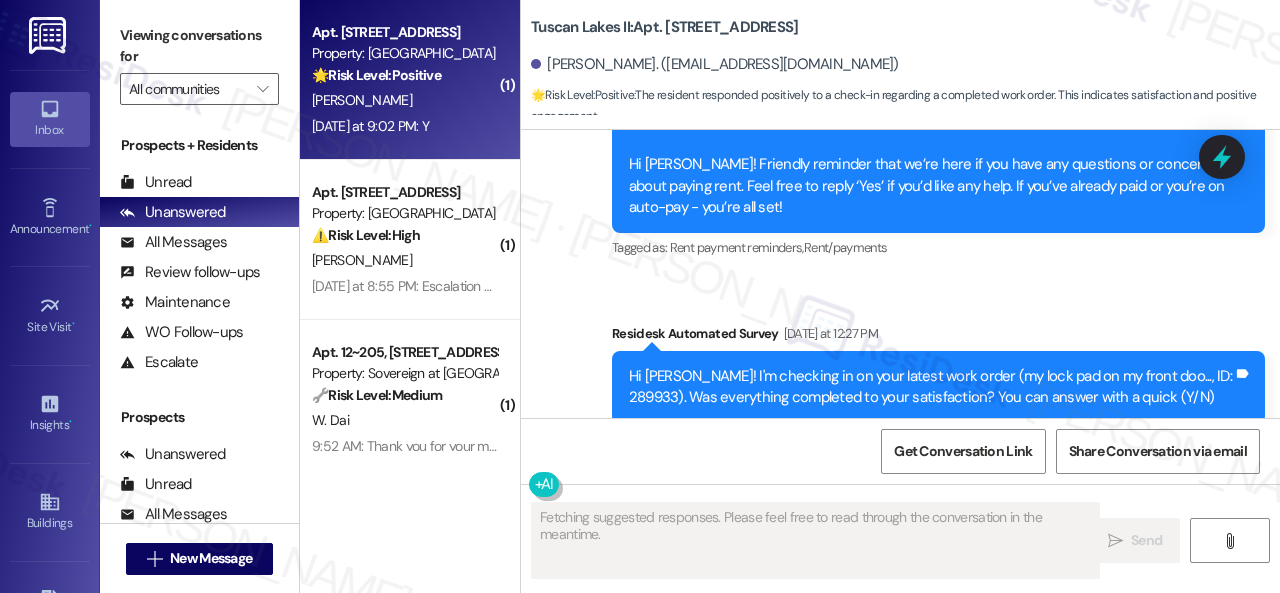 scroll, scrollTop: 2304, scrollLeft: 0, axis: vertical 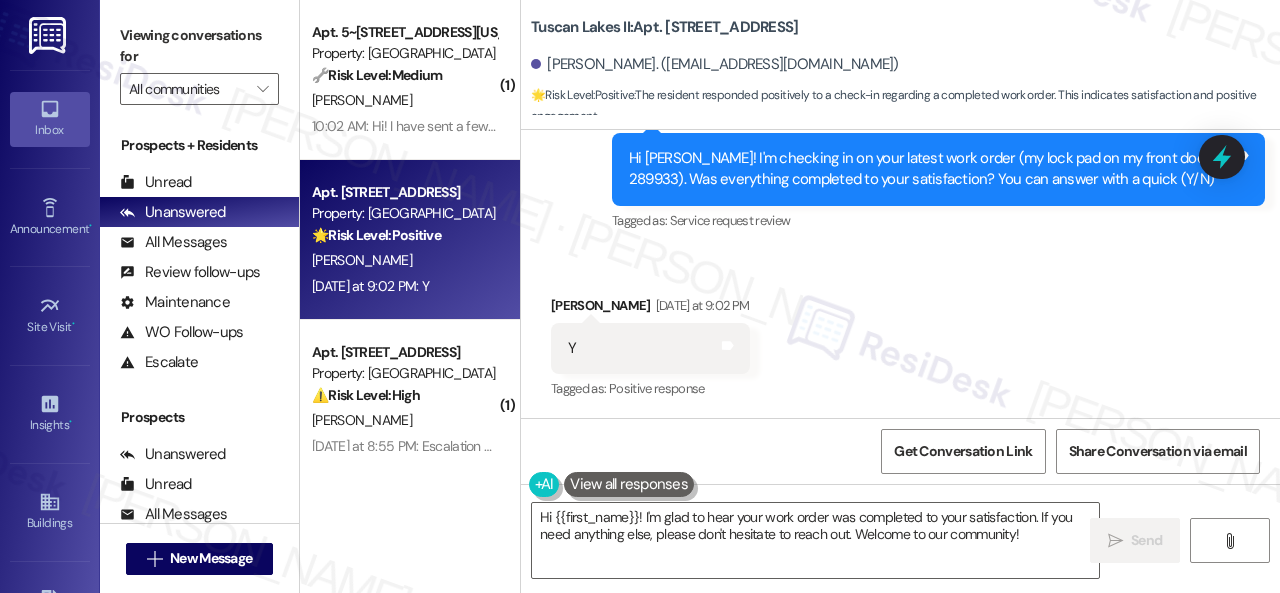 click on "Received via SMS [PERSON_NAME] [DATE] at 9:02 PM Y  Tags and notes Tagged as:   Positive response Click to highlight conversations about Positive response" at bounding box center (650, 349) 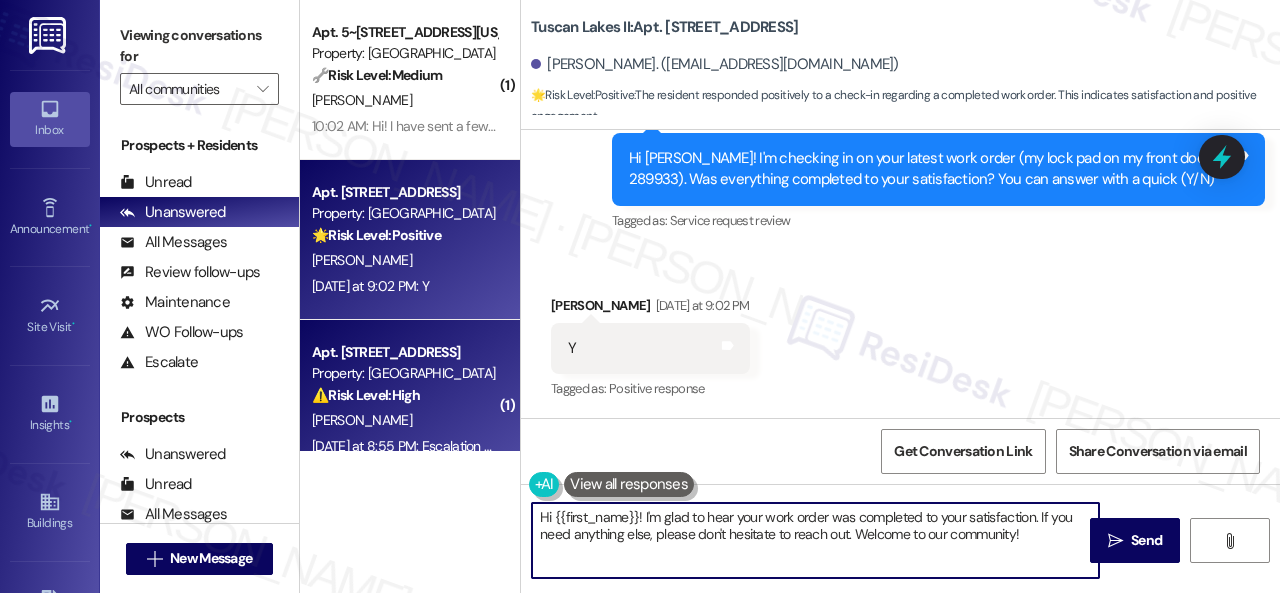 drag, startPoint x: 1038, startPoint y: 539, endPoint x: 338, endPoint y: 433, distance: 707.9802 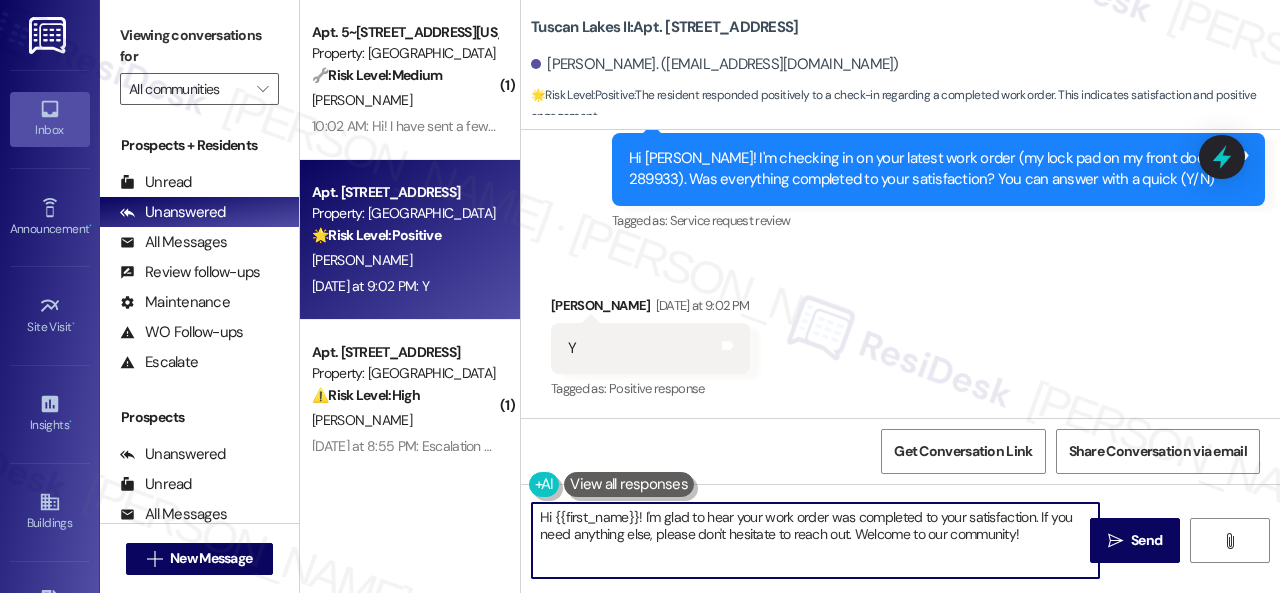 paste on "Great to hear the issues are resolved! If {{property}} lived up to your expectations, reply “Yes.” If not, feel free to share your thoughts — we’re always looking to improve" 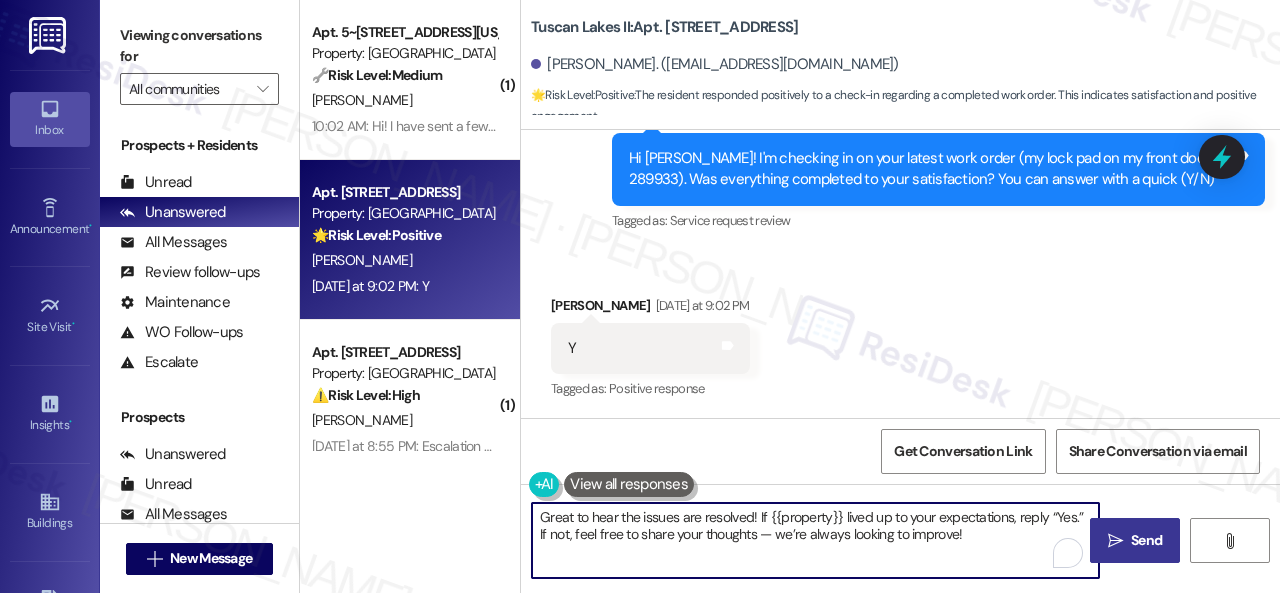 type on "Great to hear the issues are resolved! If {{property}} lived up to your expectations, reply “Yes.” If not, feel free to share your thoughts — we’re always looking to improve!" 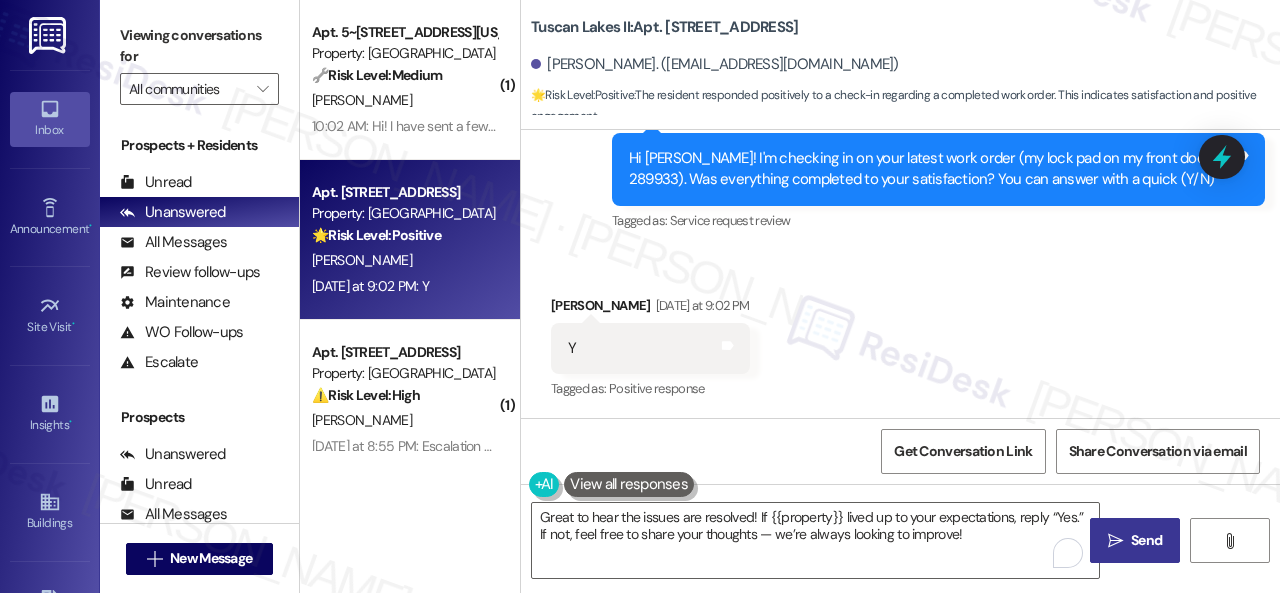 click on "Send" at bounding box center (1146, 540) 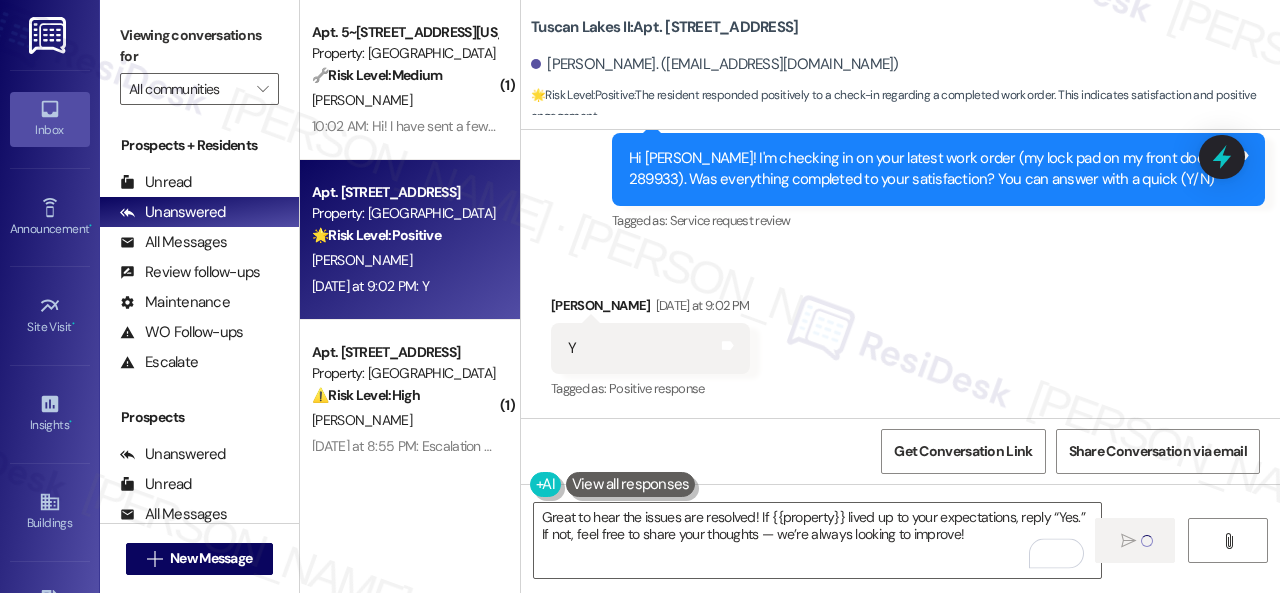 type 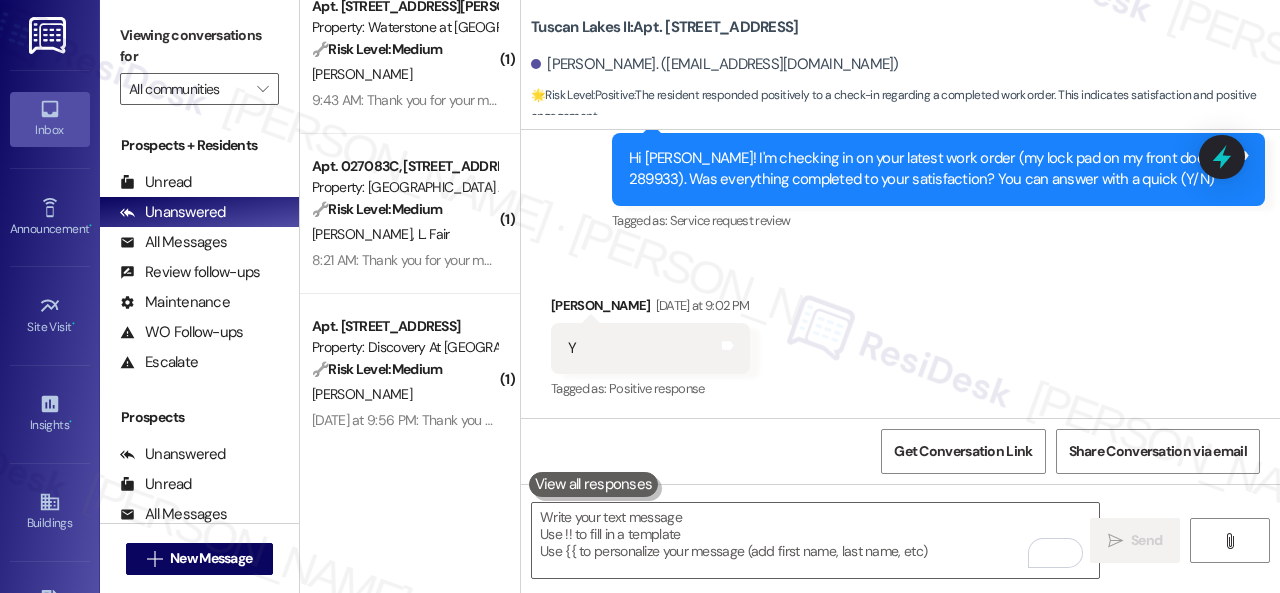 scroll, scrollTop: 668, scrollLeft: 0, axis: vertical 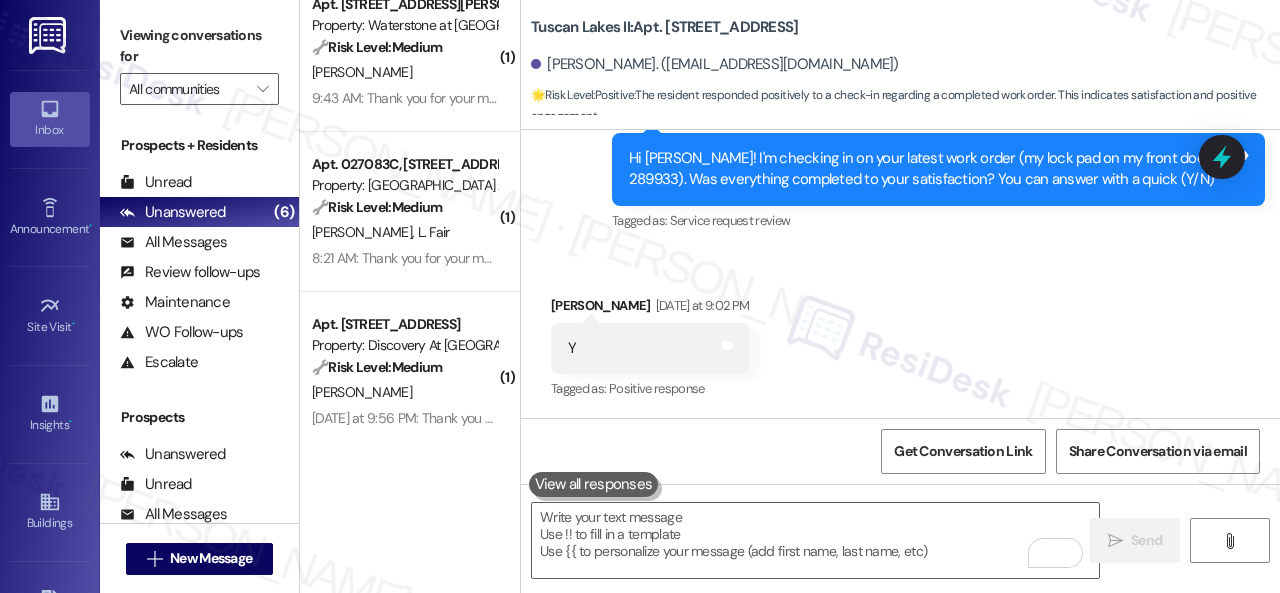 click on "Survey, sent via SMS Residesk Automated Survey [DATE] 12:37 PM Hi [PERSON_NAME], I'm on the new offsite Resident Support Team for Tuscan Lakes II! My job is to work with your on-site management team to improve your experience at the property. Text us here at any time for assistance or questions. We will also reach out periodically for feedback. (Standard text messaging rates may apply) (You can always reply STOP to opt out of future messages) Tags and notes Tagged as:   Property launch Click to highlight conversations about Property launch Survey, sent via SMS Residesk Automated Survey [DATE] 4:08 PM This message is part of our periodic resident outreach. Please disregard if you've already paid or you're on auto-pay!
Hi Nastasia! Friendly reminder that we’re here if you have any questions or concerns about paying rent. Feel free to reply ‘Yes’ if you’d like any help. If you’ve already paid or you’re on auto-pay - you’re all set! Tags and notes Tagged as:   ," at bounding box center (900, -895) 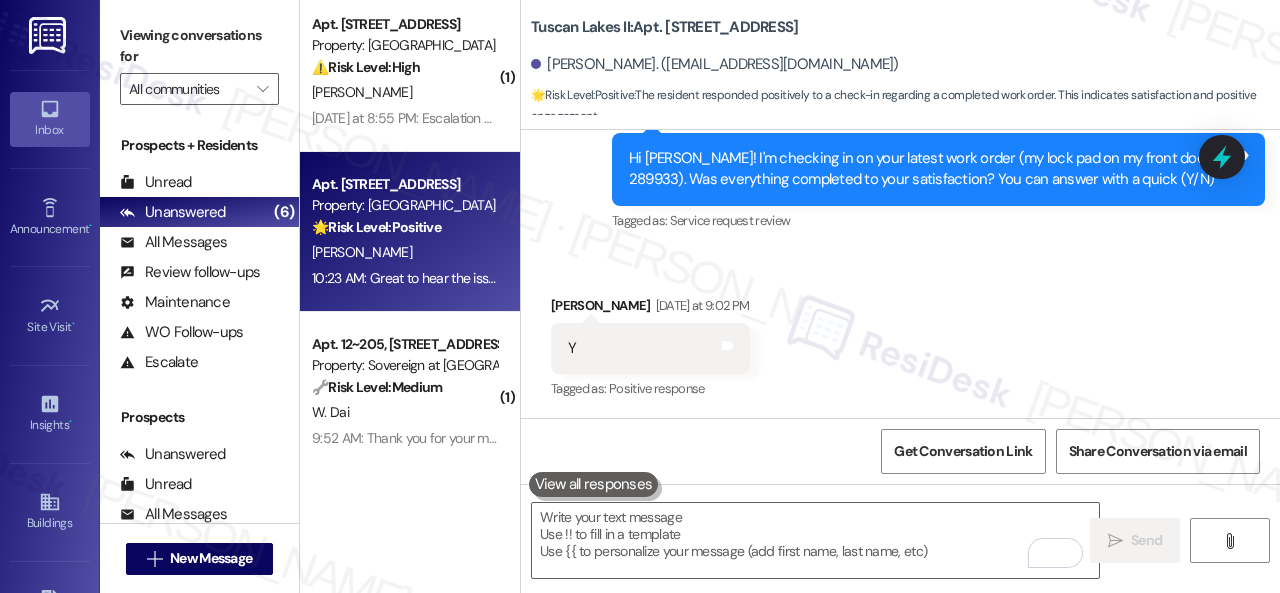 scroll, scrollTop: 0, scrollLeft: 0, axis: both 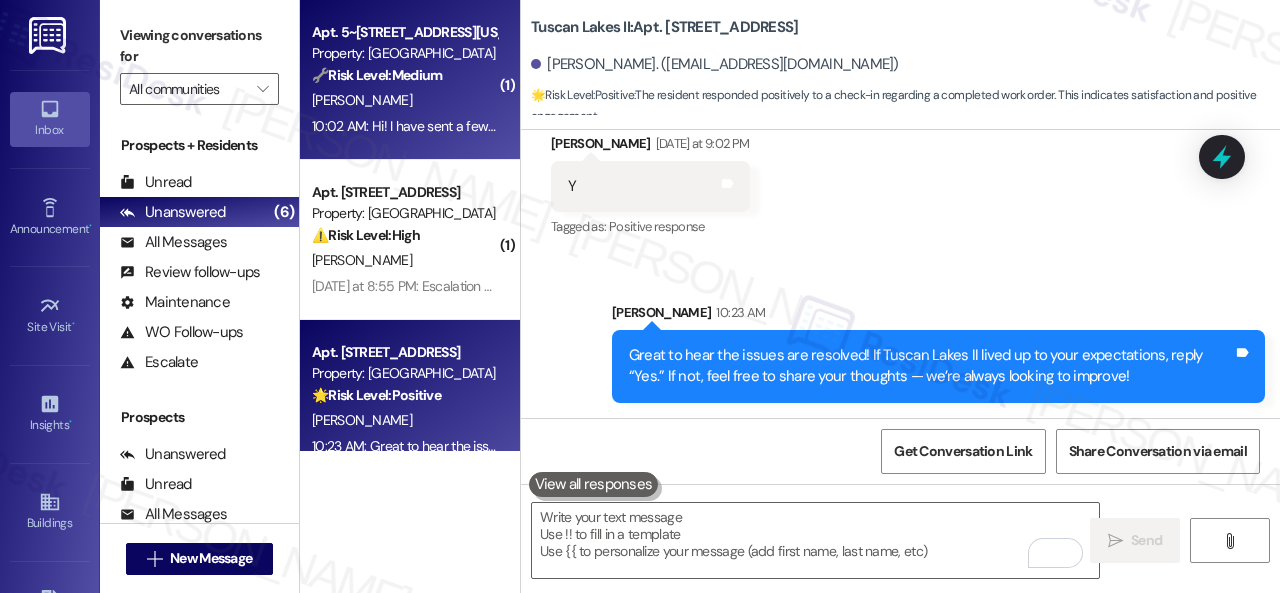 click on "[PERSON_NAME]" at bounding box center [404, 100] 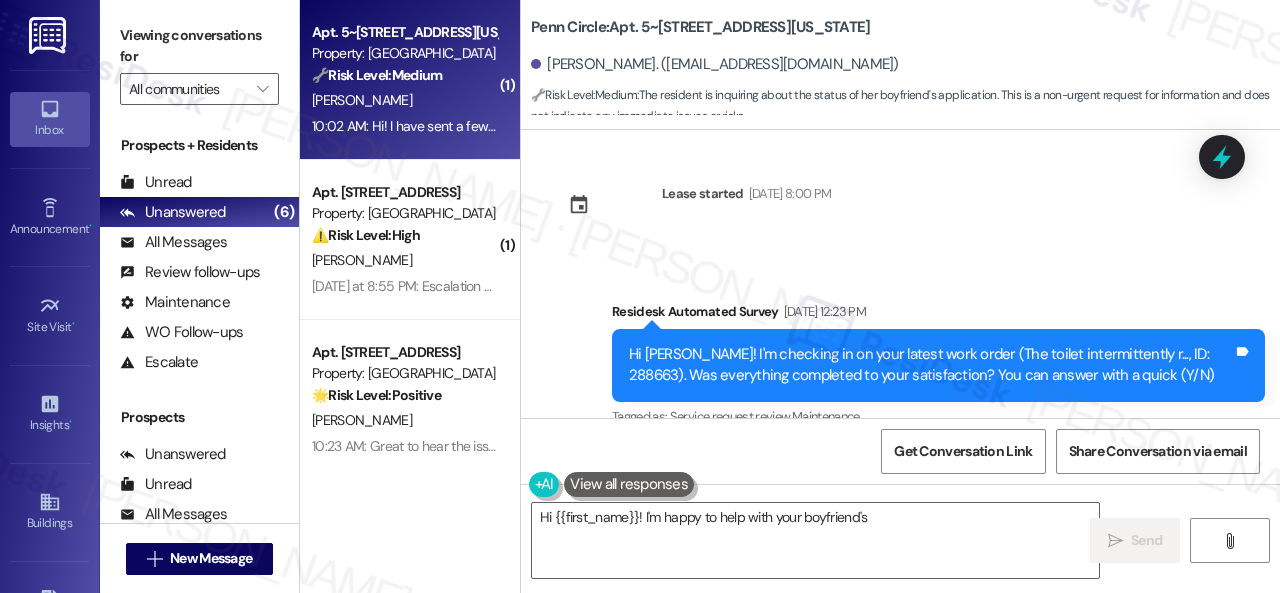 scroll, scrollTop: 2742, scrollLeft: 0, axis: vertical 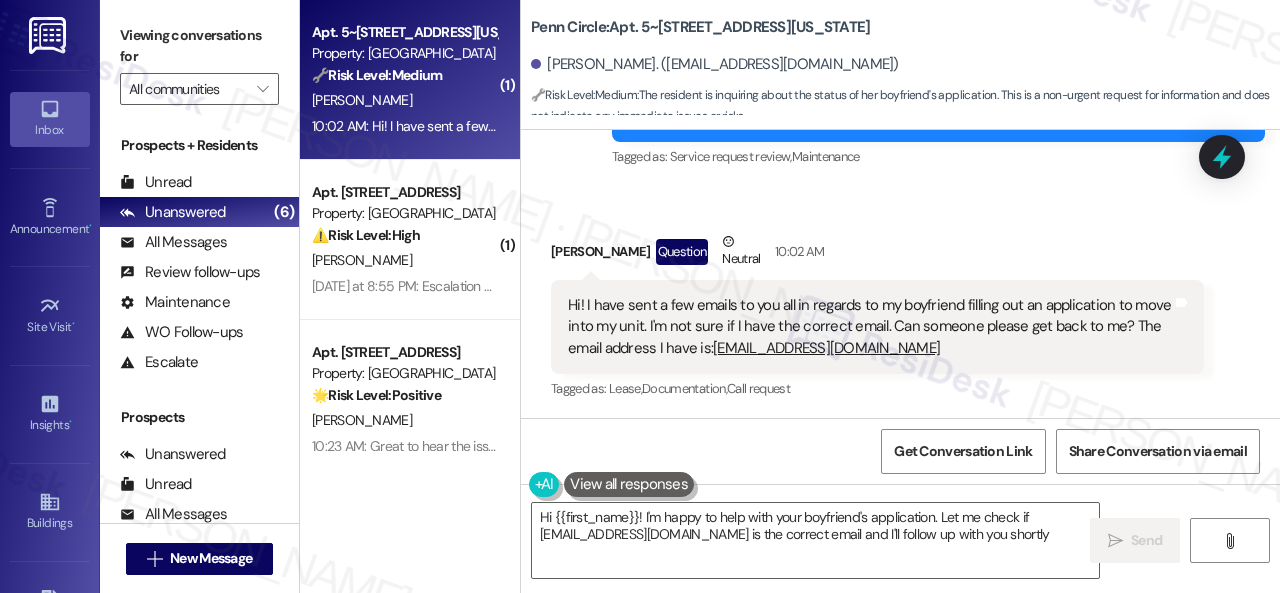 type on "Hi {{first_name}}! I'm happy to help with your boyfriend's application. Let me check if [EMAIL_ADDRESS][DOMAIN_NAME] is the correct email and I'll follow up with you shortly!" 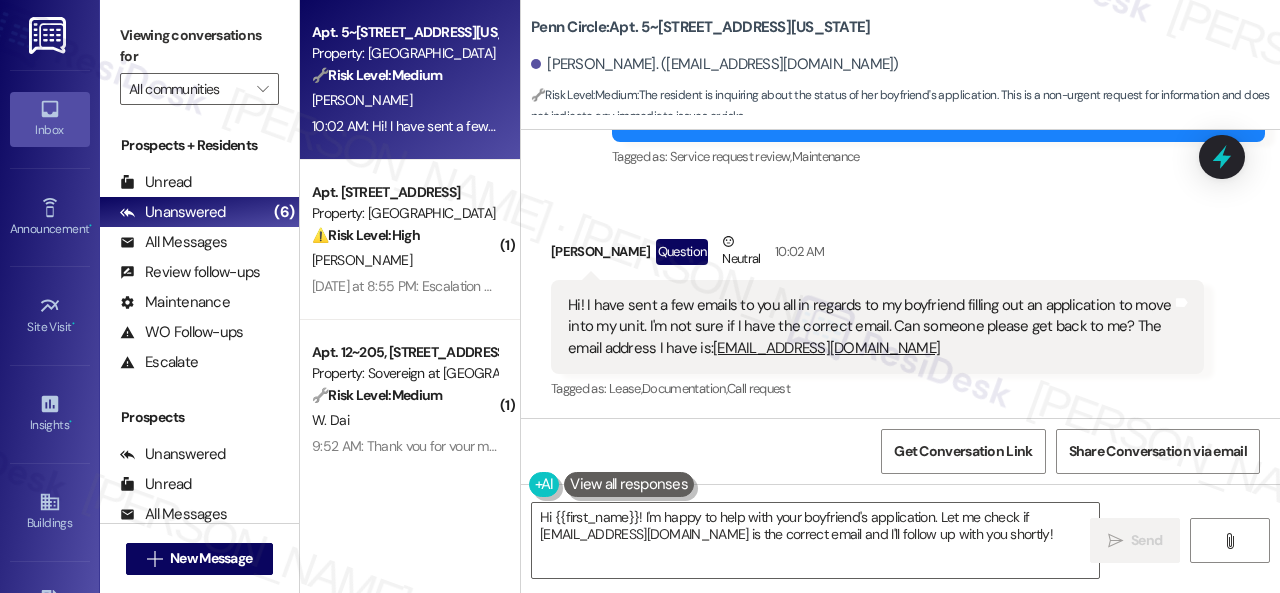 click on "Received via SMS [PERSON_NAME] Question   Neutral 10:02 AM Hi! I have sent a few emails to you all in regards to my boyfriend filling out an application to move into my unit. I'm not sure if I have the correct email. Can someone please get back to me? The email address I have is:  [EMAIL_ADDRESS][DOMAIN_NAME] Tags and notes Tagged as:   Lease ,  Click to highlight conversations about Lease Documentation ,  Click to highlight conversations about Documentation Call request Click to highlight conversations about Call request" at bounding box center (900, 302) 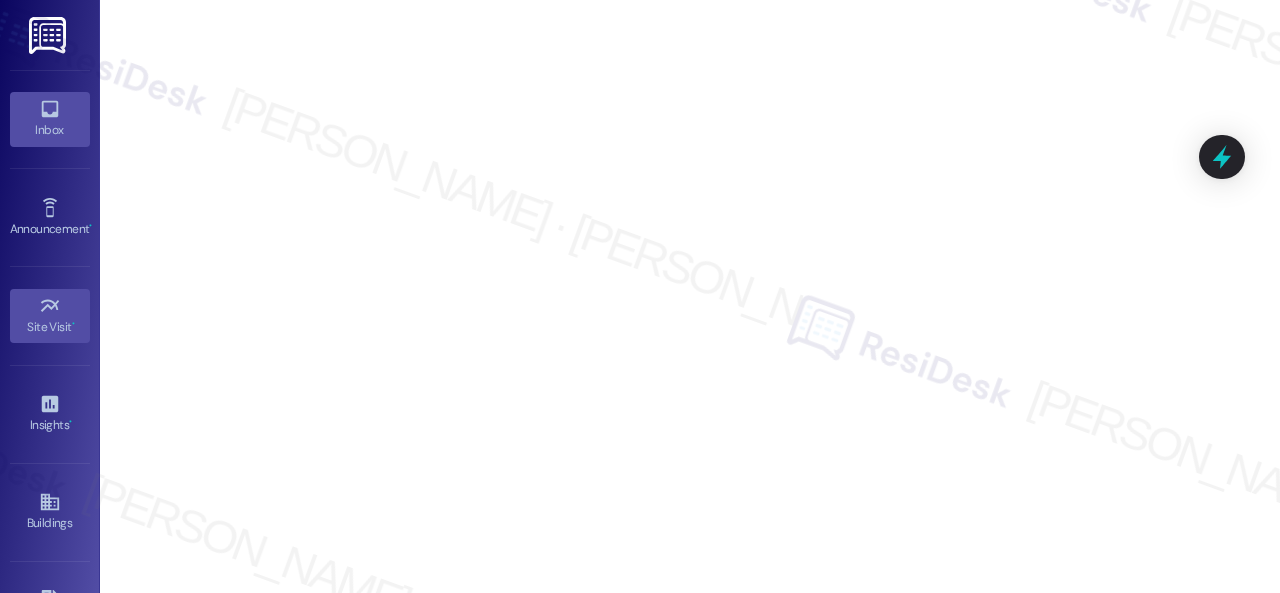 click 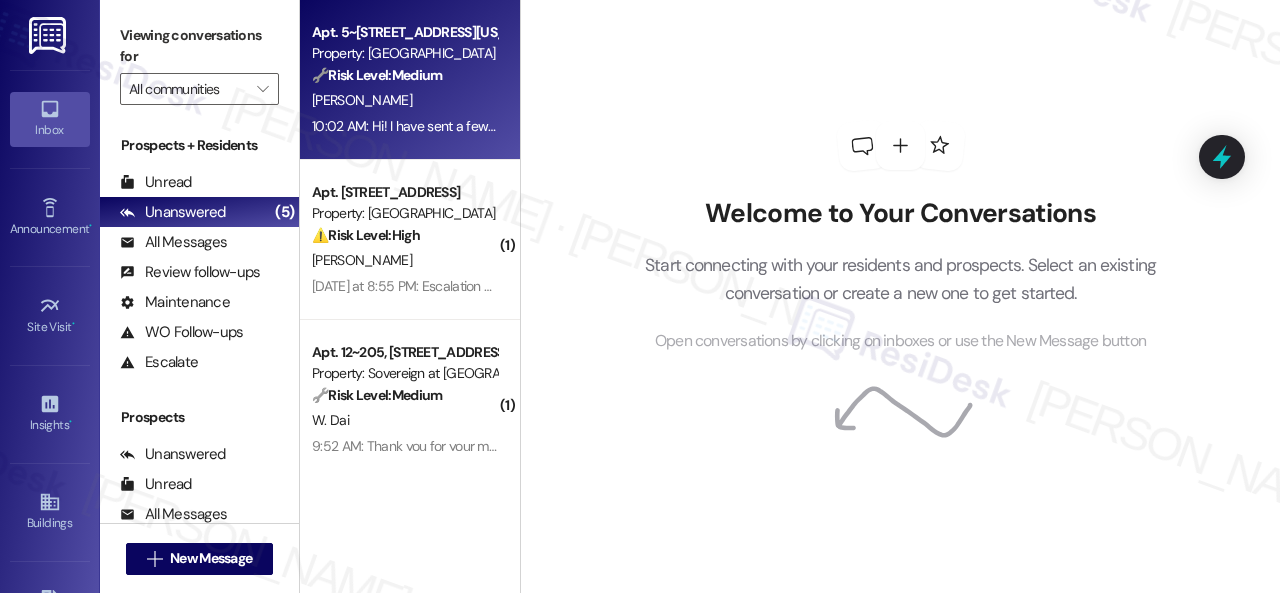 click on "[PERSON_NAME]" at bounding box center [404, 100] 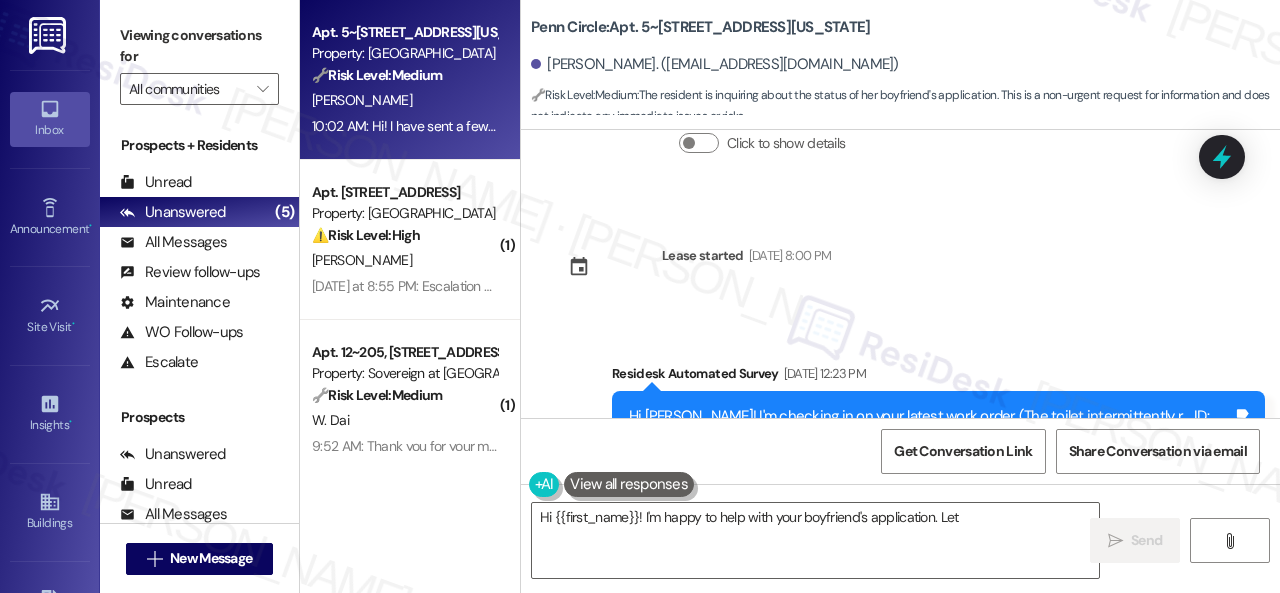 scroll, scrollTop: 2742, scrollLeft: 0, axis: vertical 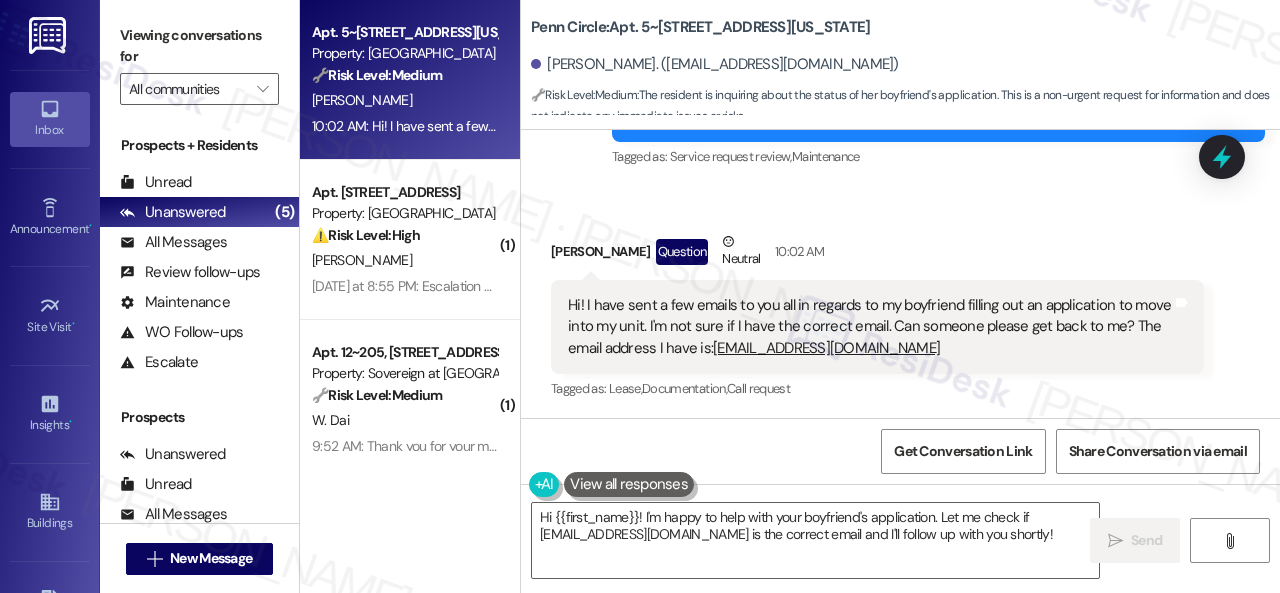 click on "Received via SMS [PERSON_NAME] Question   Neutral 10:02 AM Hi! I have sent a few emails to you all in regards to my boyfriend filling out an application to move into my unit. I'm not sure if I have the correct email. Can someone please get back to me? The email address I have is:  [EMAIL_ADDRESS][DOMAIN_NAME] Tags and notes Tagged as:   Lease ,  Click to highlight conversations about Lease Documentation ,  Click to highlight conversations about Documentation Call request Click to highlight conversations about Call request" at bounding box center (900, 302) 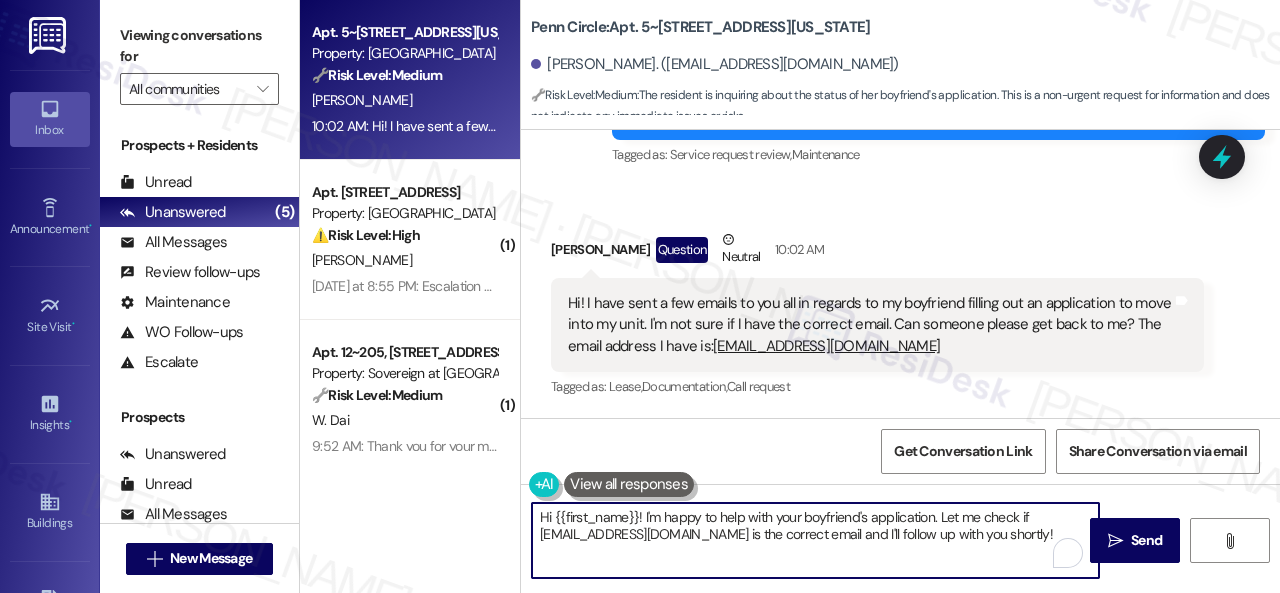 drag, startPoint x: 645, startPoint y: 516, endPoint x: 770, endPoint y: 519, distance: 125.035995 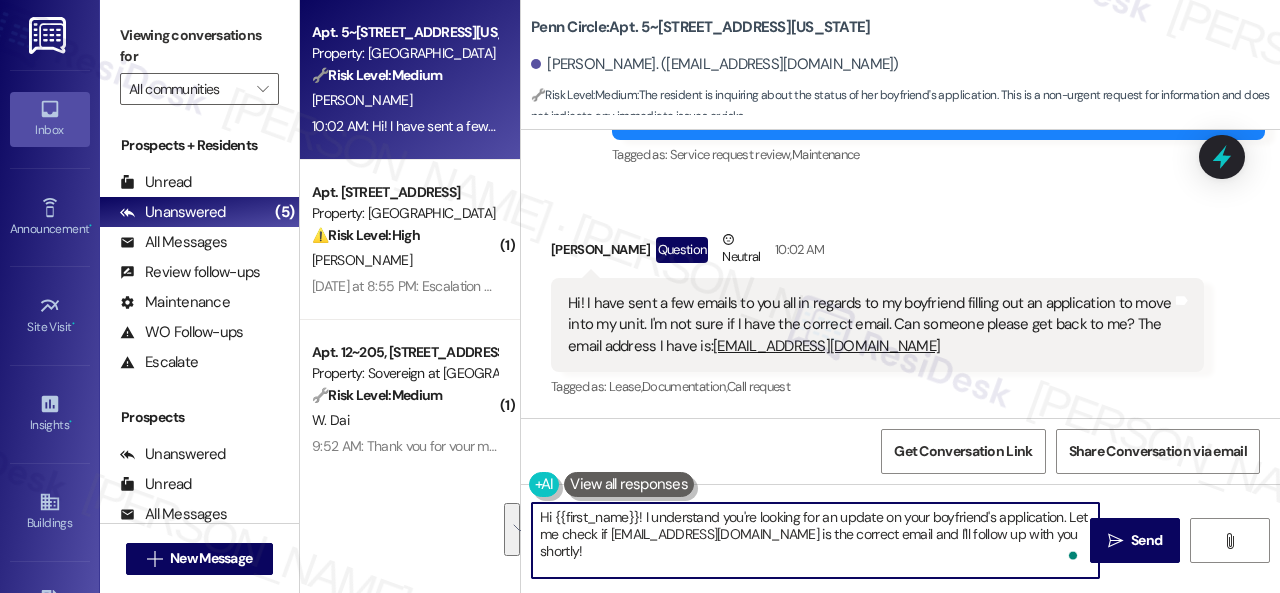 drag, startPoint x: 1067, startPoint y: 515, endPoint x: 1058, endPoint y: 549, distance: 35.17101 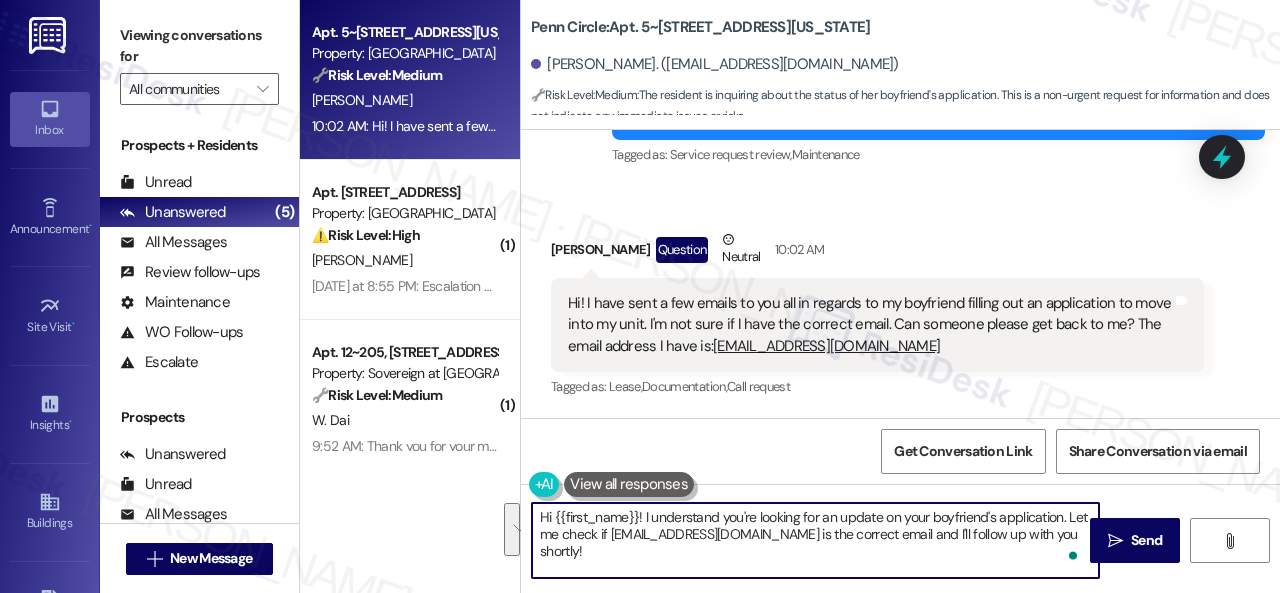 click on "Hi {{first_name}}! I understand you're looking for an update on your boyfriend's application. Let me check if [EMAIL_ADDRESS][DOMAIN_NAME] is the correct email and I'll follow up with you shortly!" at bounding box center [815, 540] 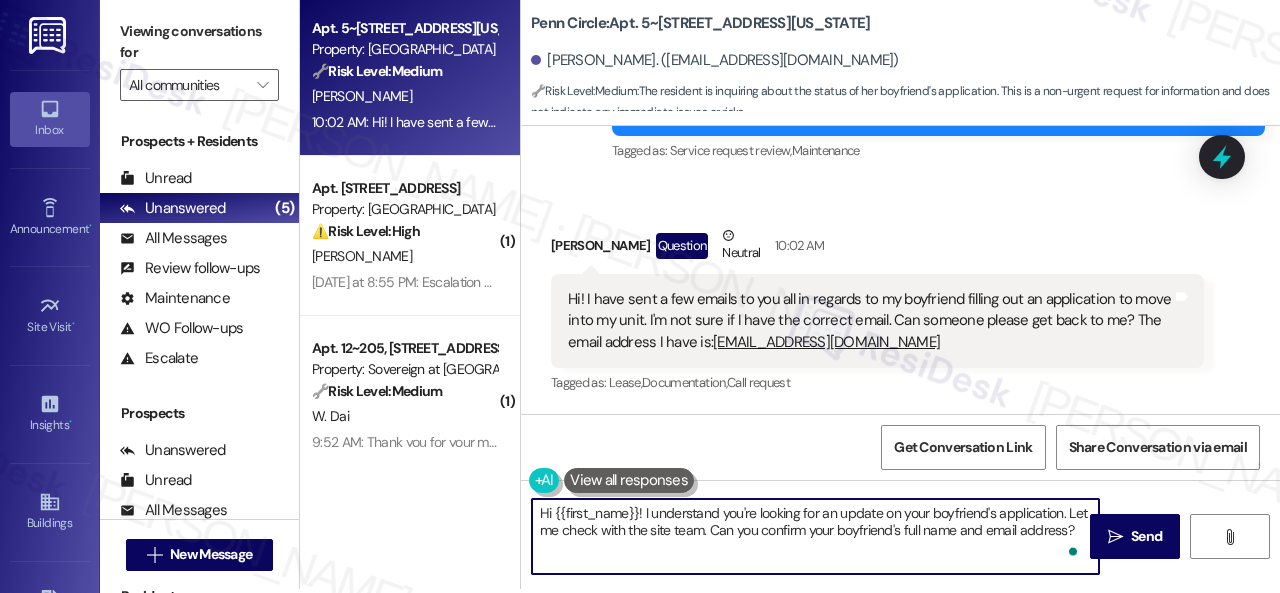 scroll, scrollTop: 6, scrollLeft: 0, axis: vertical 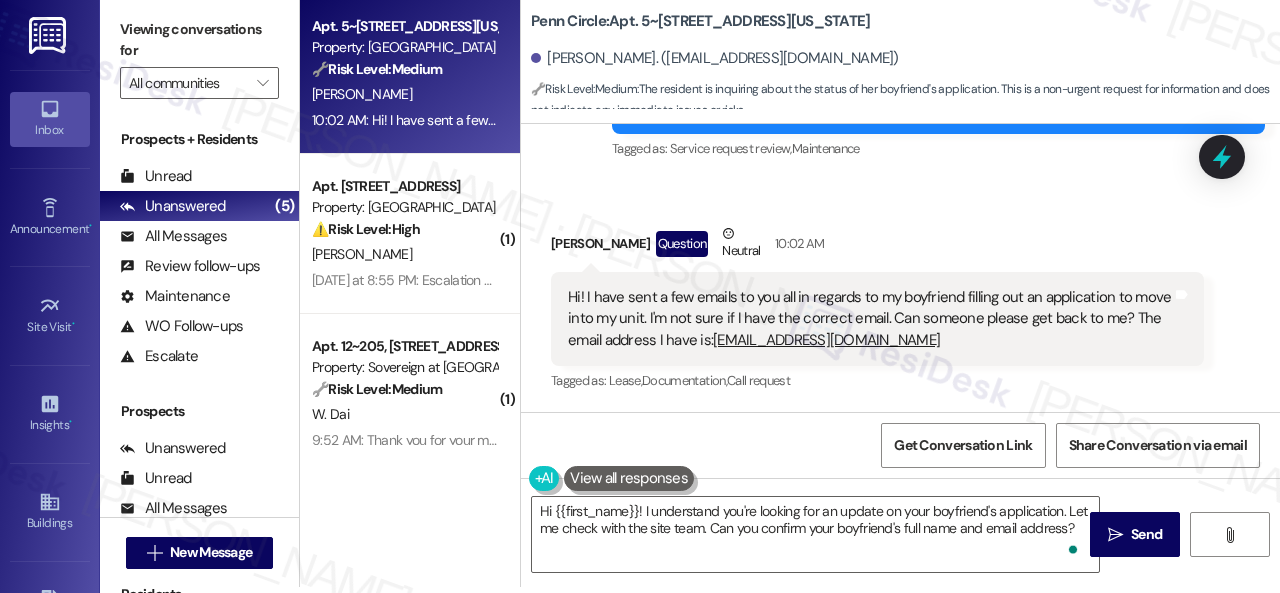 click on "[PERSON_NAME] Question   Neutral 10:02 AM" at bounding box center [877, 247] 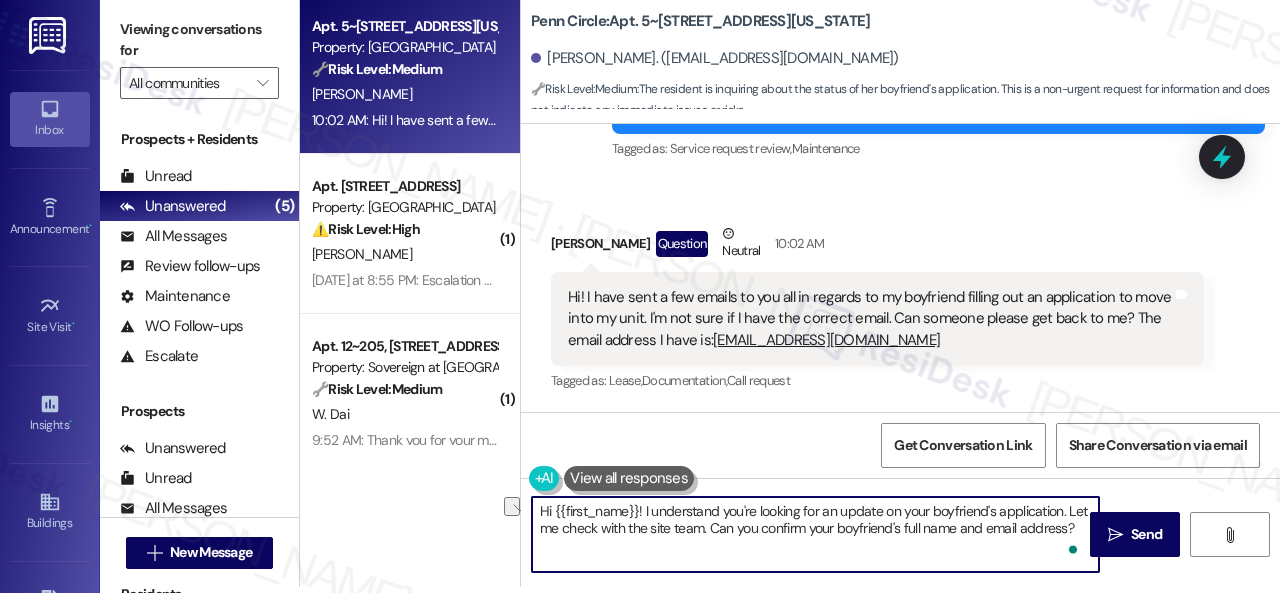 drag, startPoint x: 826, startPoint y: 513, endPoint x: 884, endPoint y: 511, distance: 58.034473 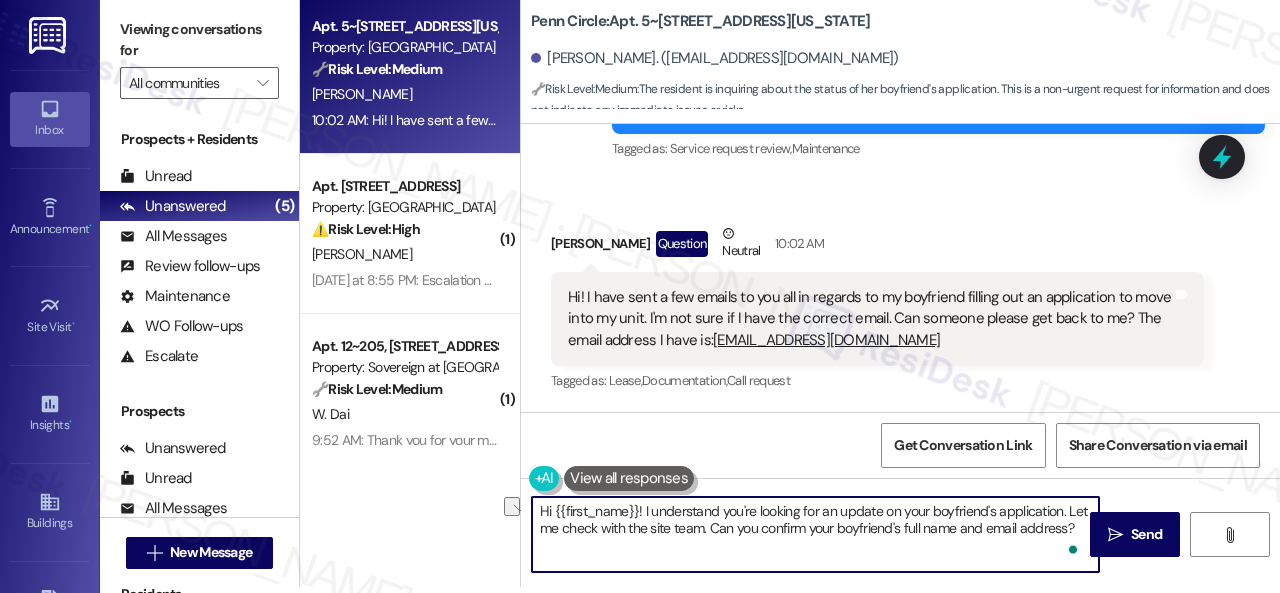 click on "Hi {{first_name}}! I understand you're looking for an update on your boyfriend's application. Let me check with the site team. Can you confirm your boyfriend's full name and email address?" at bounding box center [815, 534] 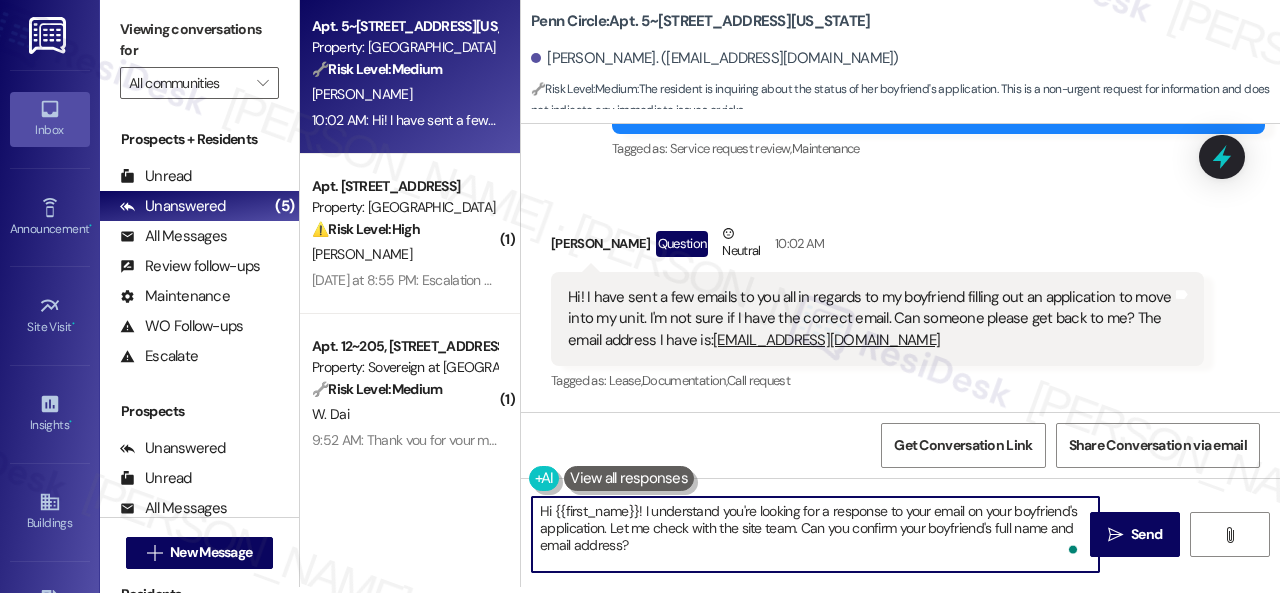 drag, startPoint x: 980, startPoint y: 507, endPoint x: 968, endPoint y: 509, distance: 12.165525 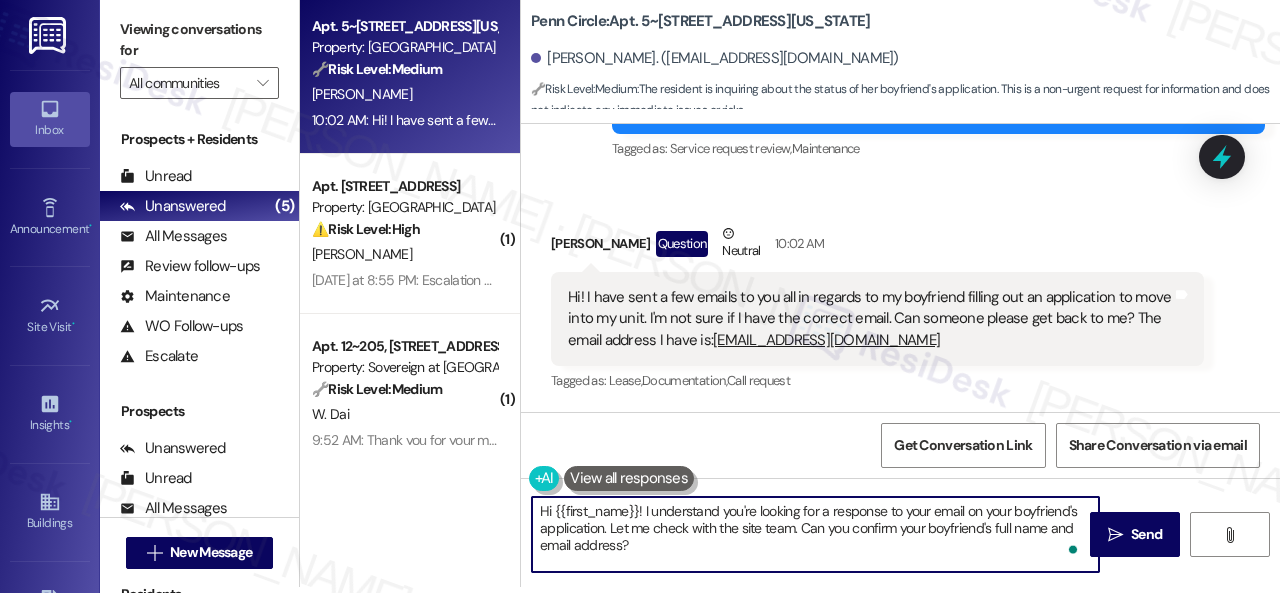 click on "Hi {{first_name}}! I understand you're looking for a response to your email on your boyfriend's application. Let me check with the site team. Can you confirm your boyfriend's full name and email address?" at bounding box center (815, 534) 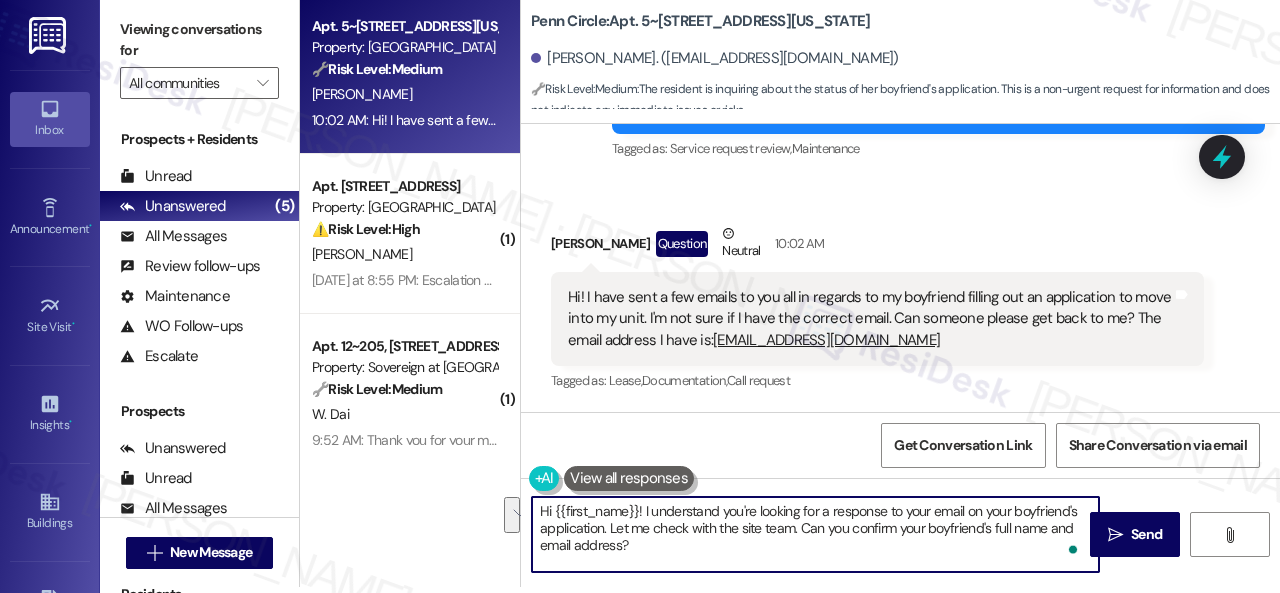 drag, startPoint x: 900, startPoint y: 527, endPoint x: 916, endPoint y: 544, distance: 23.345236 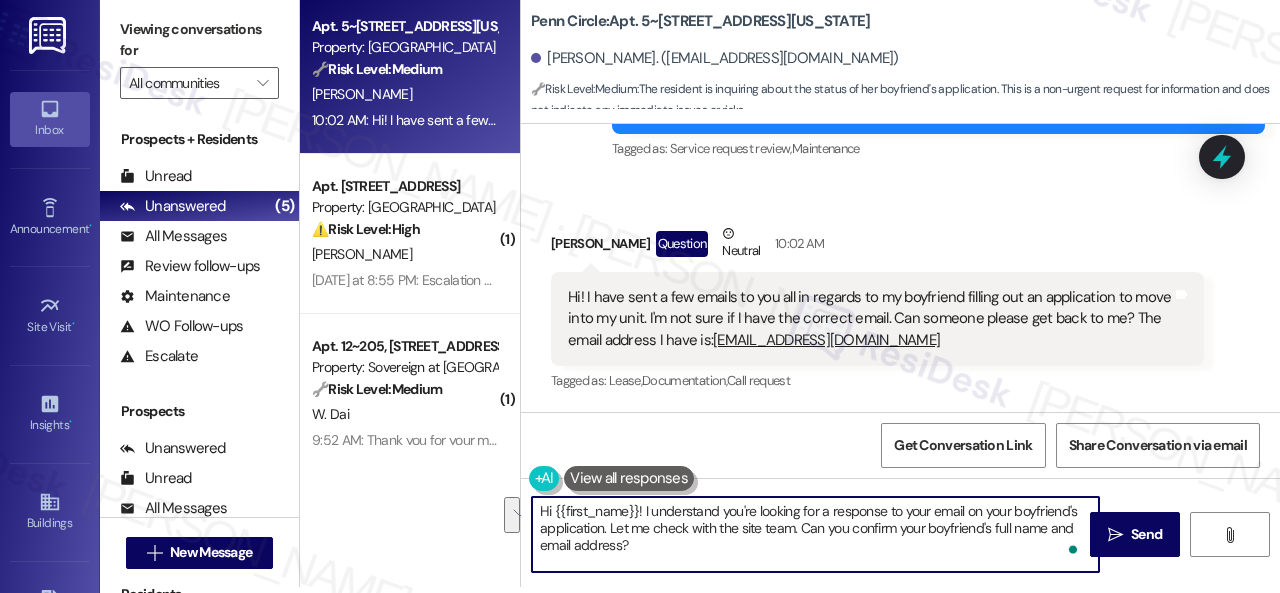 click on "Hi {{first_name}}! I understand you're looking for a response to your email on your boyfriend's application. Let me check with the site team. Can you confirm your boyfriend's full name and email address?" at bounding box center (815, 534) 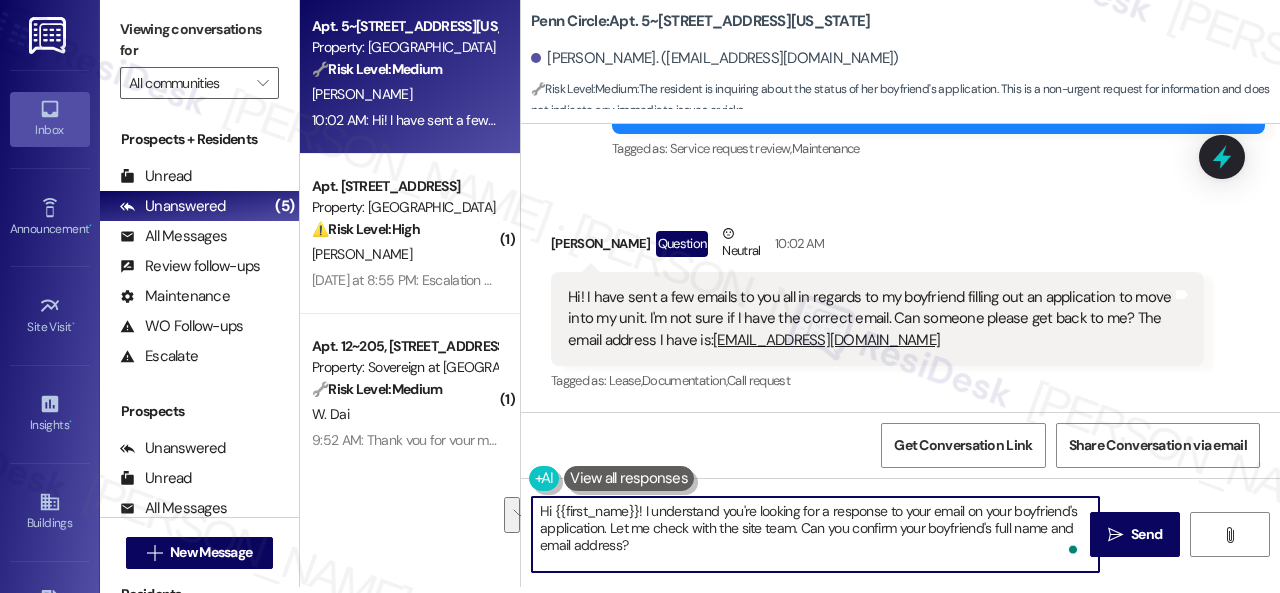 drag, startPoint x: 802, startPoint y: 527, endPoint x: 819, endPoint y: 547, distance: 26.24881 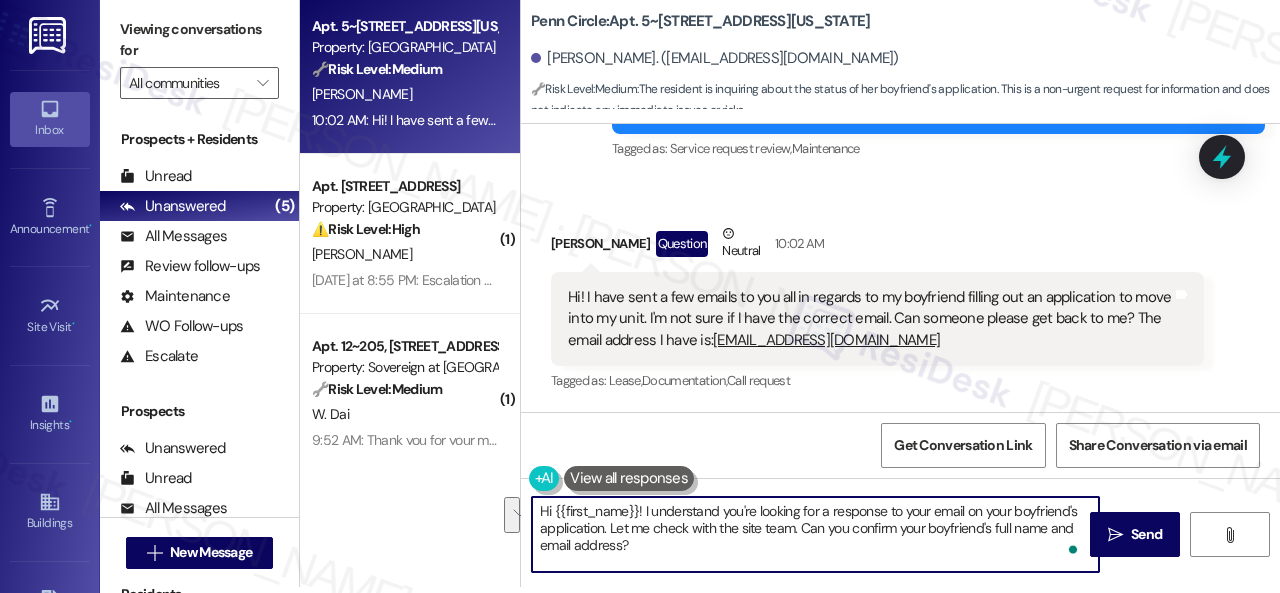 click on "Hi {{first_name}}! I understand you're looking for a response to your email on your boyfriend's application. Let me check with the site team. Can you confirm your boyfriend's full name and email address?" at bounding box center [815, 534] 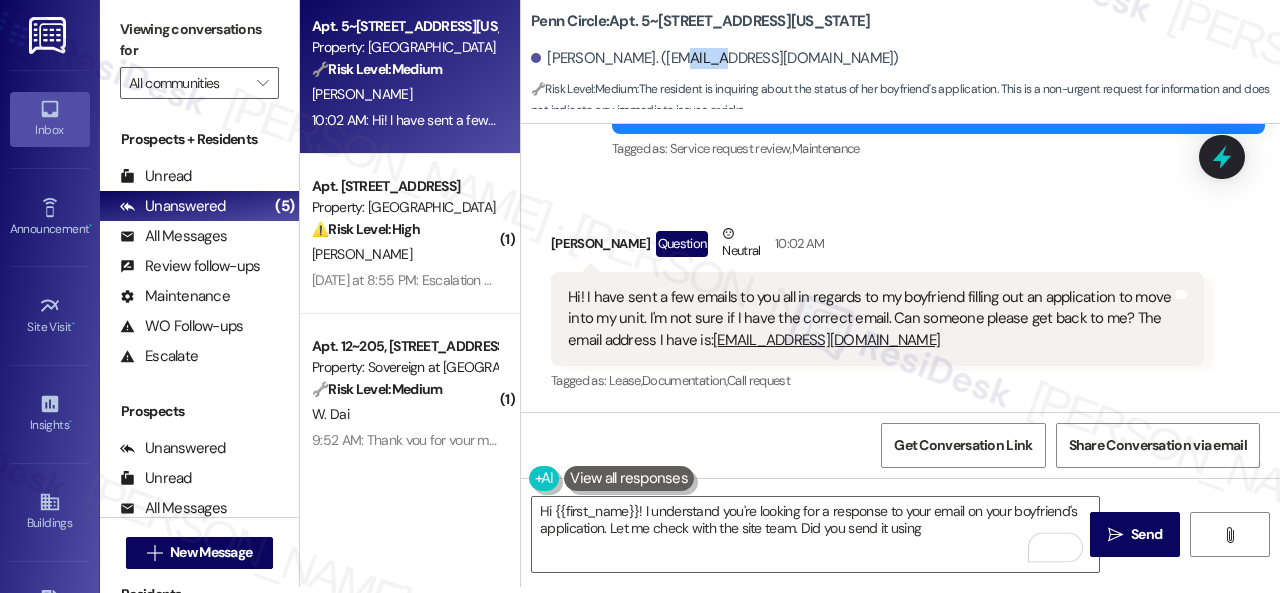 drag, startPoint x: 660, startPoint y: 61, endPoint x: 699, endPoint y: 57, distance: 39.20459 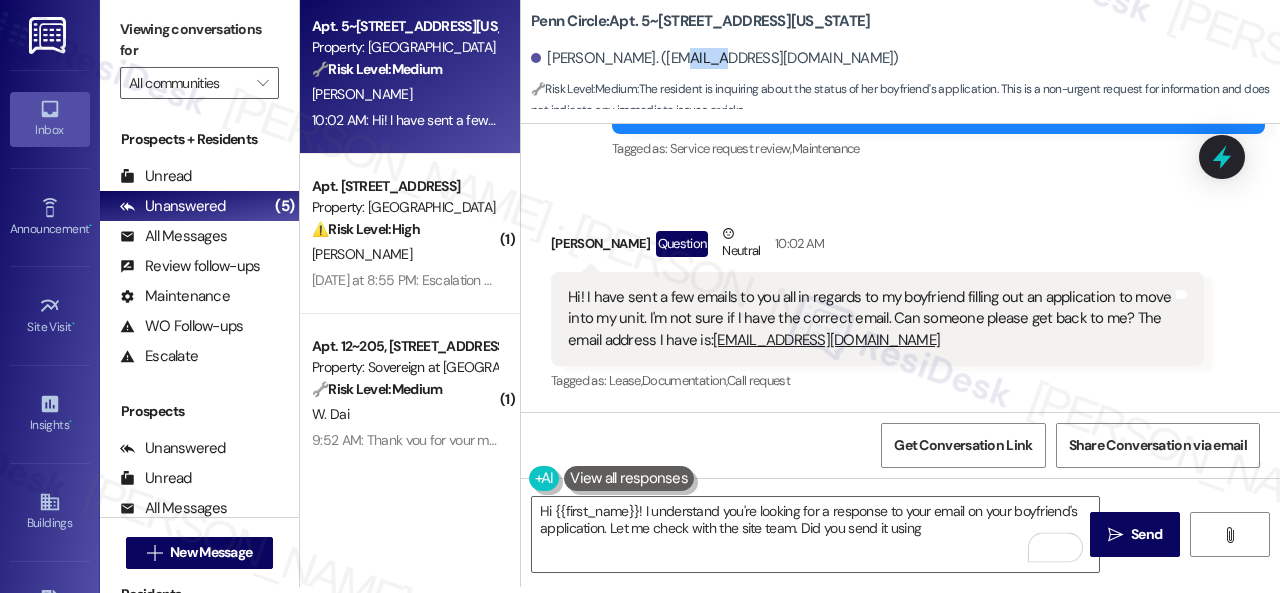 click on "[PERSON_NAME]. ([EMAIL_ADDRESS][DOMAIN_NAME])" at bounding box center [715, 58] 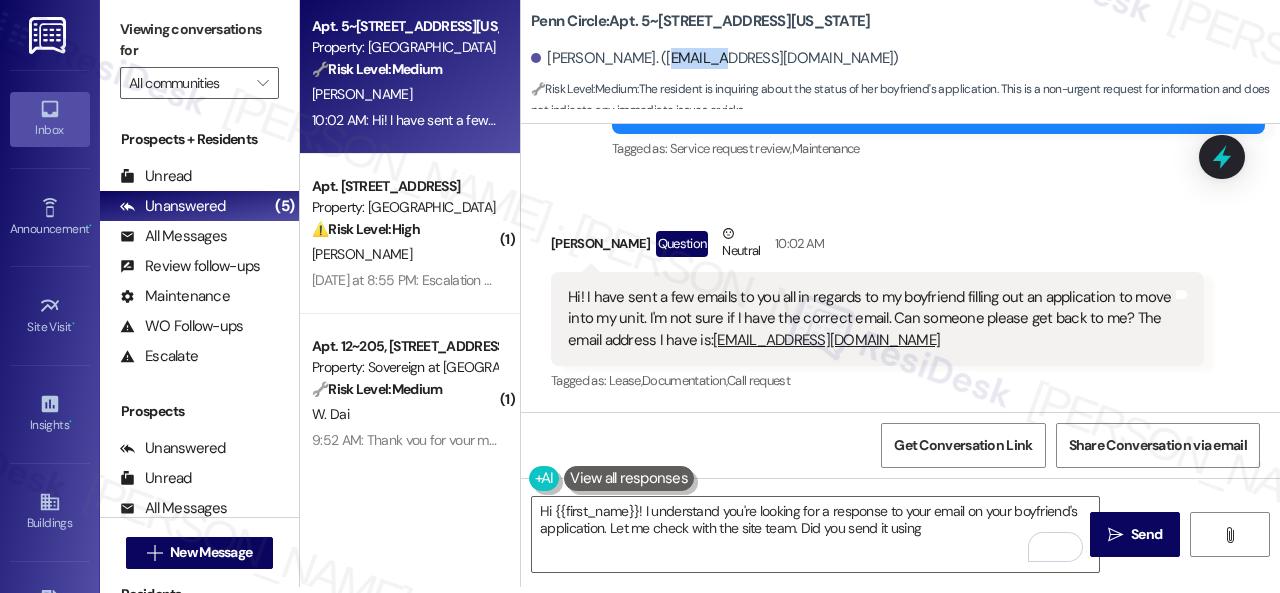 drag, startPoint x: 654, startPoint y: 64, endPoint x: 699, endPoint y: 51, distance: 46.840153 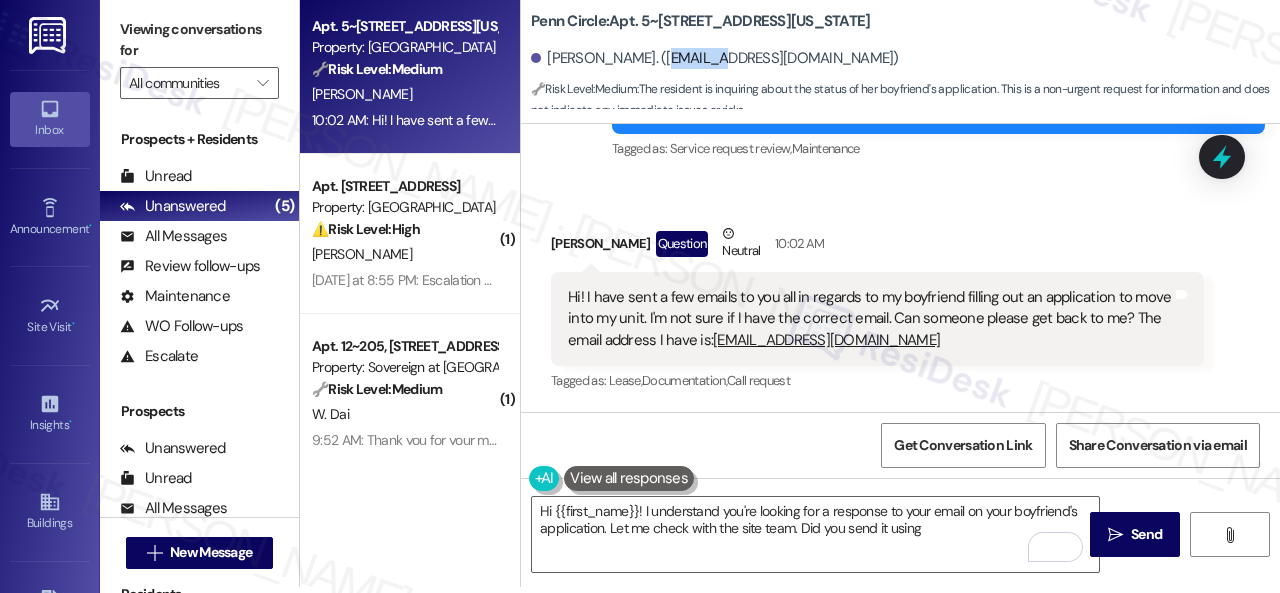 click on "[PERSON_NAME]. ([EMAIL_ADDRESS][DOMAIN_NAME])" at bounding box center [715, 58] 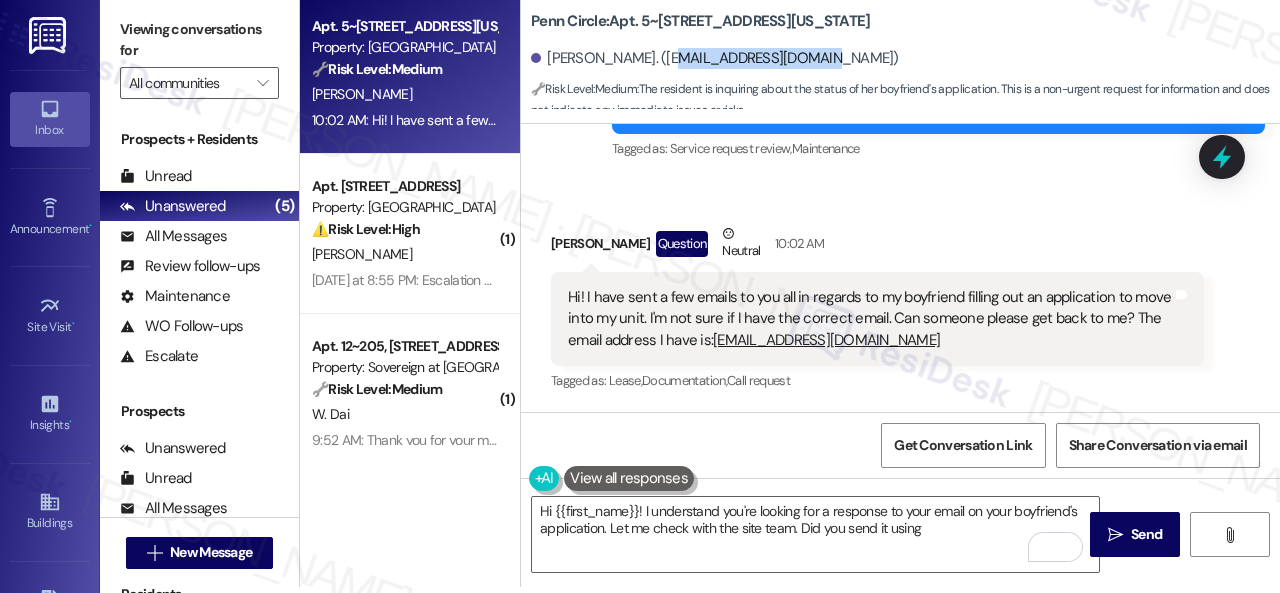drag, startPoint x: 656, startPoint y: 62, endPoint x: 794, endPoint y: 55, distance: 138.17743 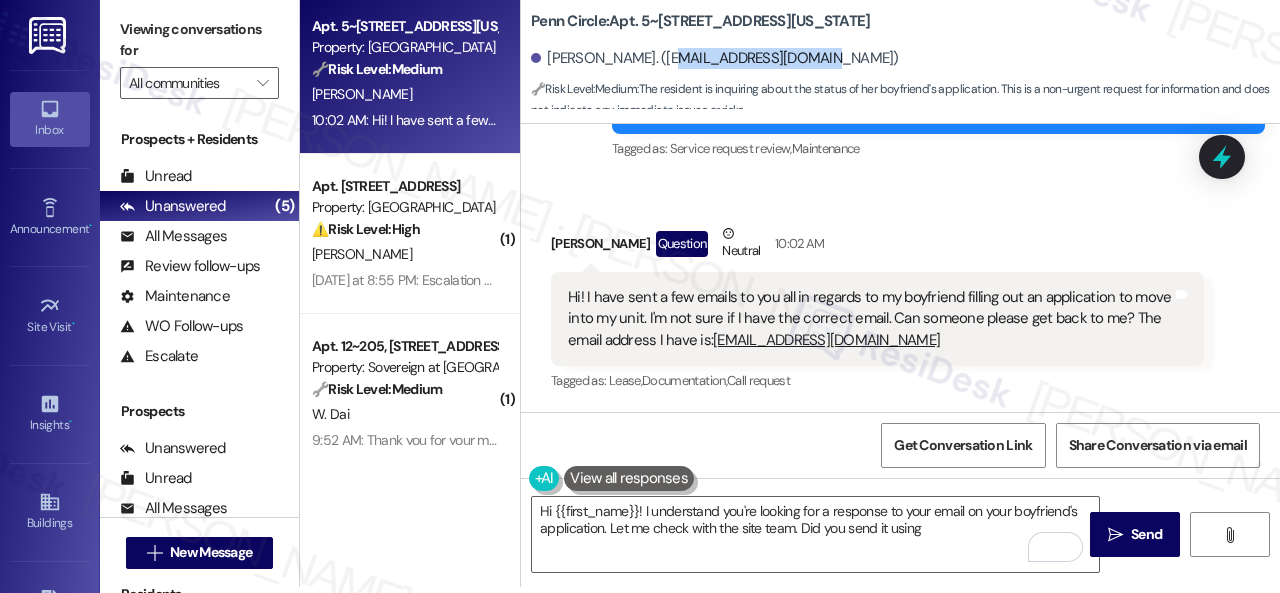 click on "[PERSON_NAME]. ([EMAIL_ADDRESS][DOMAIN_NAME])" at bounding box center (715, 58) 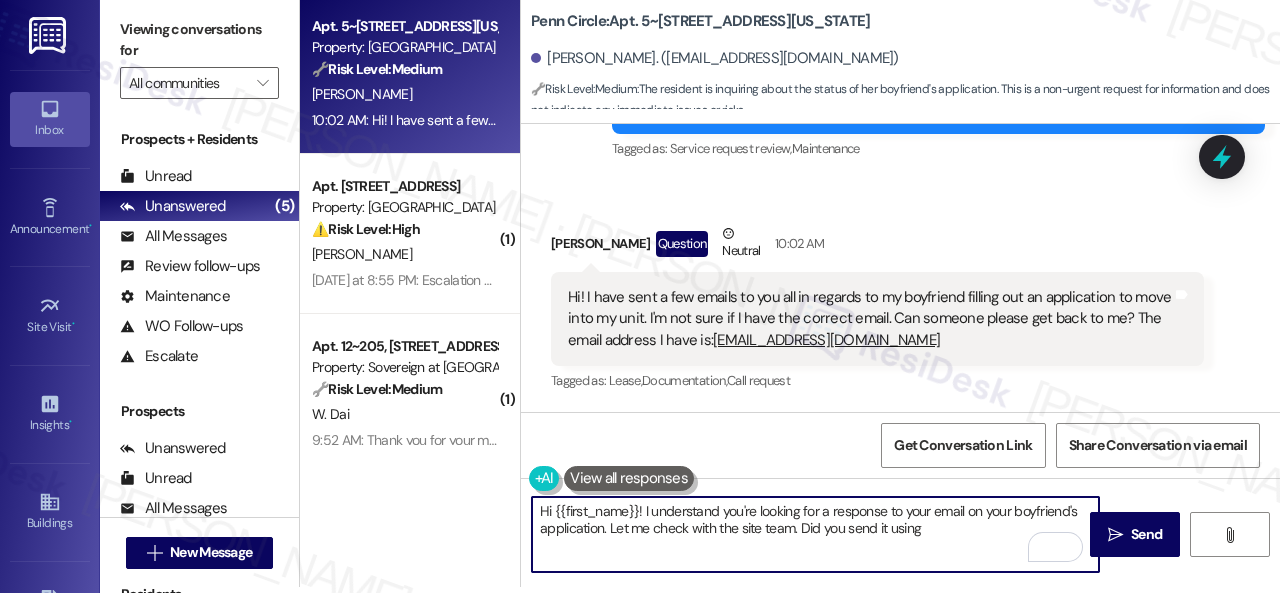 click on "Hi {{first_name}}! I understand you're looking for a response to your email on your boyfriend's application. Let me check with the site team. Did you send it using" at bounding box center [815, 534] 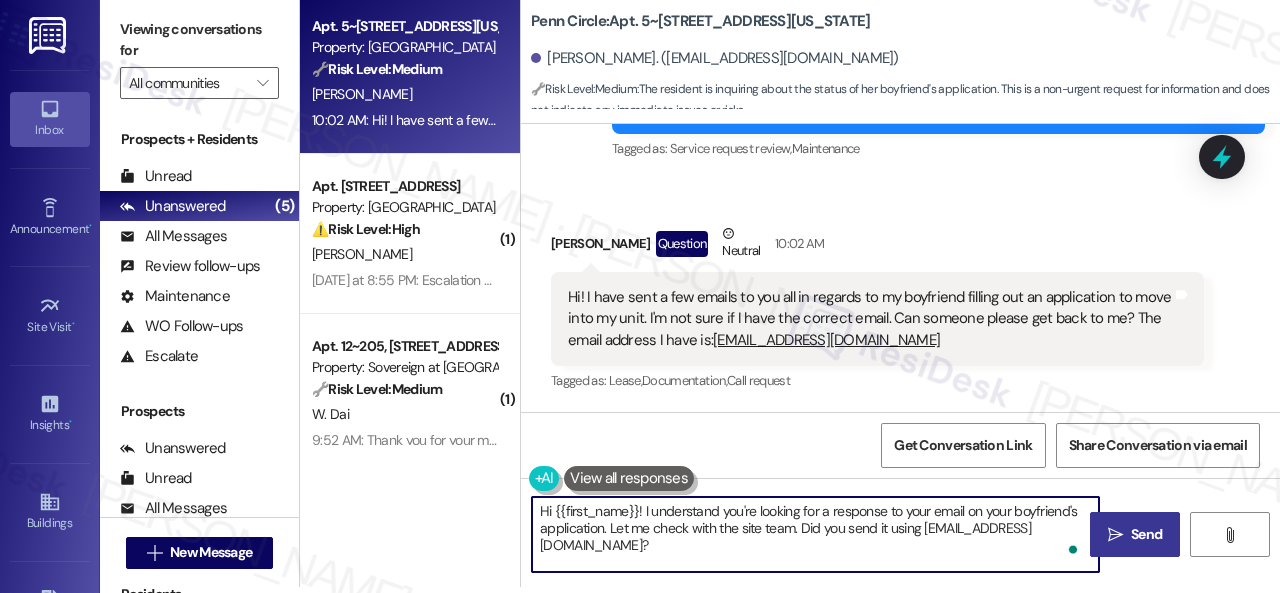 type on "Hi {{first_name}}! I understand you're looking for a response to your email on your boyfriend's application. Let me check with the site team. Did you send it using [EMAIL_ADDRESS][DOMAIN_NAME]?" 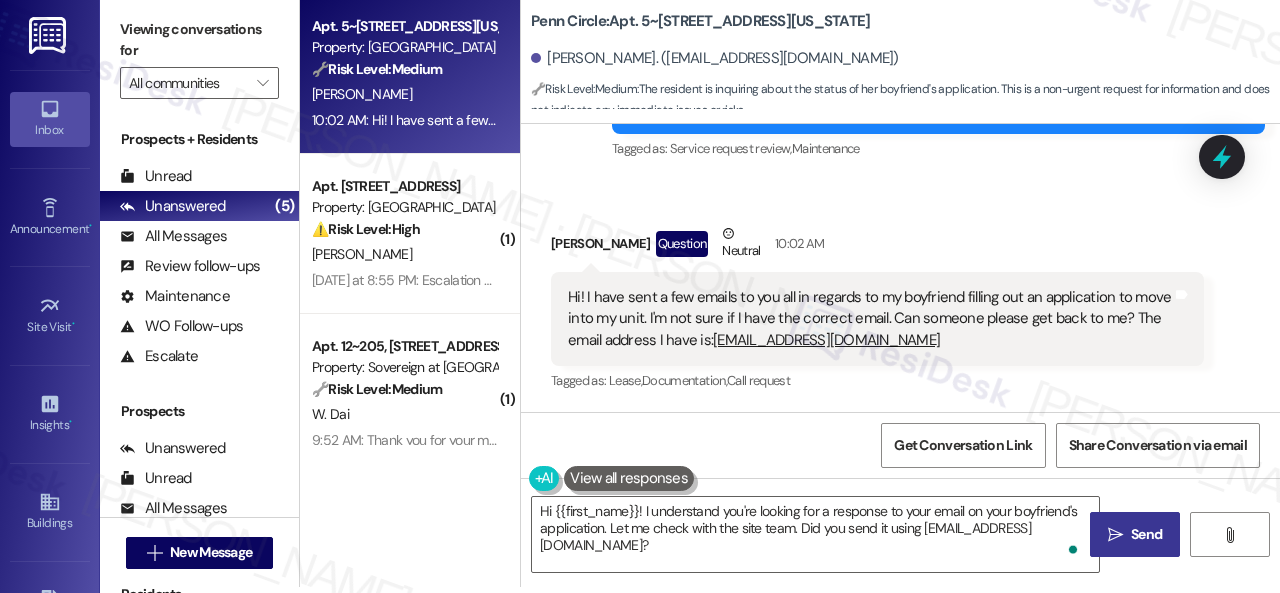 click on "Send" at bounding box center (1146, 534) 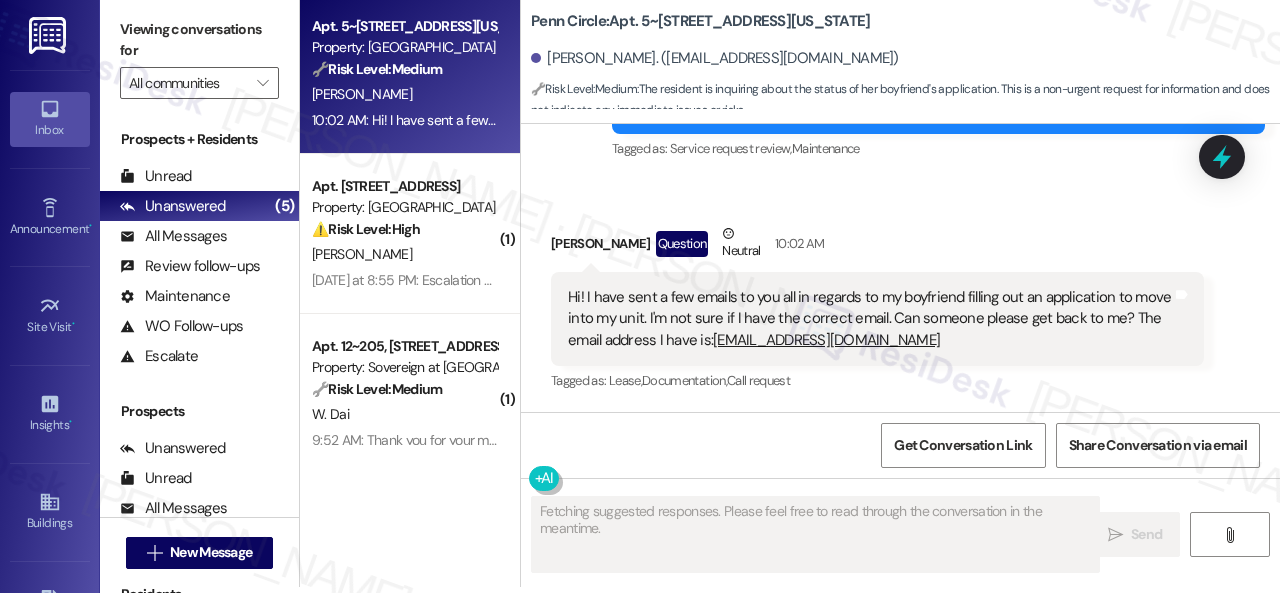 scroll, scrollTop: 0, scrollLeft: 0, axis: both 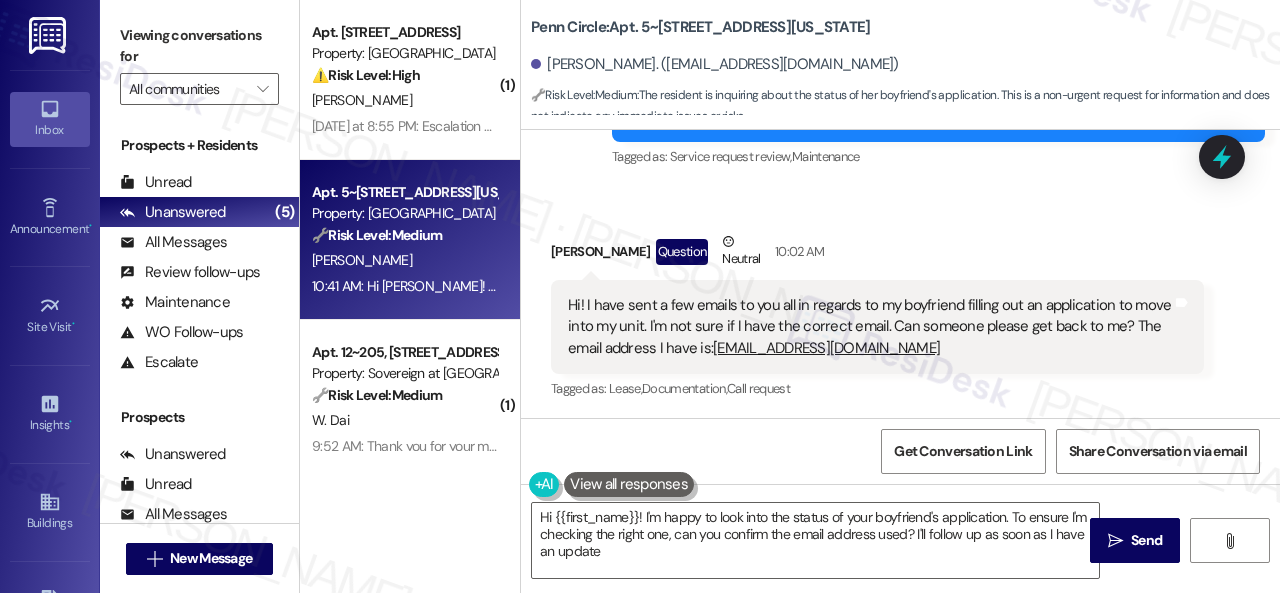 type on "Hi {{first_name}}! I'm happy to look into the status of your boyfriend's application. To ensure I'm checking the right one, can you confirm the email address used? I'll follow up as soon as I have an update!" 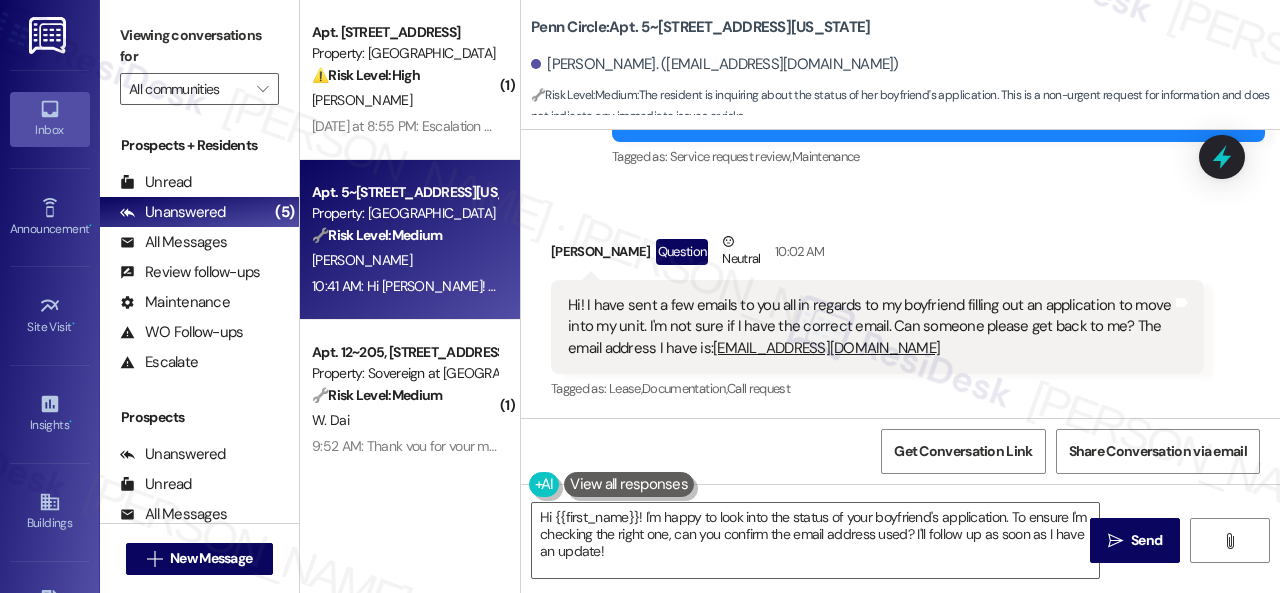 click on "Received via SMS [PERSON_NAME] Question   Neutral 10:02 AM Hi! I have sent a few emails to you all in regards to my boyfriend filling out an application to move into my unit. I'm not sure if I have the correct email. Can someone please get back to me? The email address I have is:  [EMAIL_ADDRESS][DOMAIN_NAME] Tags and notes Tagged as:   Lease ,  Click to highlight conversations about Lease Documentation ,  Click to highlight conversations about Documentation Call request Click to highlight conversations about Call request" at bounding box center (900, 302) 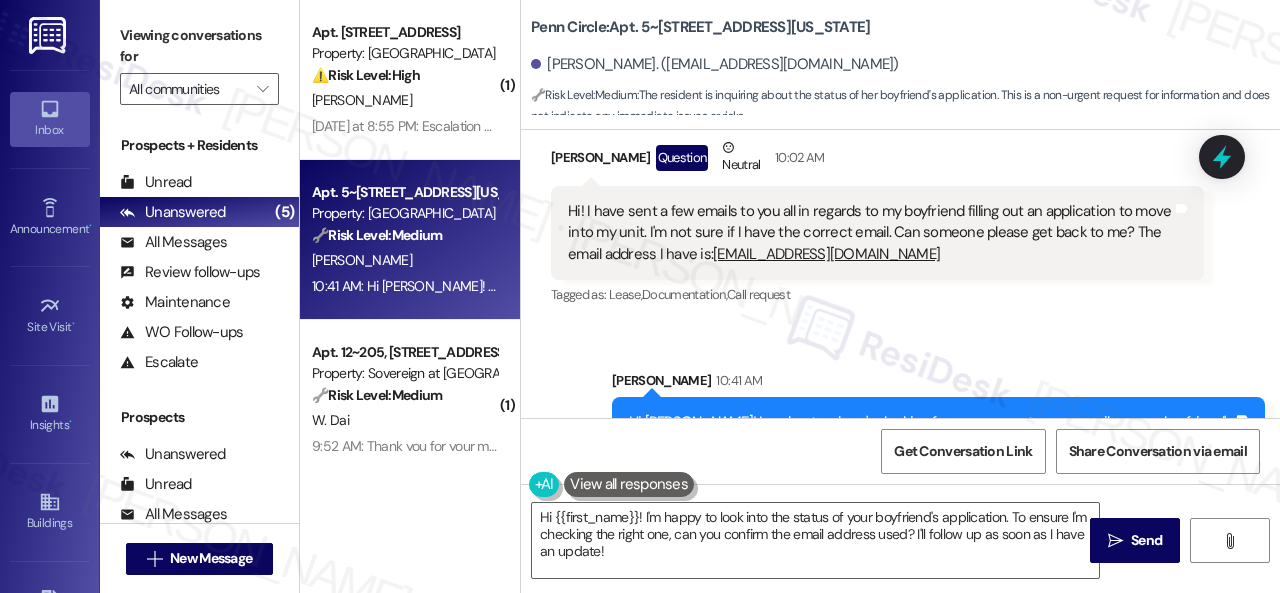 scroll, scrollTop: 2904, scrollLeft: 0, axis: vertical 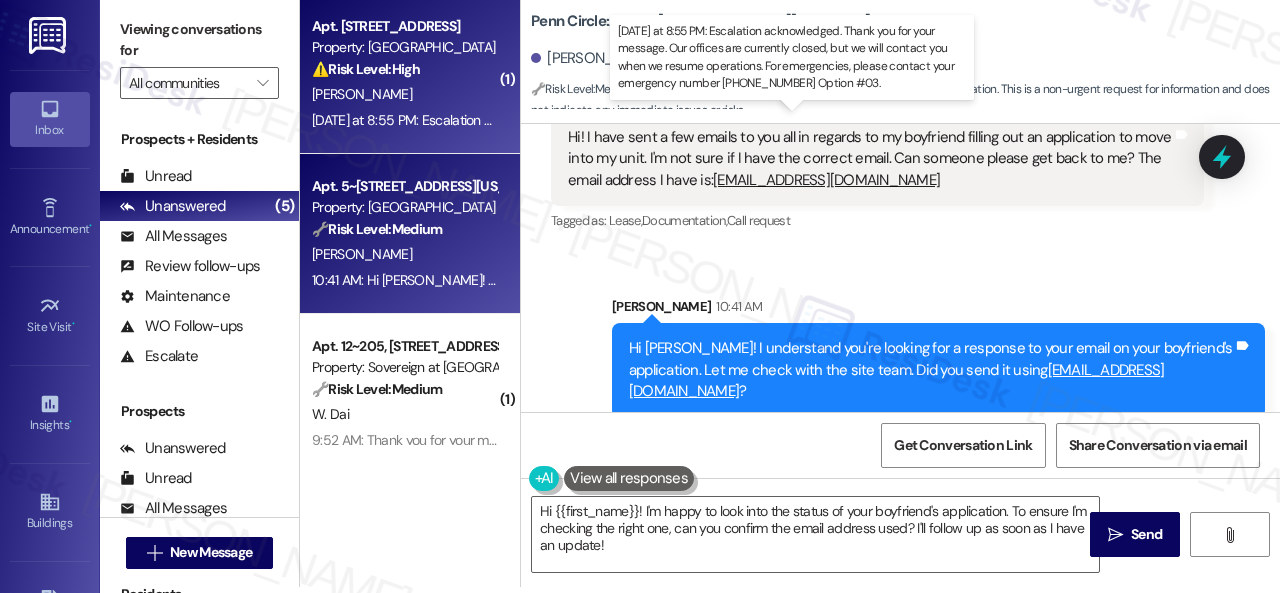 click on "[DATE] at 8:55 PM: Escalation acknowledged.
Thank you for your message. Our offices are currently closed, but we will contact you when we resume operations. For emergencies, please contact your emergency number [PHONE_NUMBER] Option #03. [DATE] at 8:55 PM: Escalation acknowledged.
Thank you for your message. Our offices are currently closed, but we will contact you when we resume operations. For emergencies, please contact your emergency number [PHONE_NUMBER] Option #03." at bounding box center (1040, 120) 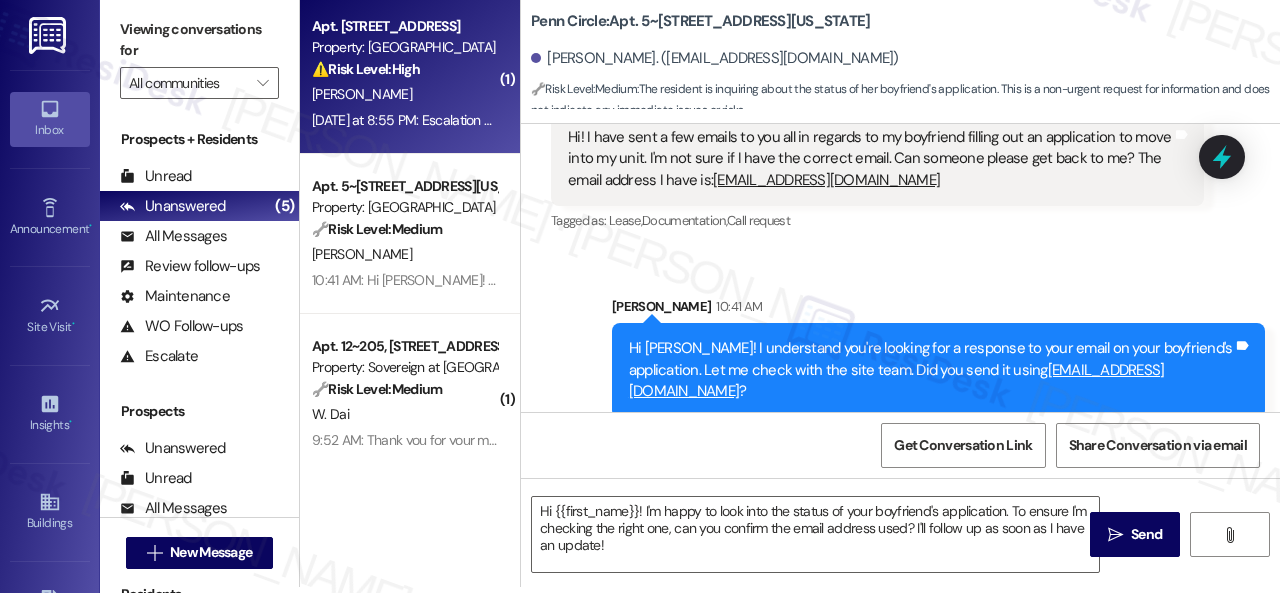 type on "Fetching suggested responses. Please feel free to read through the conversation in the meantime." 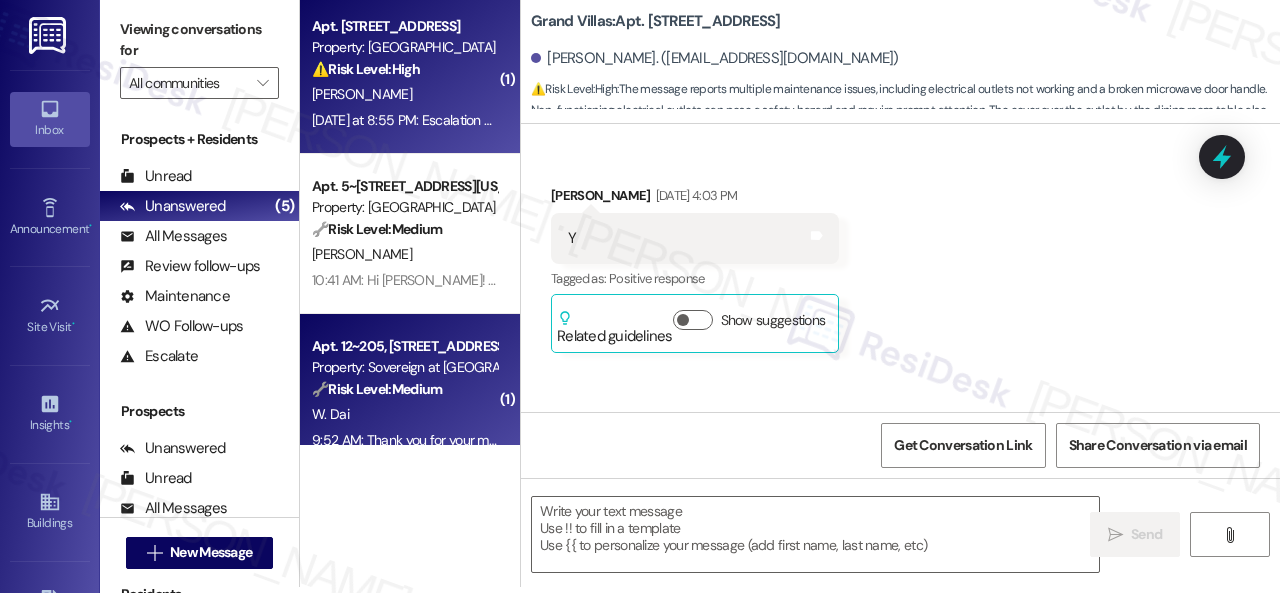 scroll, scrollTop: 0, scrollLeft: 0, axis: both 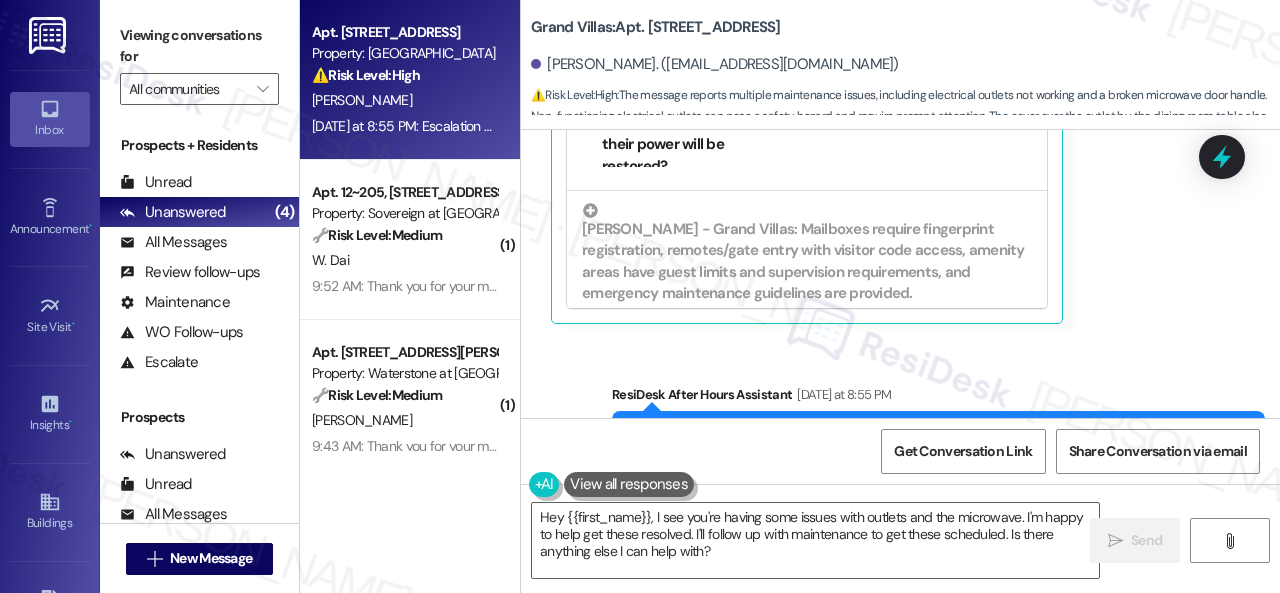 click on "[PERSON_NAME] [DATE] at 8:55 PM The outlet outside is not working, the outlet in the master bedroom is not working, and the door handle on the microwave is broken and wr a cover over the outlet by the dining room table.  Tags and notes Tagged as:   Maintenance request Click to highlight conversations about Maintenance request  Related guidelines Hide Suggestions [PERSON_NAME] - Grand Villas: Advise residents to follow local outage maps for information on power restoration during a recent hurricane in [GEOGRAPHIC_DATA]. Created  a year ago Property level guideline  ( 70 % match) FAQs generated by ResiDesk AI What should residents do to learn more about when their power will be restored? Residents should follow the local outage maps to learn more about when their power will be restored through the City/County. How can residents find information about power outages in their area? Residents should follow the local outage maps to learn more about power outages in their area. Who should residents contact regarding power outages?" at bounding box center [877, 99] 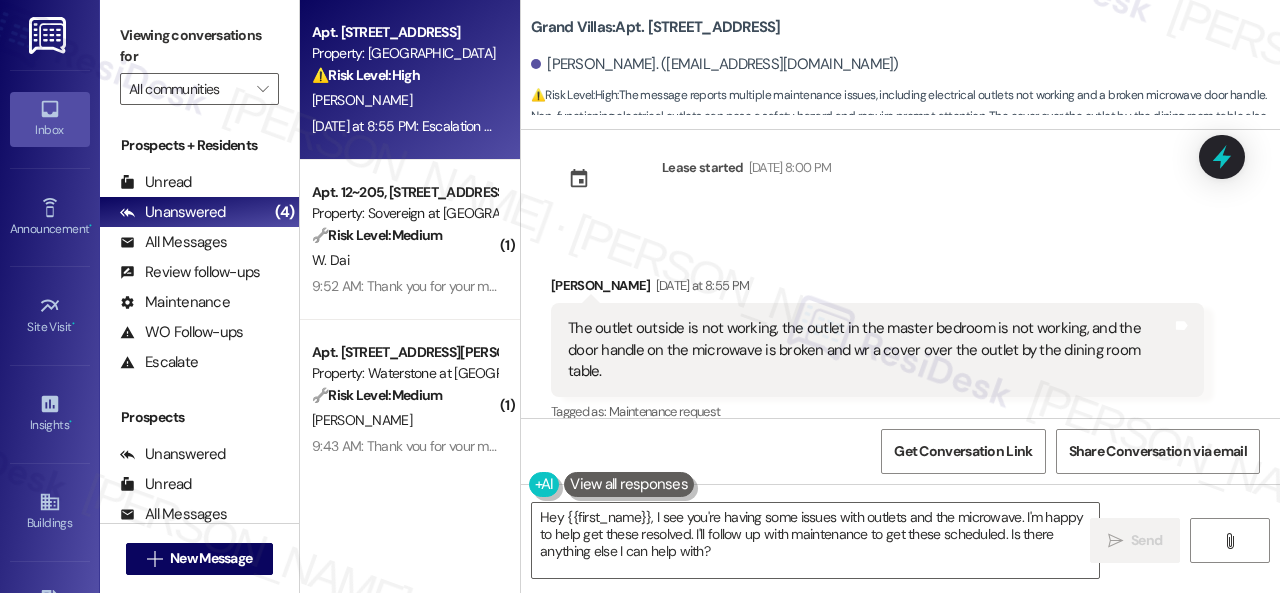 scroll, scrollTop: 452, scrollLeft: 0, axis: vertical 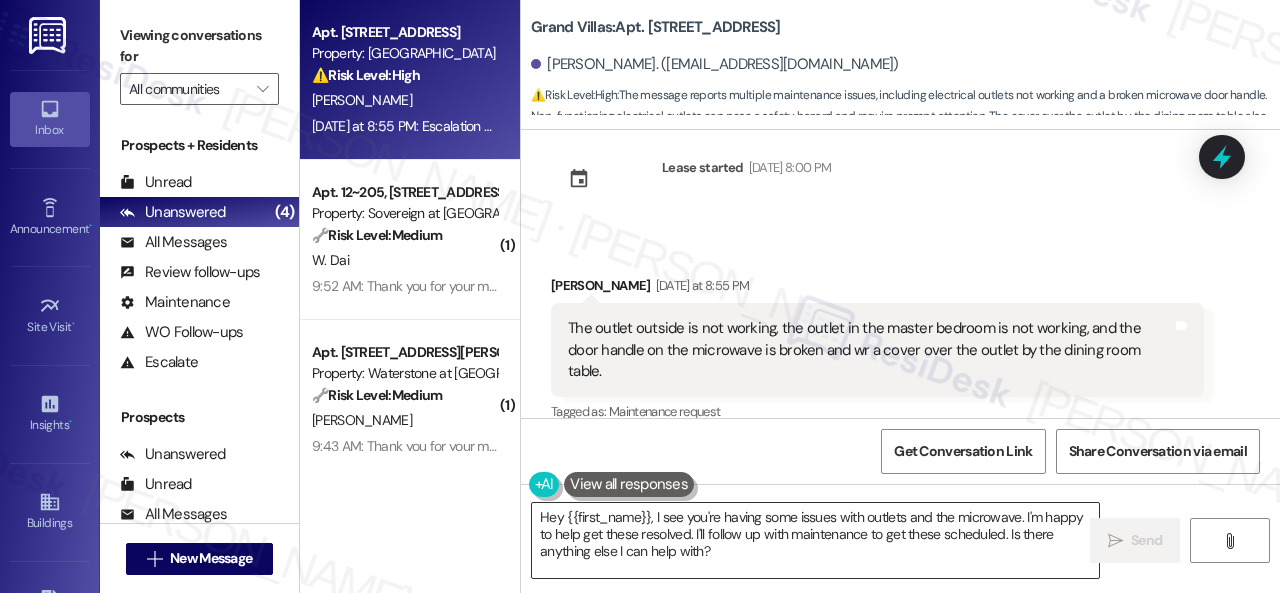 drag, startPoint x: 854, startPoint y: 521, endPoint x: 882, endPoint y: 521, distance: 28 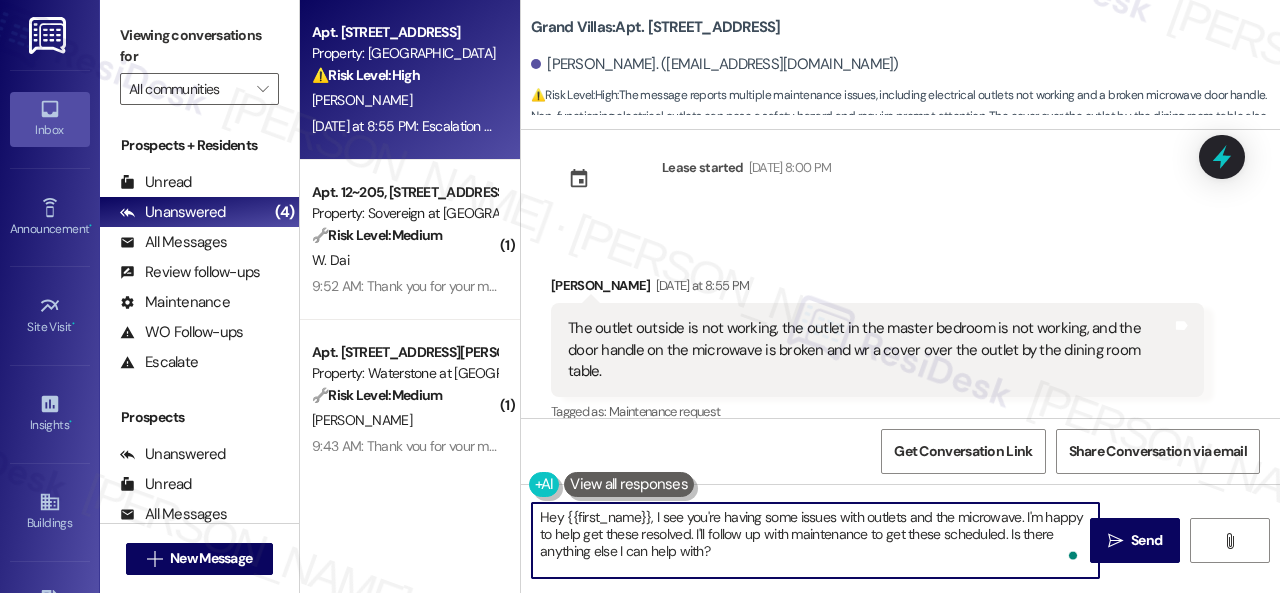 drag, startPoint x: 1022, startPoint y: 514, endPoint x: 1026, endPoint y: 547, distance: 33.24154 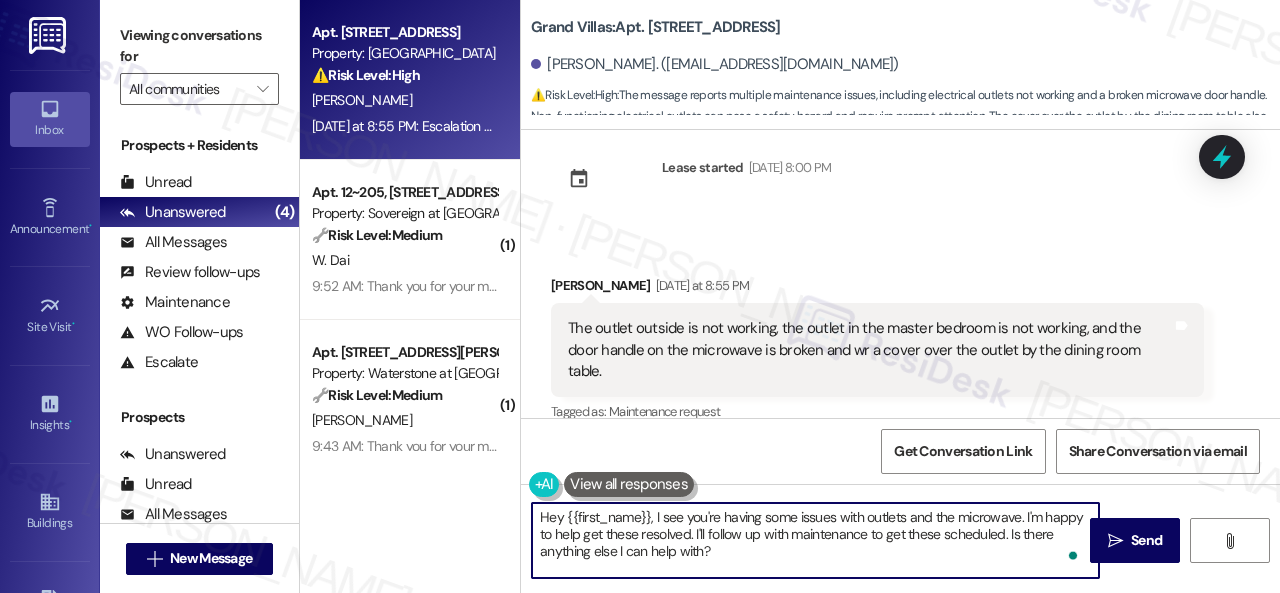 click on "Hey {{first_name}}, I see you're having some issues with outlets and the microwave. I'm happy to help get these resolved. I'll follow up with maintenance to get these scheduled. Is there anything else I can help with?" at bounding box center (815, 540) 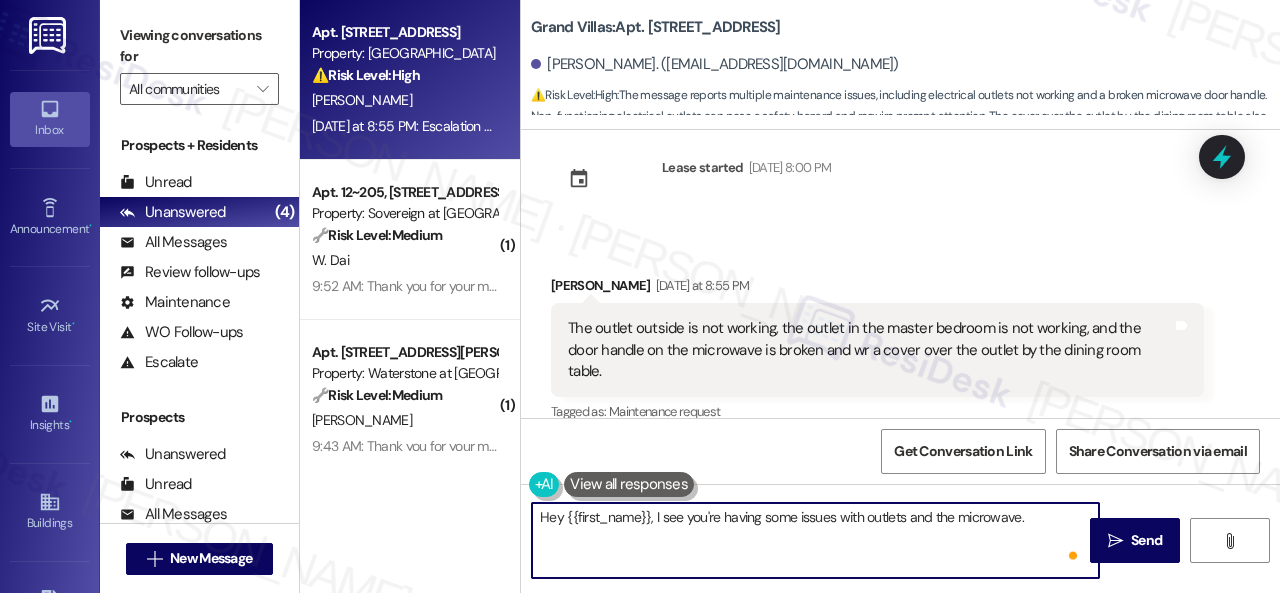 paste on "Are there work orders for the issues already? If so, may I have the work order numbers to follow up with the site team? If not yet, I'll be happy to submit them on your behalf.
-Where are is the outlet exactly located outside?
-What is wrong with the microwave door handle? Can you provide a photo showing the issue?
-Please tell me more about the issue with the outlet cover by the dining room table.
Note: Due to limited availability, our maintenance team isn't able to call or schedule visits in advance. By submitting a work order, you're permitting them to enter your apartment, even if you're not home. If any children may be alone during the visit, please let me know so we can inform the team." 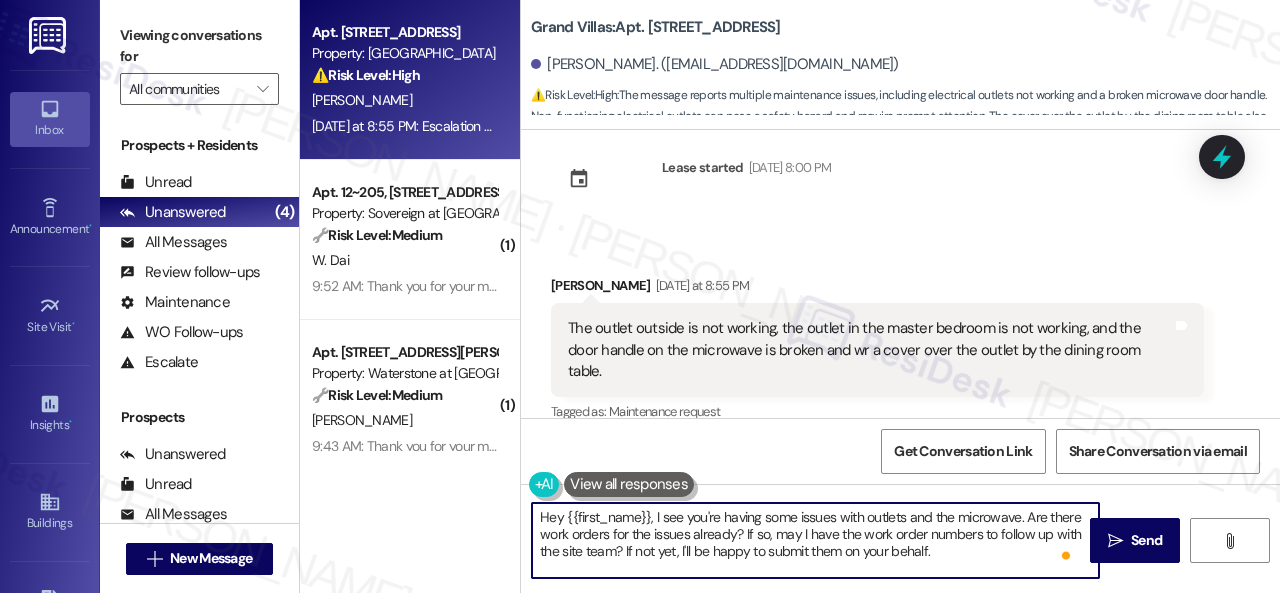 scroll, scrollTop: 152, scrollLeft: 0, axis: vertical 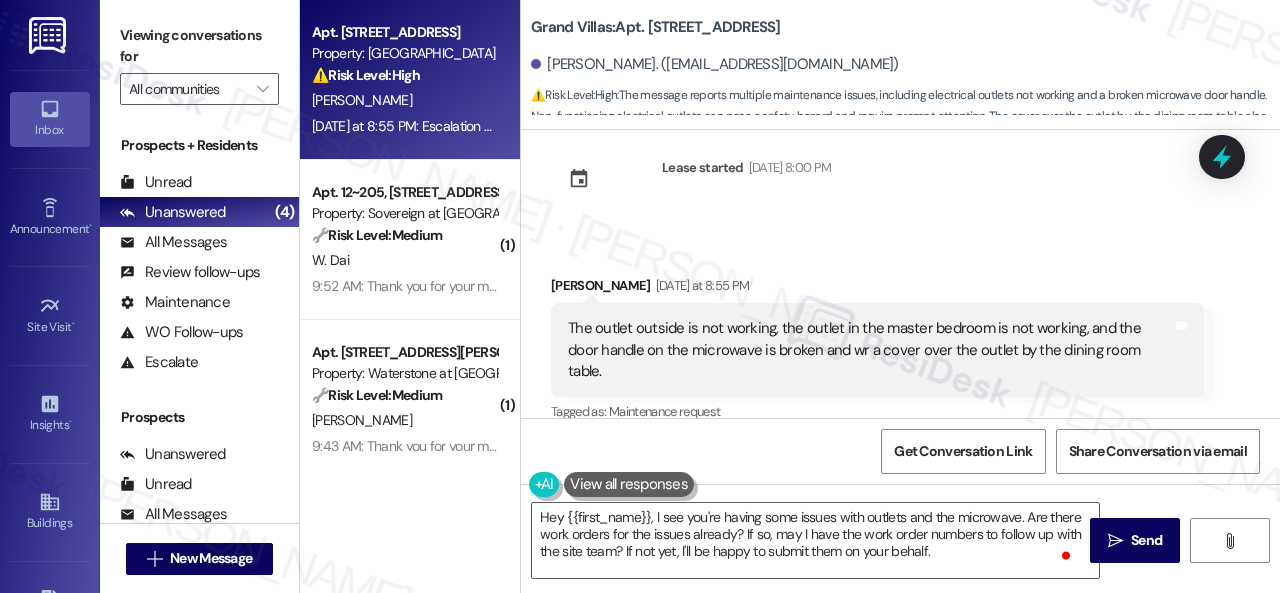 drag, startPoint x: 1094, startPoint y: 507, endPoint x: 1092, endPoint y: 483, distance: 24.083189 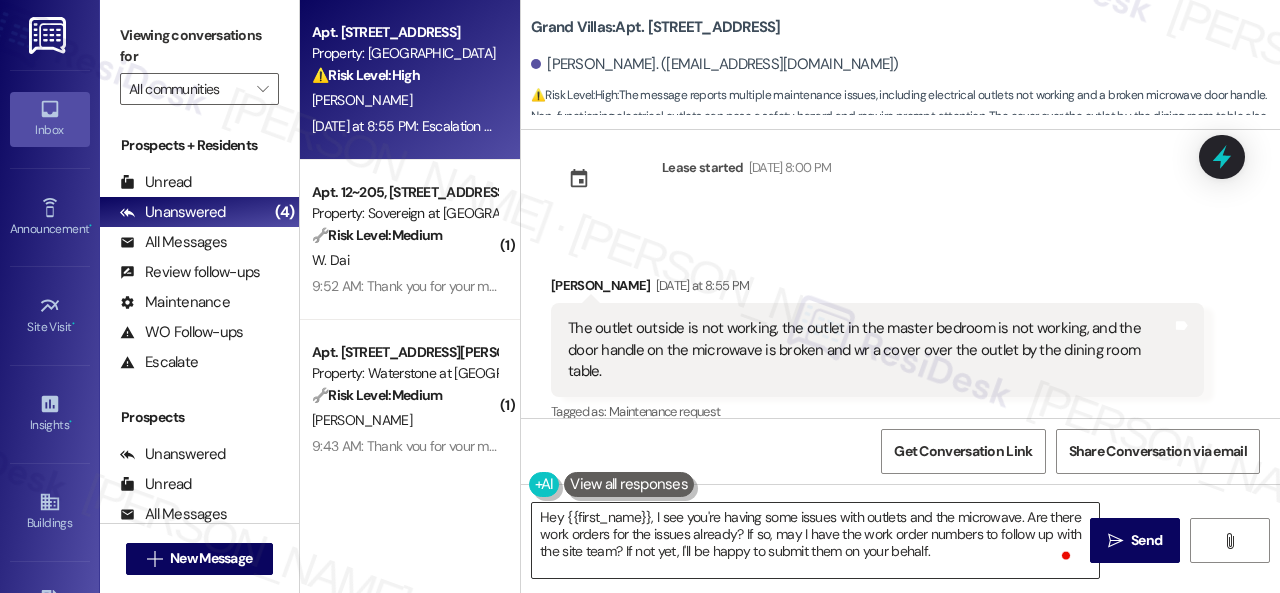click on "Hey {{first_name}}, I see you're having some issues with outlets and the microwave. Are there work orders for the issues already? If so, may I have the work order numbers to follow up with the site team? If not yet, I'll be happy to submit them on your behalf.
-Where are is the outlet exactly located outside?
-What is wrong with the microwave door handle? Can you provide a photo showing the issue?
-Please tell me more about the issue with the outlet cover by the dining room table.
Note: Due to limited availability, our maintenance team isn't able to call or schedule visits in advance. By submitting a work order, you're permitting them to enter your apartment, even if you're not home. If any children may be alone during the visit, please let me know so we can inform the team." at bounding box center (815, 540) 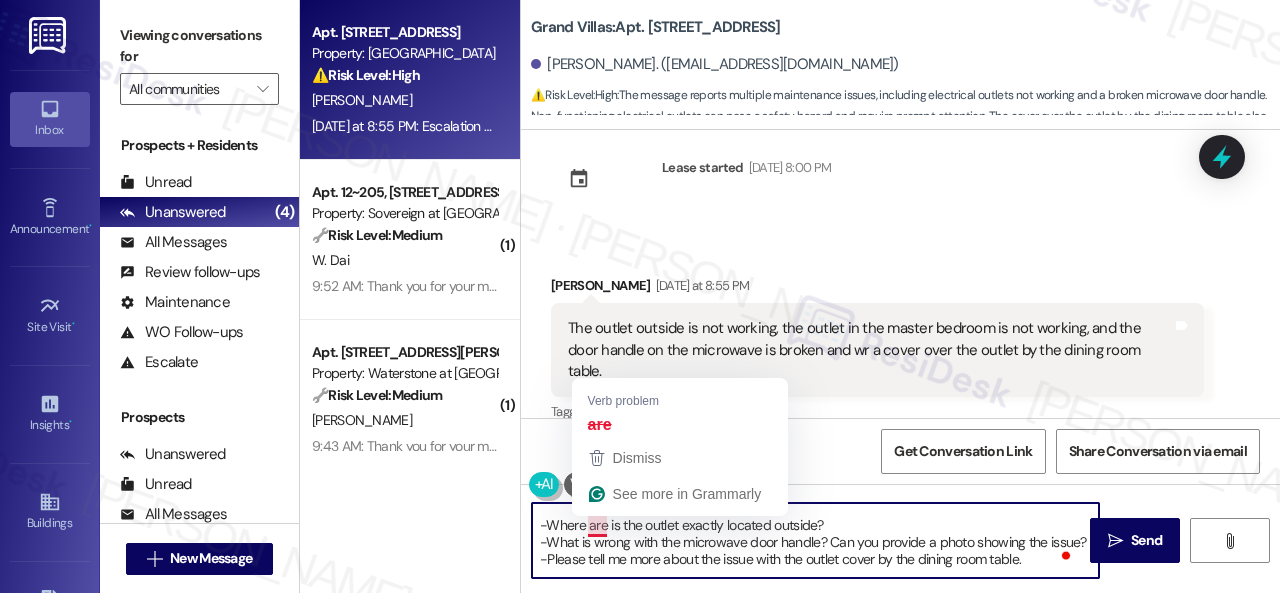 click on "Hey {{first_name}}, I see you're having some issues with outlets and the microwave. Are there work orders for the issues already? If so, may I have the work order numbers to follow up with the site team? If not yet, I'll be happy to submit them on your behalf.
-Where are is the outlet exactly located outside?
-What is wrong with the microwave door handle? Can you provide a photo showing the issue?
-Please tell me more about the issue with the outlet cover by the dining room table.
Note: Due to limited availability, our maintenance team isn't able to call or schedule visits in advance. By submitting a work order, you're permitting them to enter your apartment, even if you're not home. If any children may be alone during the visit, please let me know so we can inform the team." at bounding box center [815, 540] 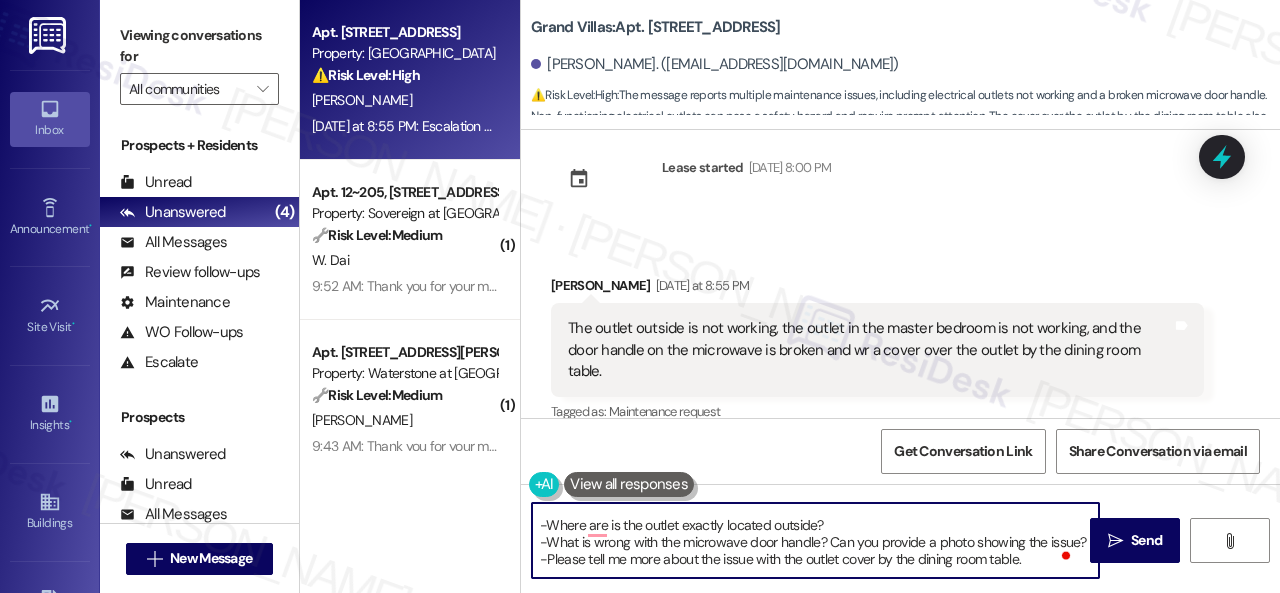 click on "Hey {{first_name}}, I see you're having some issues with outlets and the microwave. Are there work orders for the issues already? If so, may I have the work order numbers to follow up with the site team? If not yet, I'll be happy to submit them on your behalf.
-Where are is the outlet exactly located outside?
-What is wrong with the microwave door handle? Can you provide a photo showing the issue?
-Please tell me more about the issue with the outlet cover by the dining room table.
Note: Due to limited availability, our maintenance team isn't able to call or schedule visits in advance. By submitting a work order, you're permitting them to enter your apartment, even if you're not home. If any children may be alone during the visit, please let me know so we can inform the team." at bounding box center (815, 540) 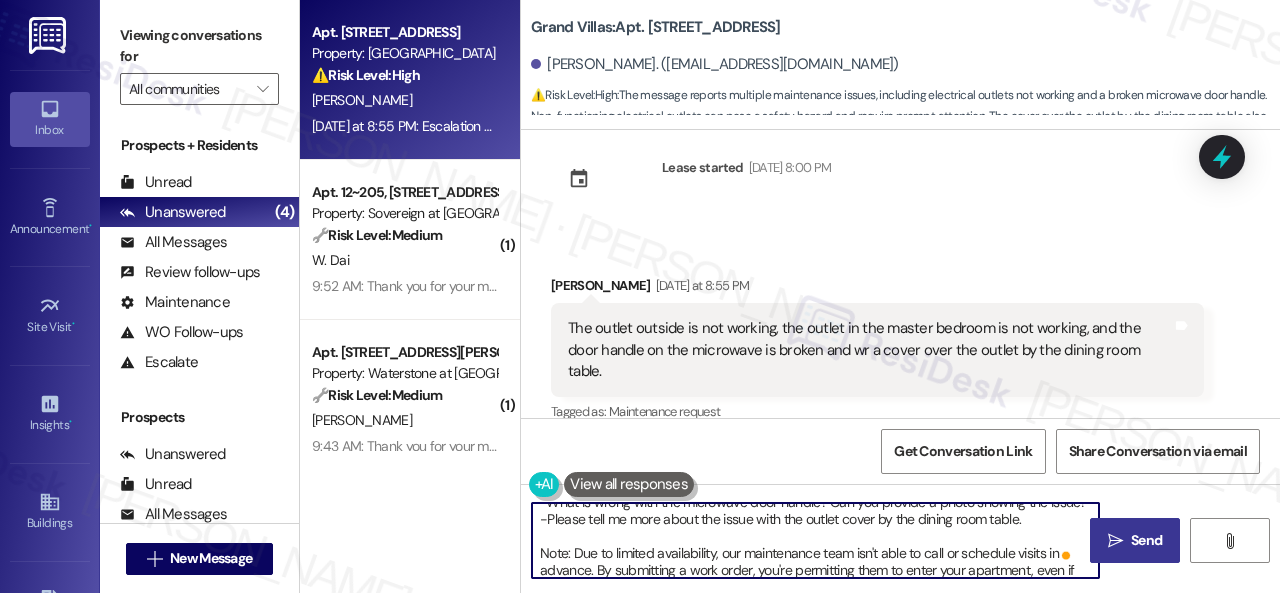 type on "Hey {{first_name}}, I see you're having some issues with outlets and the microwave. Are there work orders for the issues already? If so, may I have the work order numbers to follow up with the site team? If not yet, I'll be happy to submit them on your behalf.
-Where is the outlet exactly located outside?
-What is wrong with the microwave door handle? Can you provide a photo showing the issue?
-Please tell me more about the issue with the outlet cover by the dining room table.
Note: Due to limited availability, our maintenance team isn't able to call or schedule visits in advance. By submitting a work order, you're permitting them to enter your apartment, even if you're not home. If any children may be alone during the visit, please let me know so we can inform the team." 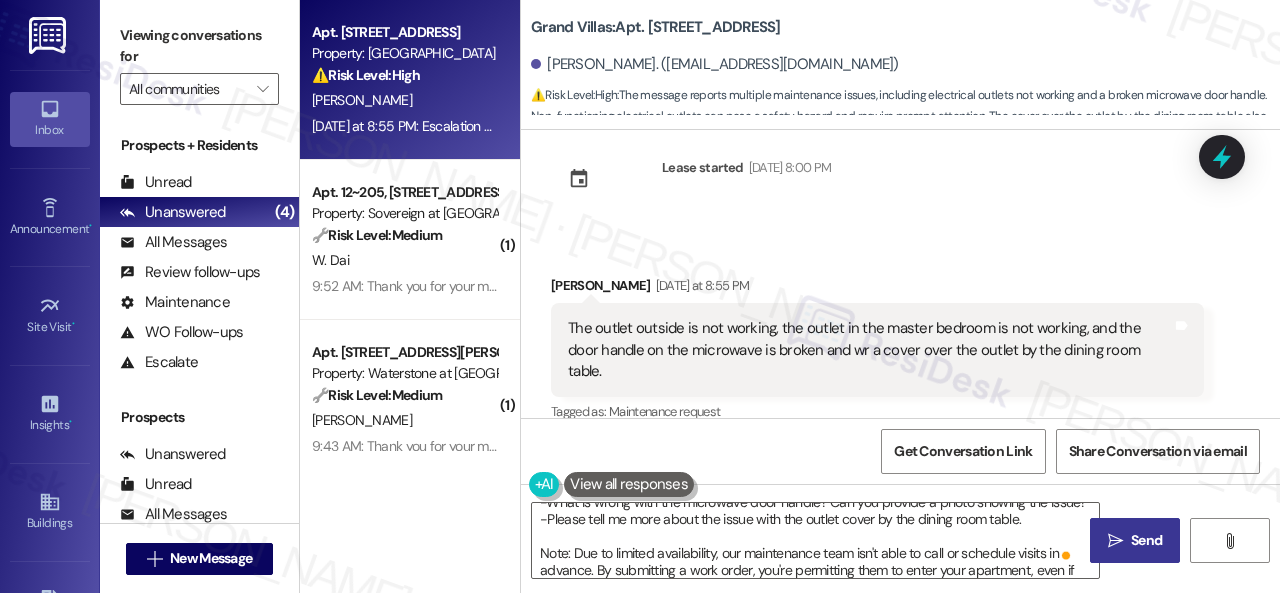 click on " Send" at bounding box center [1135, 540] 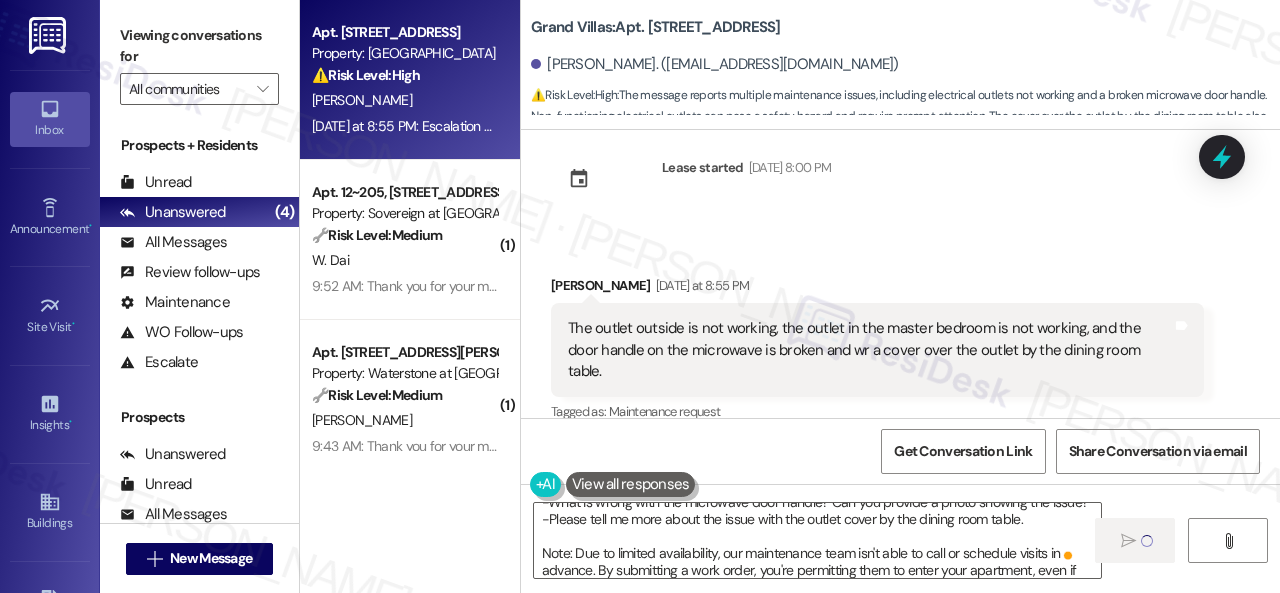 type 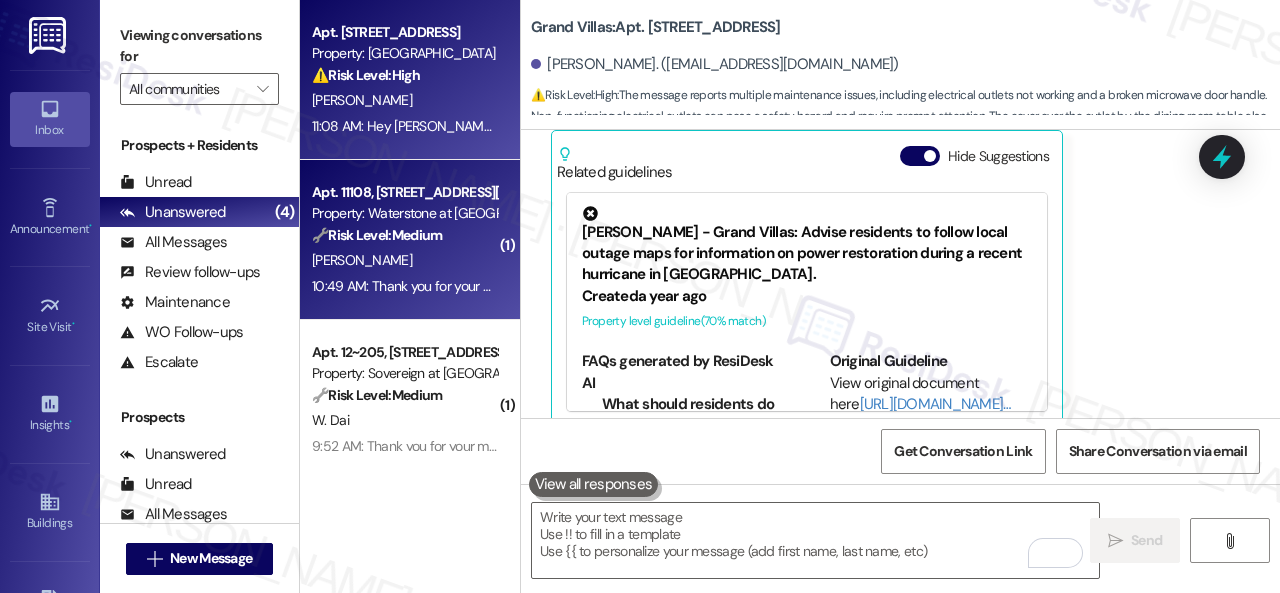 click on "[PERSON_NAME]" at bounding box center (404, 260) 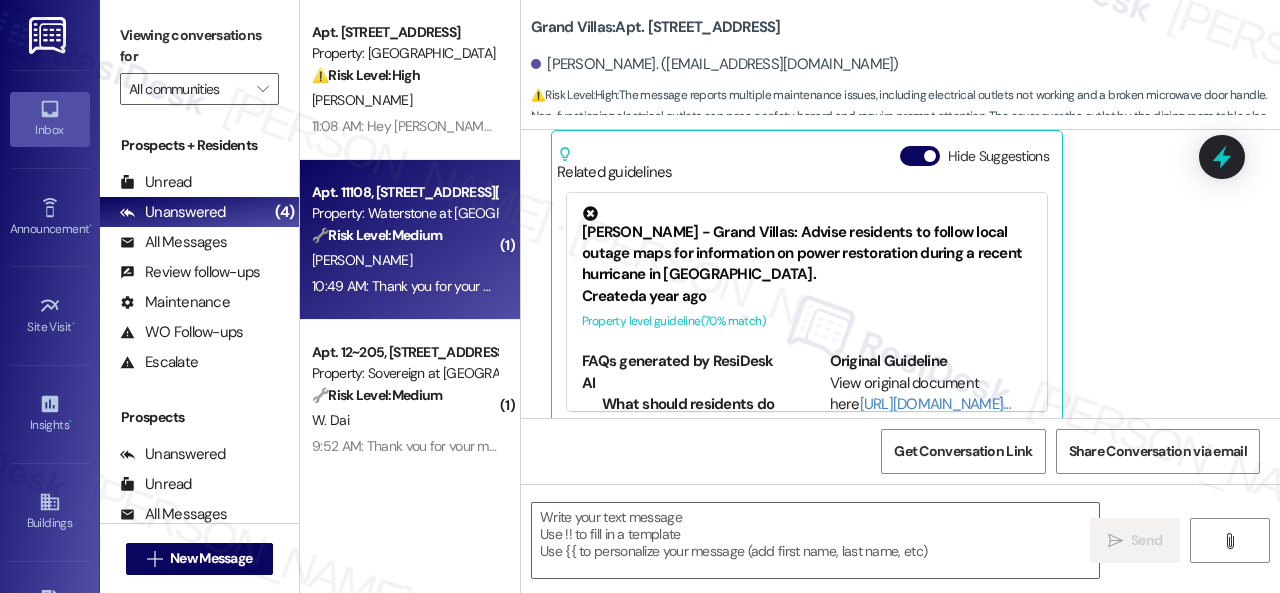 type on "Fetching suggested responses. Please feel free to read through the conversation in the meantime." 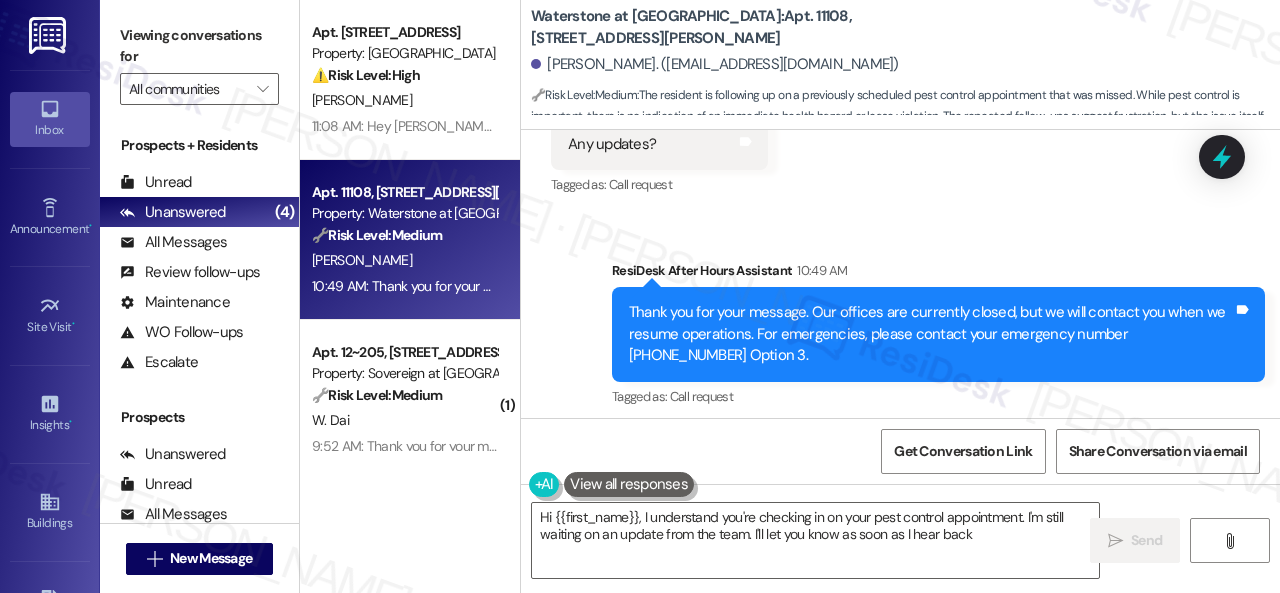 type on "Hi {{first_name}}, I understand you're checking in on your pest control appointment. I'm still waiting on an update from the team. I'll let you know as soon as I hear back!" 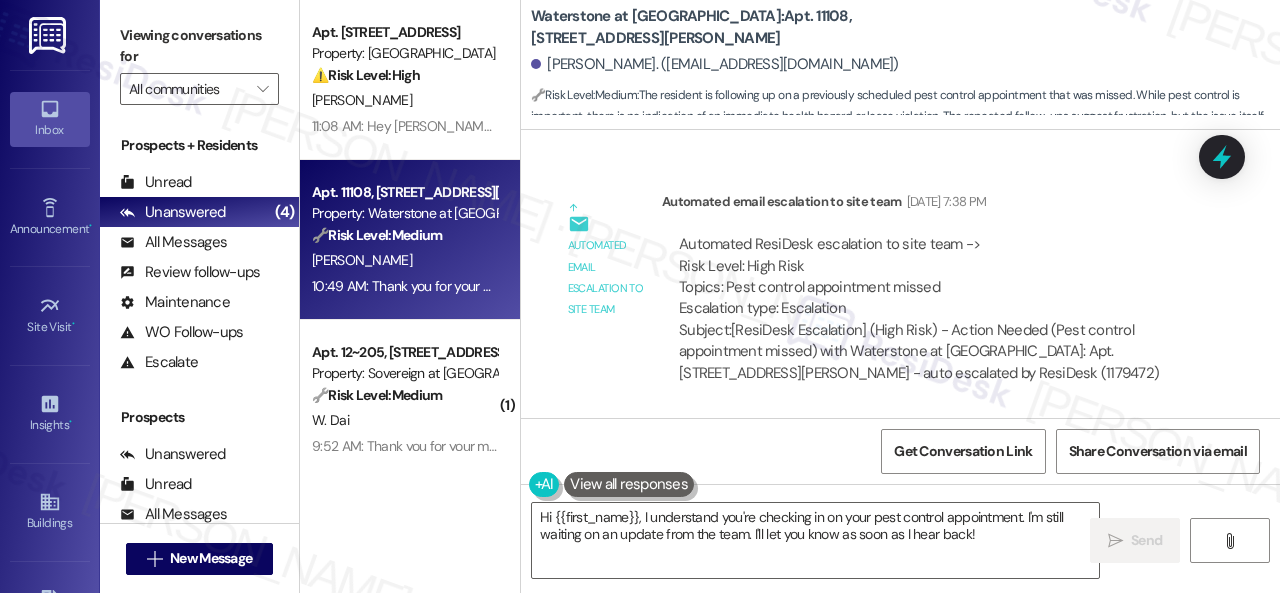 click on "Waterstone at [GEOGRAPHIC_DATA]:  Apt. [STREET_ADDRESS][PERSON_NAME]" at bounding box center [731, 27] 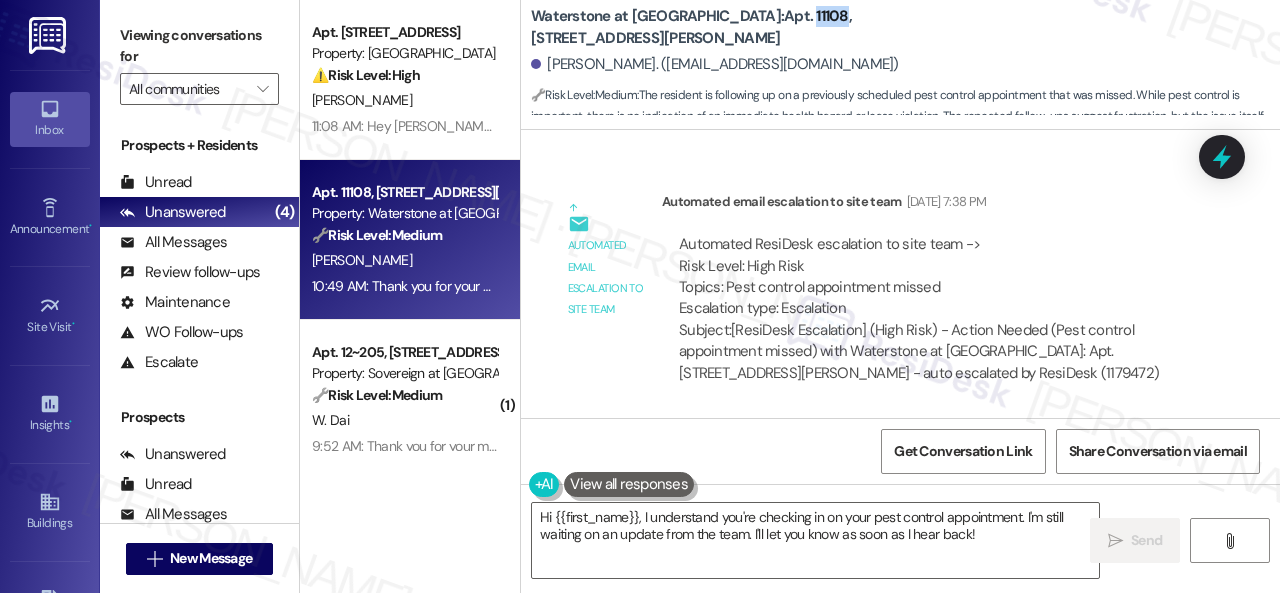 click on "Waterstone at [GEOGRAPHIC_DATA]:  Apt. [STREET_ADDRESS][PERSON_NAME]" at bounding box center (731, 27) 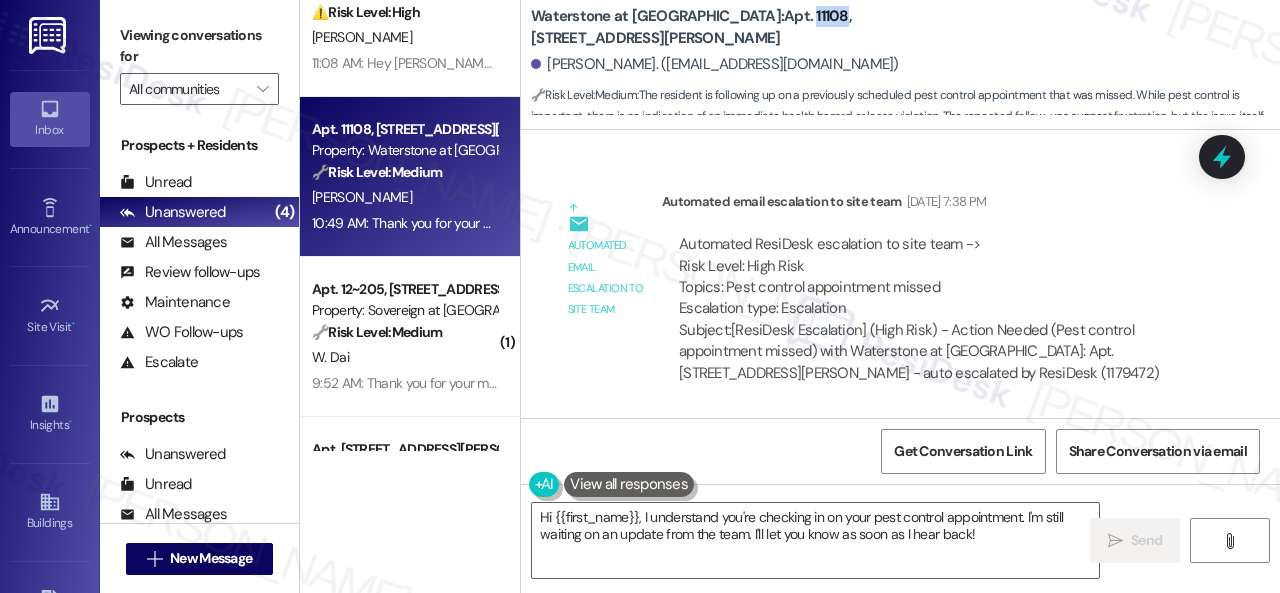 scroll, scrollTop: 200, scrollLeft: 0, axis: vertical 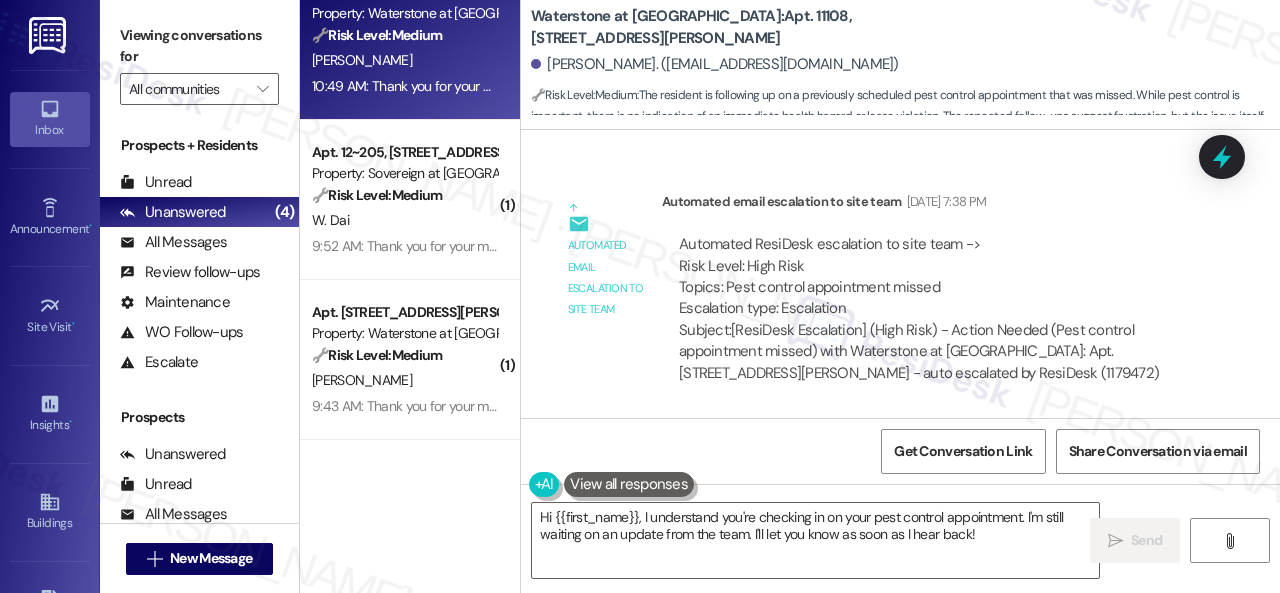click on "Apt. 12~205, [STREET_ADDRESS] Property: Sovereign at [GEOGRAPHIC_DATA] 🔧  Risk Level:  Medium The resident is canceling a maintenance request due to concerns about mud being tracked into their apartment during rainy weather. While the resident expresses frustration, this is a non-urgent issue related to property maintenance and resident satisfaction. There is no immediate threat to safety or property." at bounding box center [404, 174] 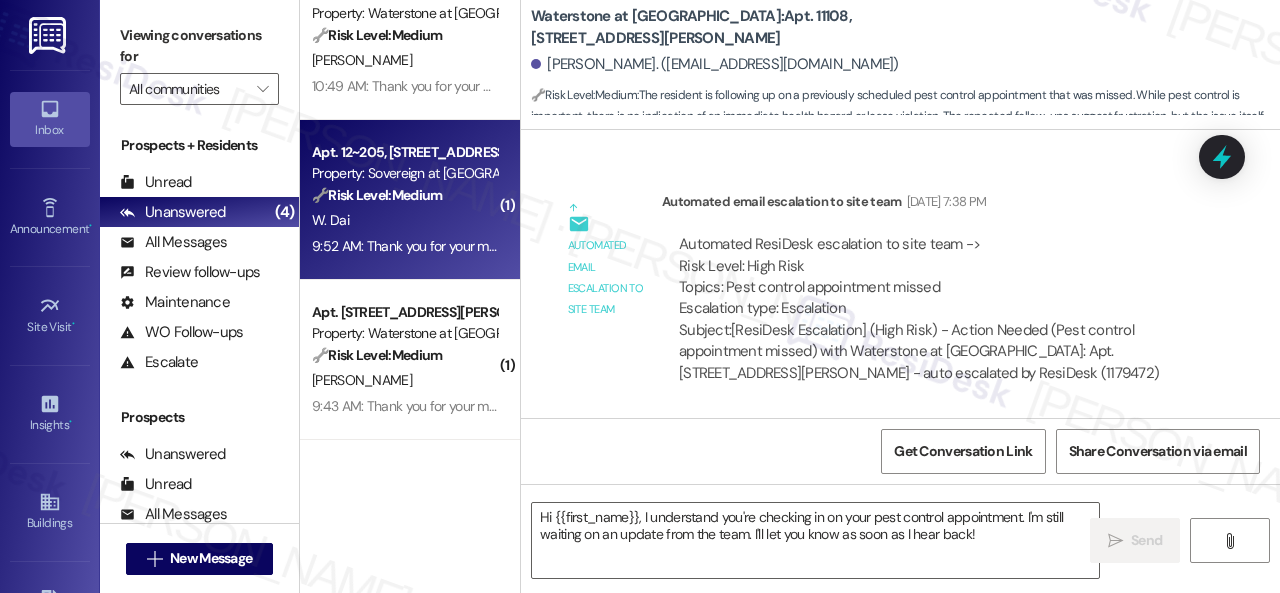 type on "Fetching suggested responses. Please feel free to read through the conversation in the meantime." 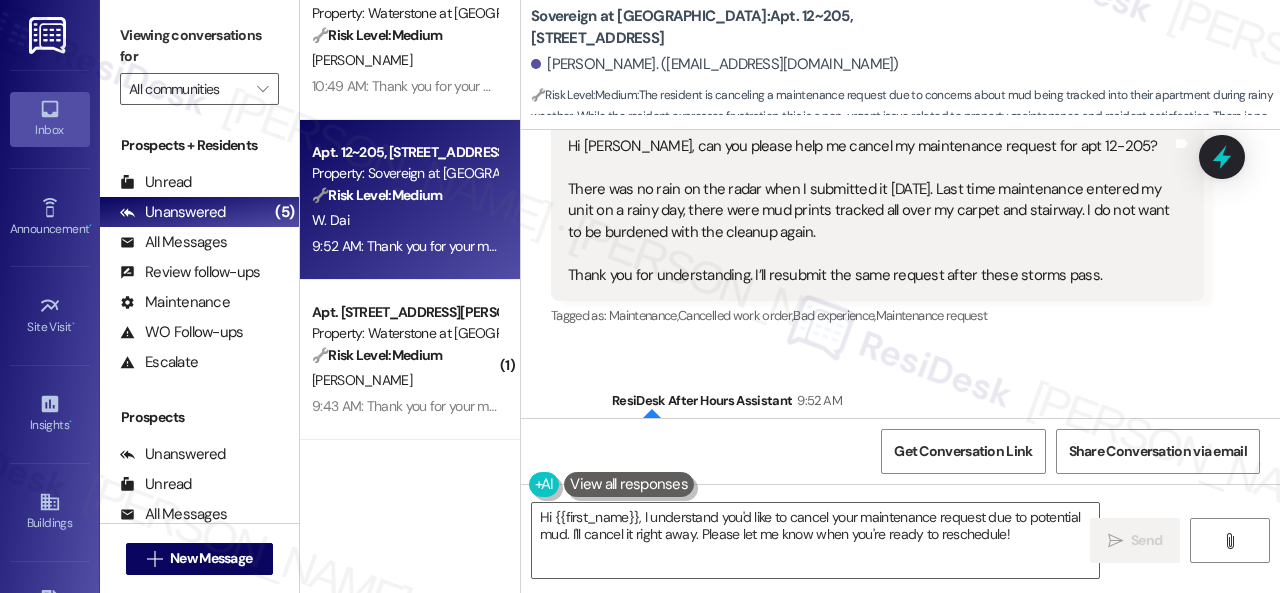 scroll, scrollTop: 21098, scrollLeft: 0, axis: vertical 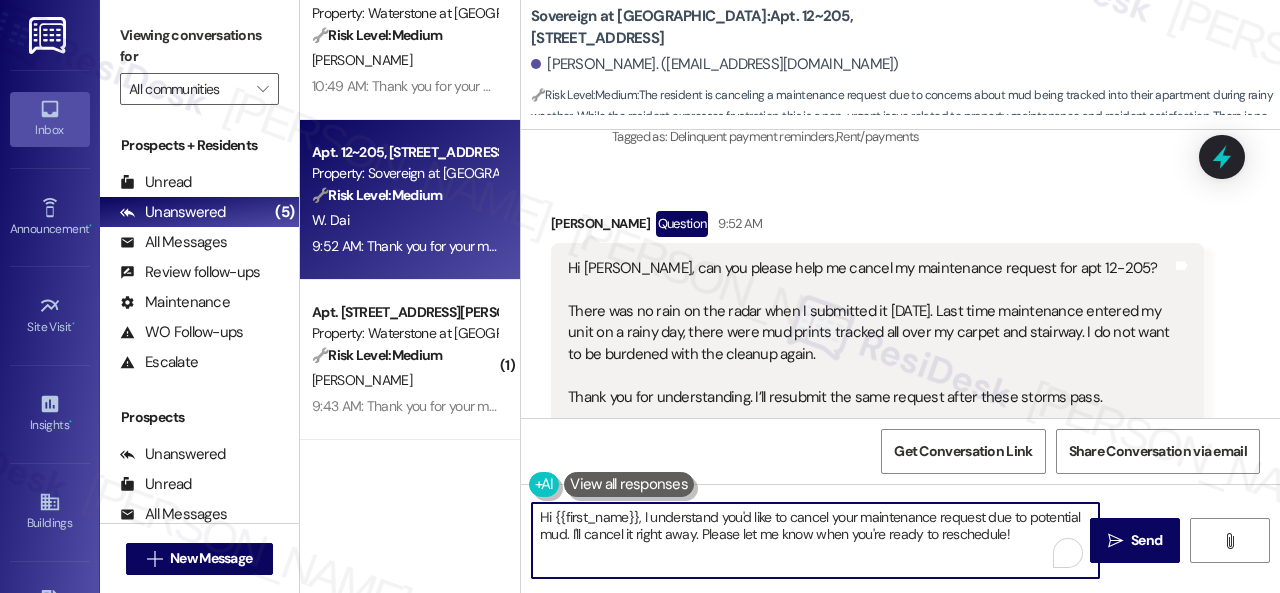 drag, startPoint x: 986, startPoint y: 516, endPoint x: 1010, endPoint y: 539, distance: 33.24154 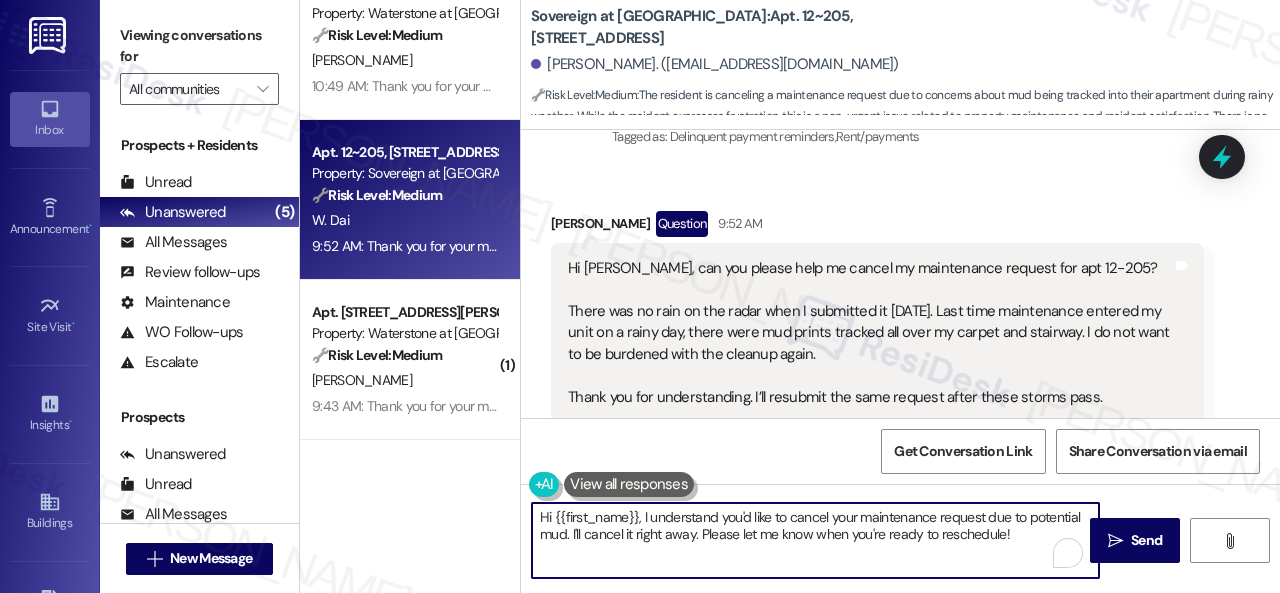 click on "Hi {{first_name}}, I understand you'd like to cancel your maintenance request due to potential mud. I'll cancel it right away. Please let me know when you're ready to reschedule!" at bounding box center [815, 540] 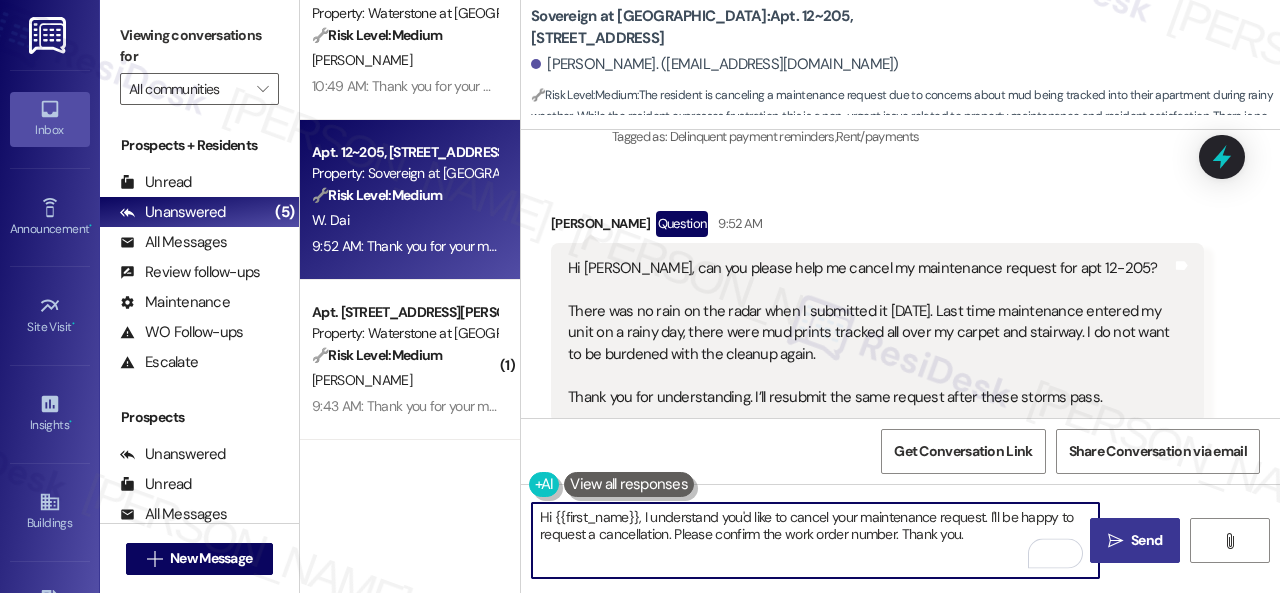 type on "Hi {{first_name}}, I understand you'd like to cancel your maintenance request. I'll be happy to request a cancellation. Please confirm the work order number. Thank you." 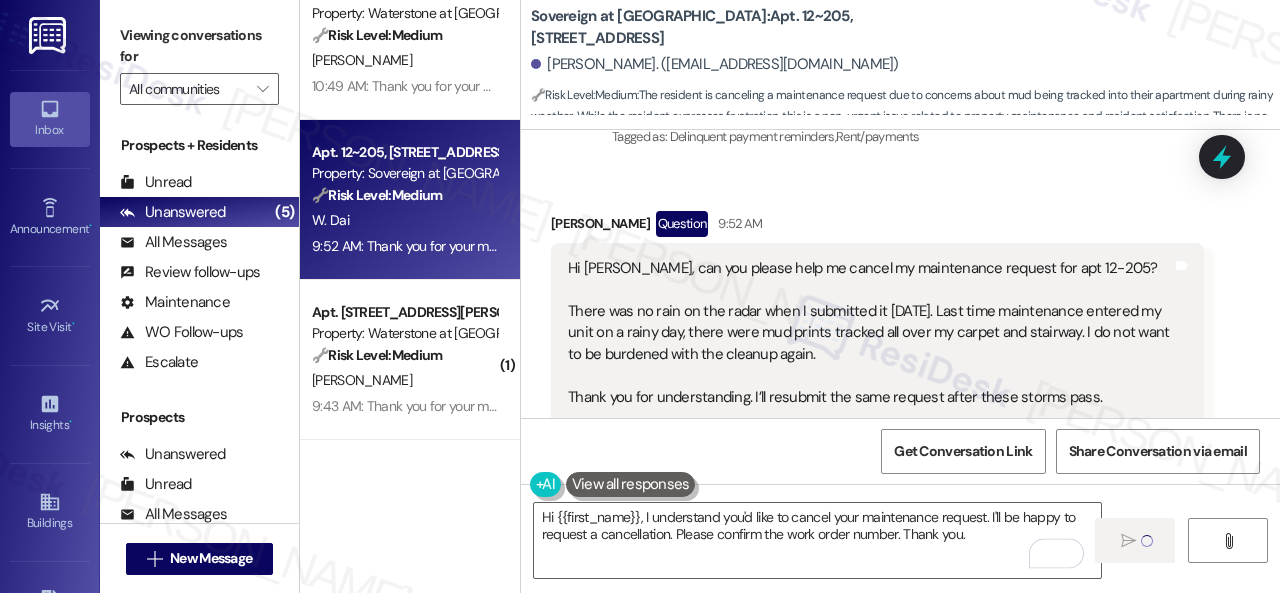 type 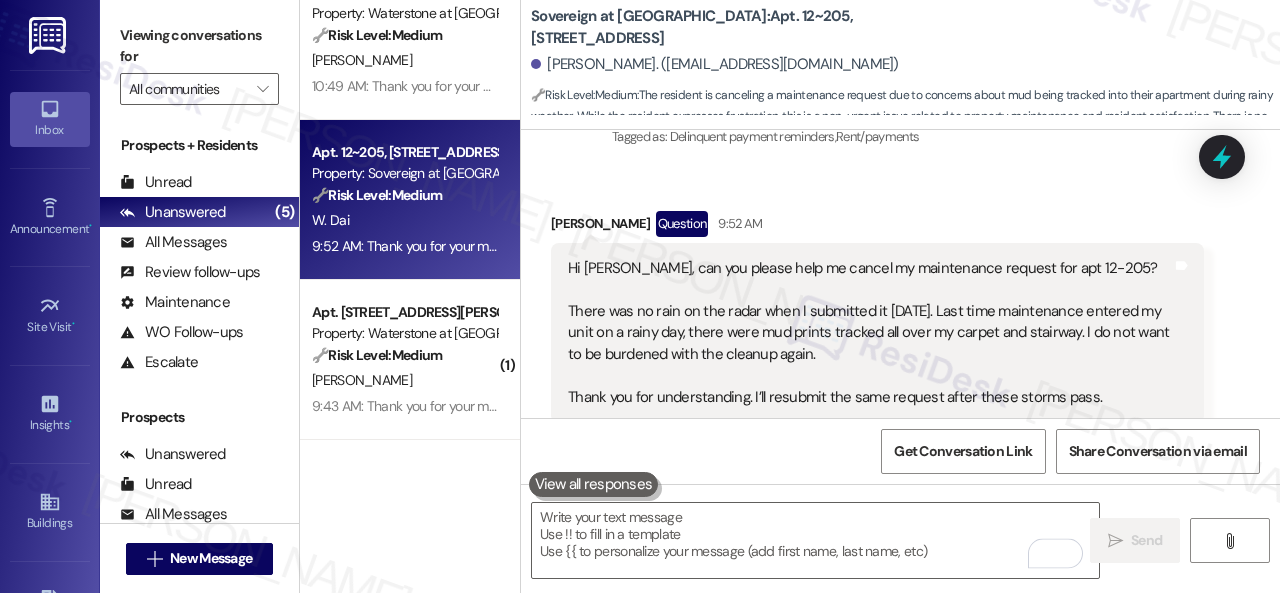 scroll, scrollTop: 21085, scrollLeft: 0, axis: vertical 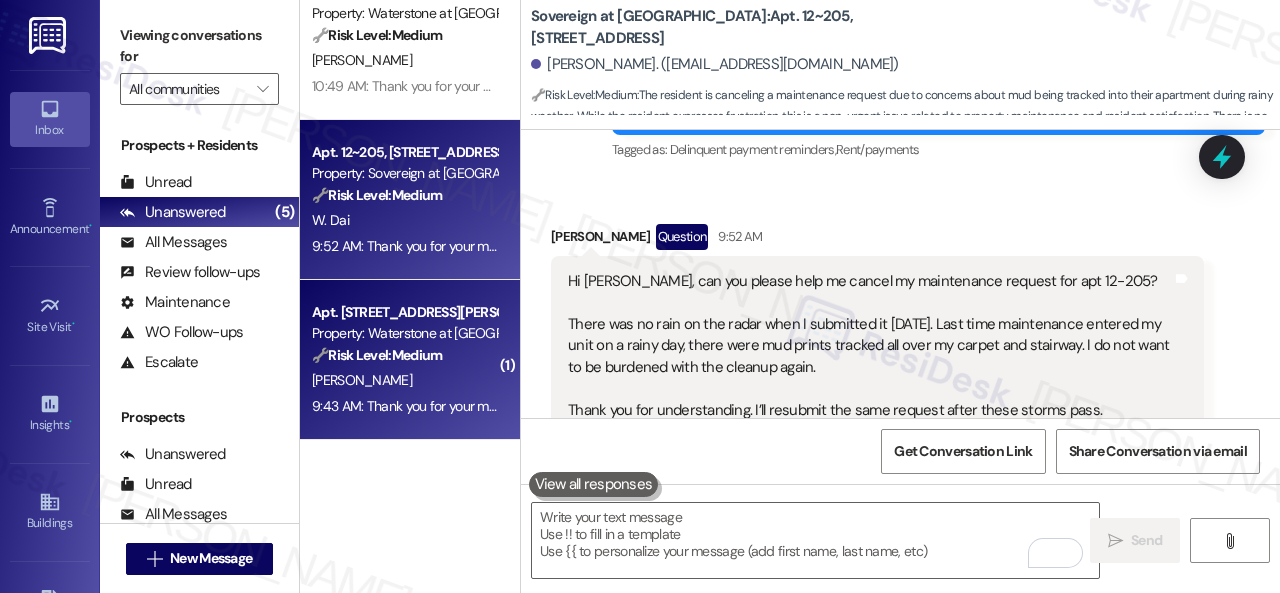 click on "[PERSON_NAME]" at bounding box center (404, 380) 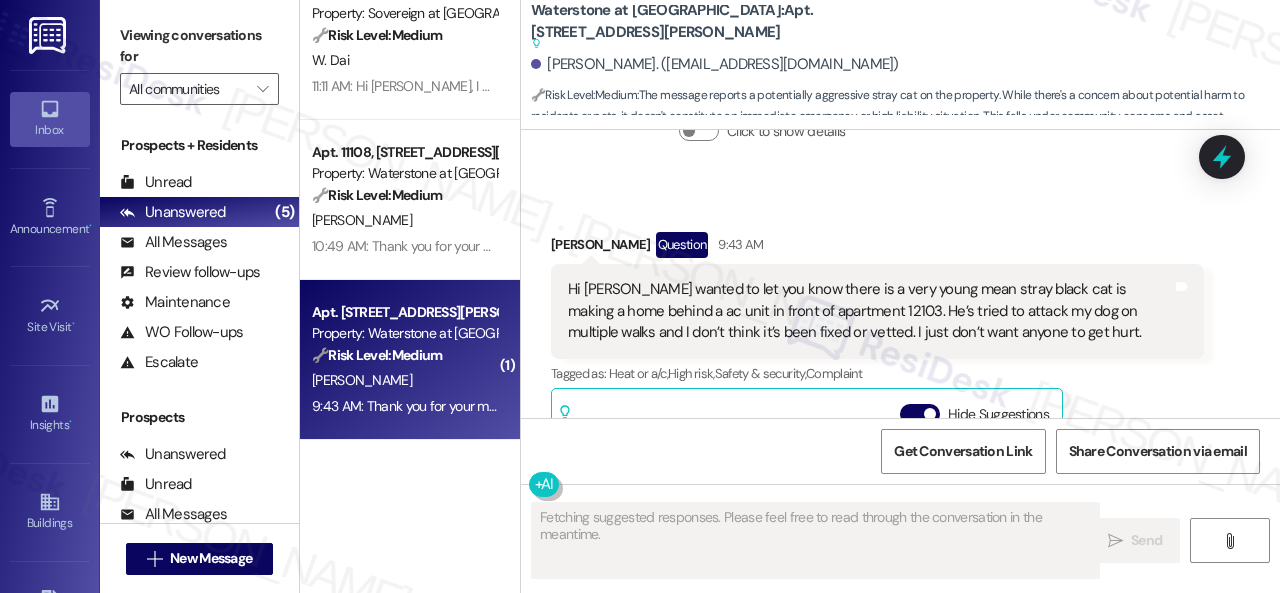 scroll, scrollTop: 8926, scrollLeft: 0, axis: vertical 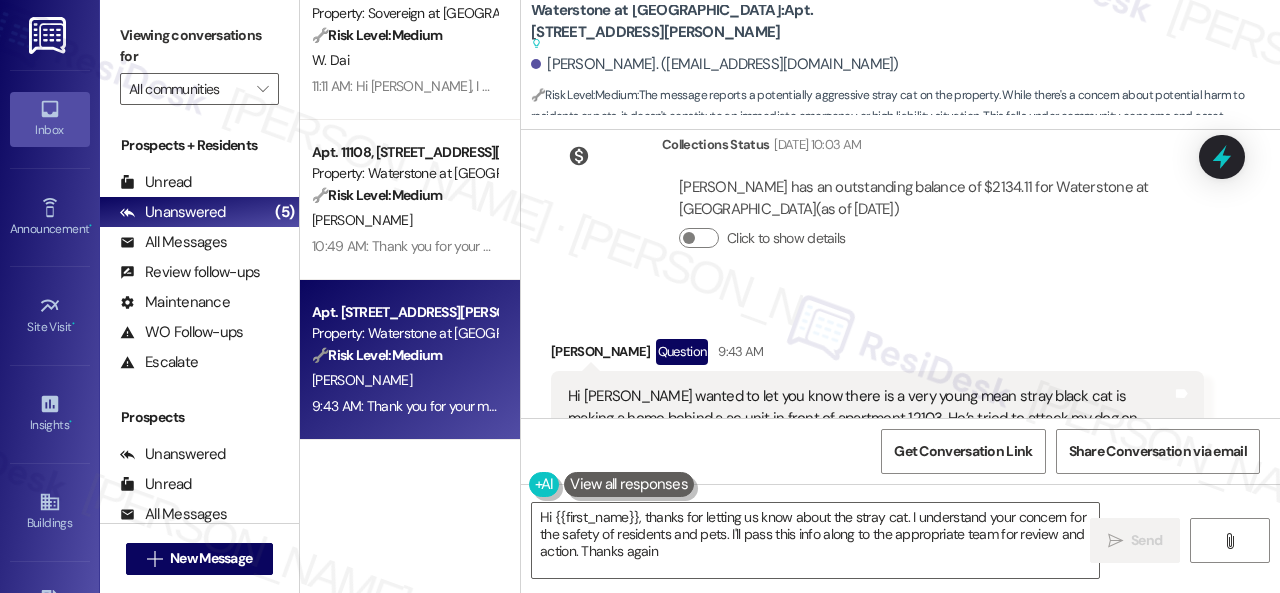 type on "Hi {{first_name}}, thanks for letting us know about the stray cat. I understand your concern for the safety of residents and pets. I'll pass this info along to the appropriate team for review and action. Thanks again!" 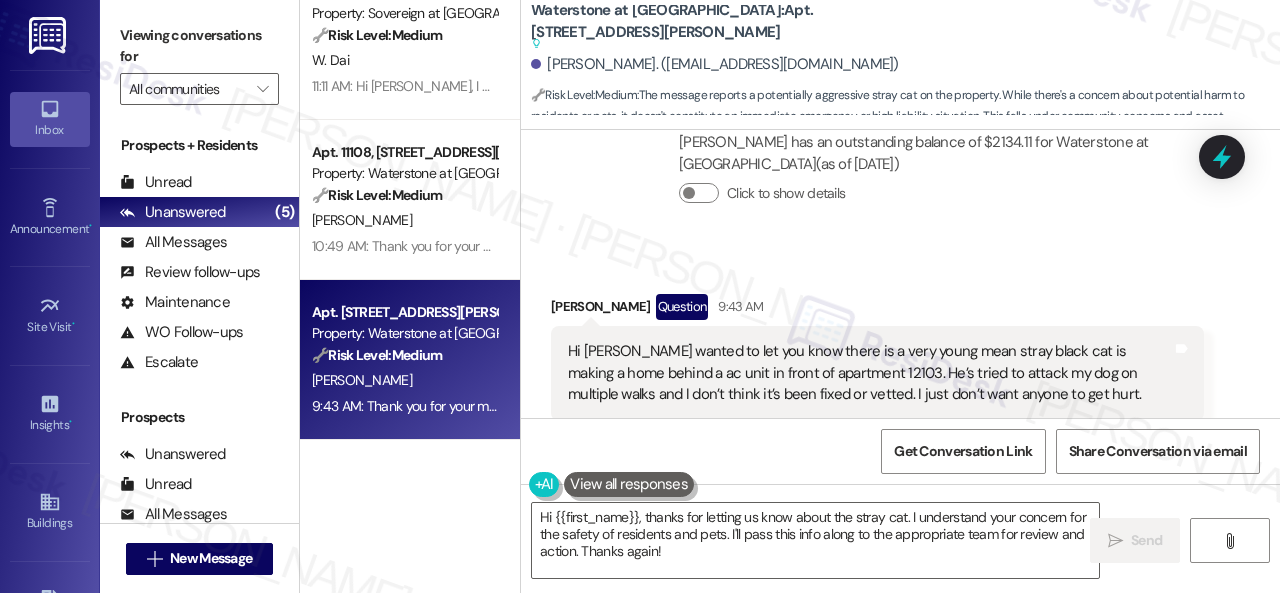 scroll, scrollTop: 8926, scrollLeft: 0, axis: vertical 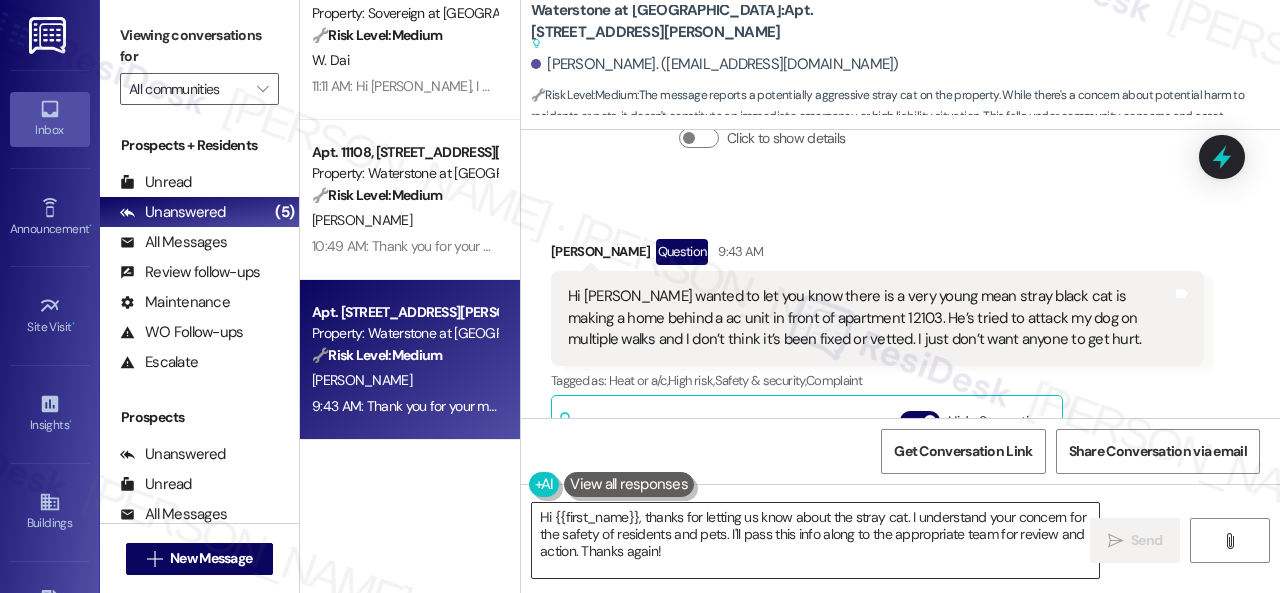 click on "Hi {{first_name}}, thanks for letting us know about the stray cat. I understand your concern for the safety of residents and pets. I'll pass this info along to the appropriate team for review and action. Thanks again!" at bounding box center [815, 540] 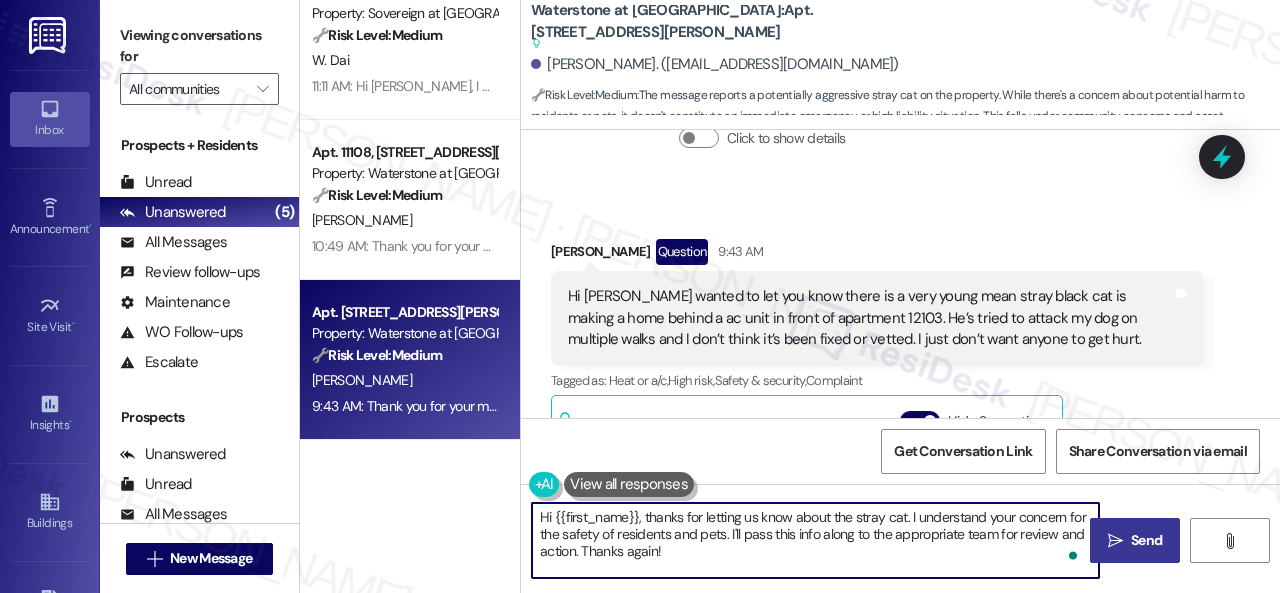 click on "" at bounding box center (1115, 541) 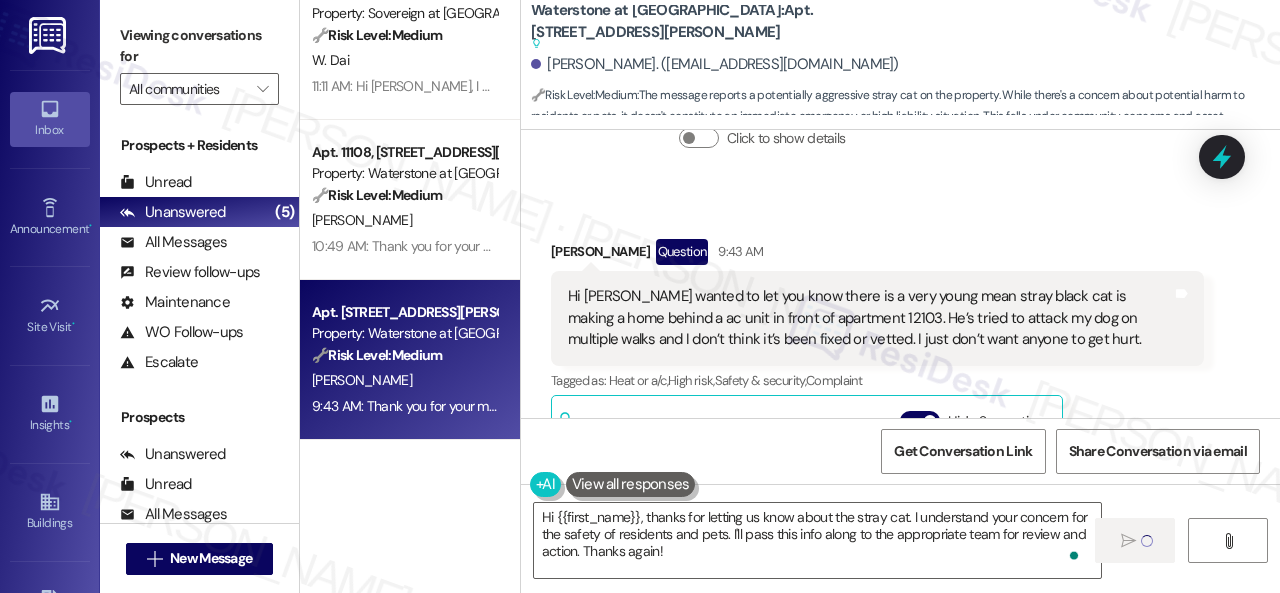 type 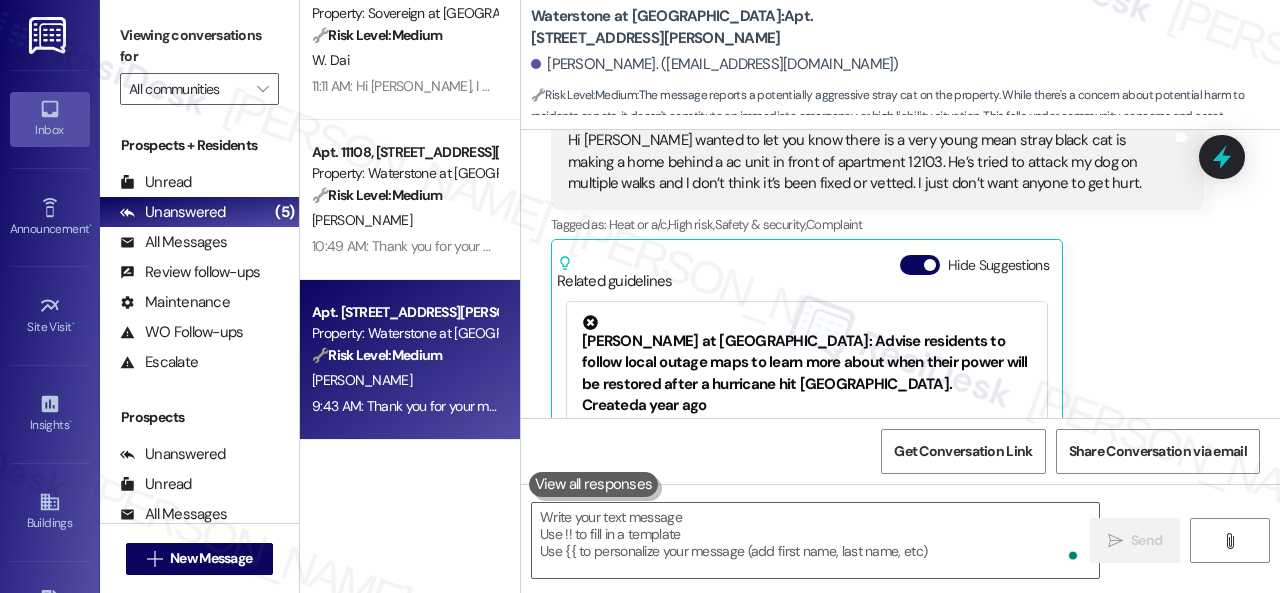 scroll, scrollTop: 8988, scrollLeft: 0, axis: vertical 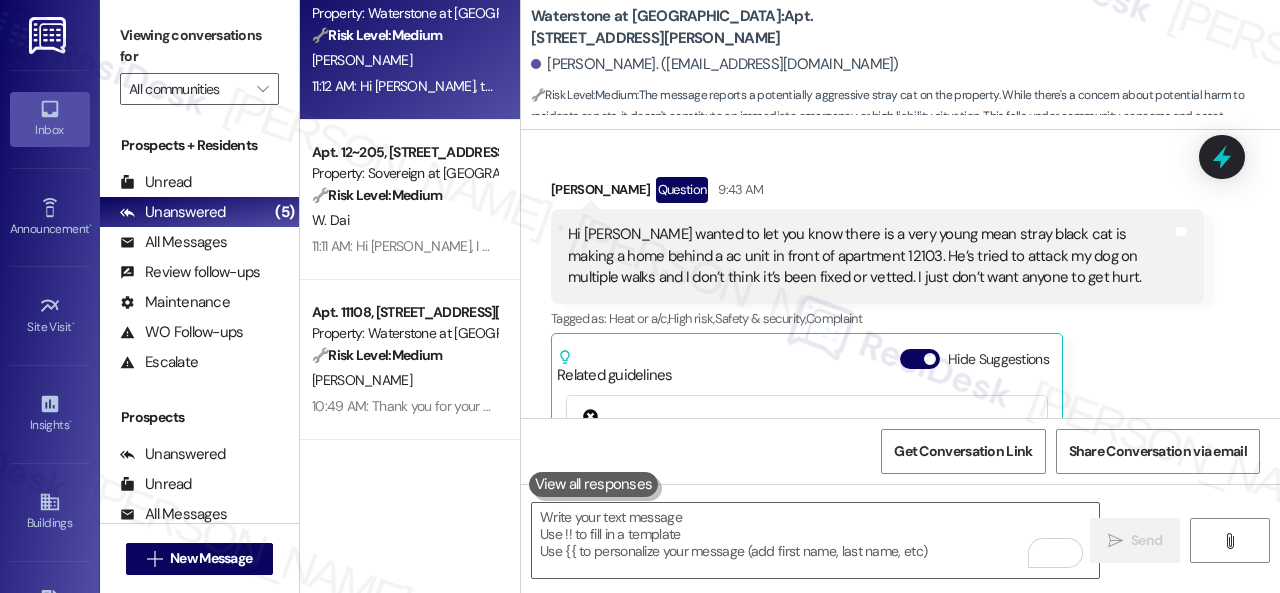 click on "[PERSON_NAME] Question 9:43 AM Hi [PERSON_NAME] wanted to let you know there is a very young mean stray black cat is making a home behind a ac unit in front of apartment 12103. He’s tried to attack my dog on multiple walks and I don’t think it’s been fixed or vetted. I just don’t want anyone to get hurt. Tags and notes Tagged as:   Heat or a/c ,  Click to highlight conversations about Heat or a/c High risk ,  Click to highlight conversations about High risk Safety & security ,  Click to highlight conversations about Safety & security Complaint Click to highlight conversations about Complaint  Related guidelines Hide Suggestions [PERSON_NAME] at [GEOGRAPHIC_DATA]: Advise residents to follow local outage maps to learn more about when their power will be restored after a hurricane hit [GEOGRAPHIC_DATA]. Created  a year ago Property level guideline  ( 68 % match) FAQs generated by ResiDesk AI What number can I text to get information about power outages? How can I find out when my power will be restored? Created   ( 66" at bounding box center (877, 403) 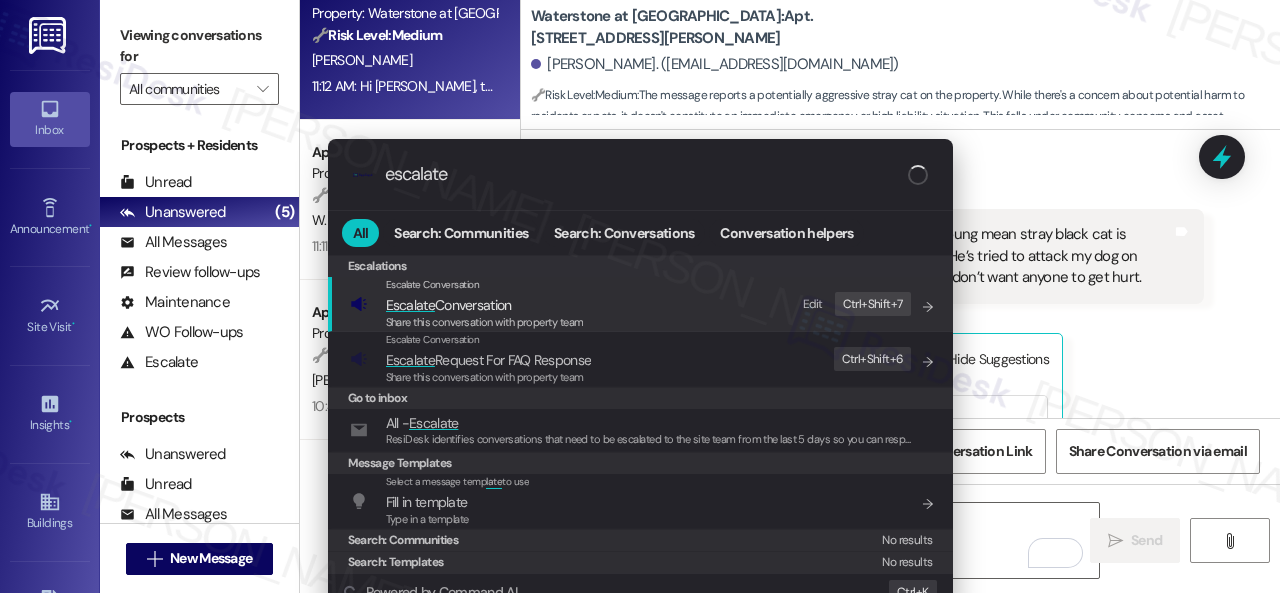 type on "escalate" 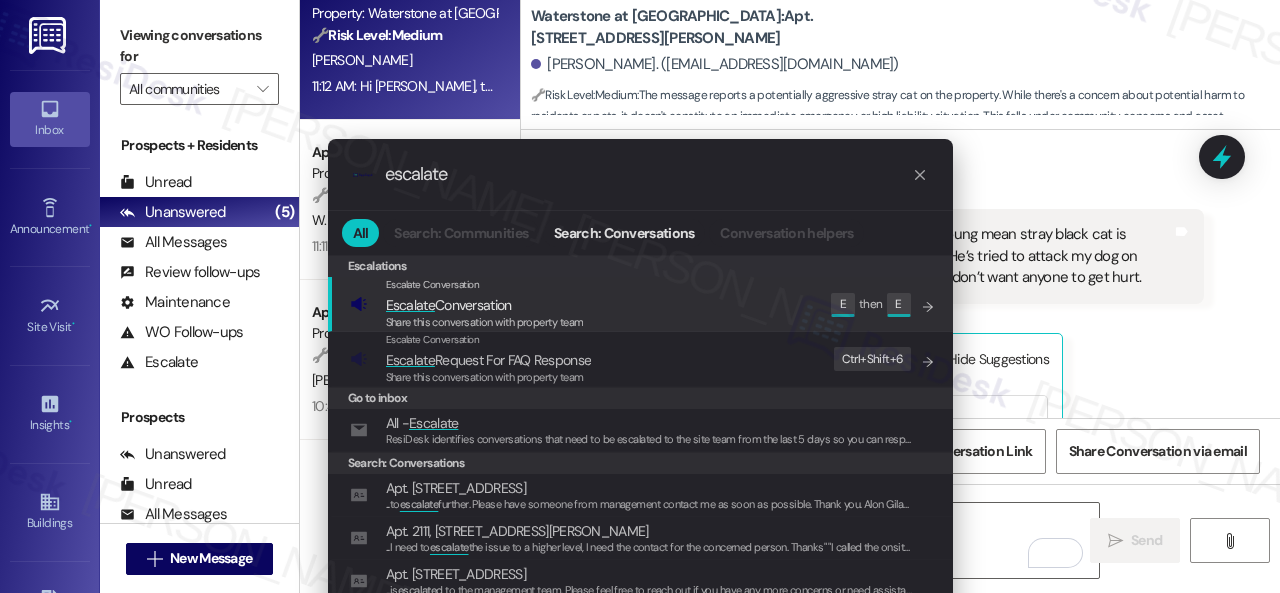 click 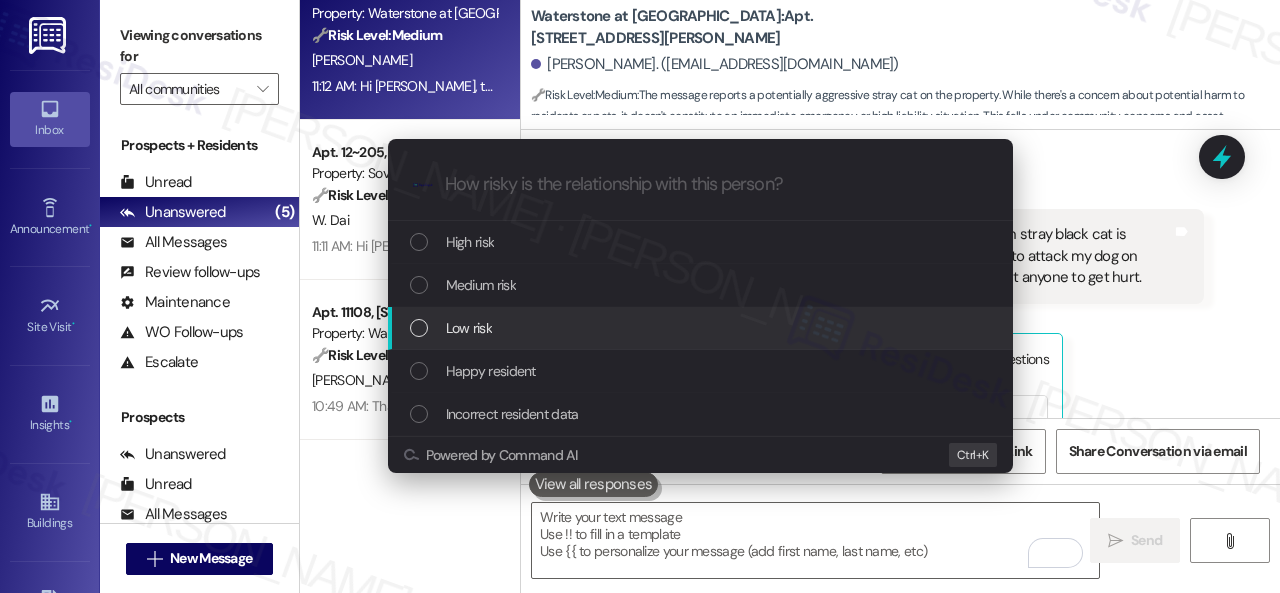 click on "Low risk" at bounding box center [469, 328] 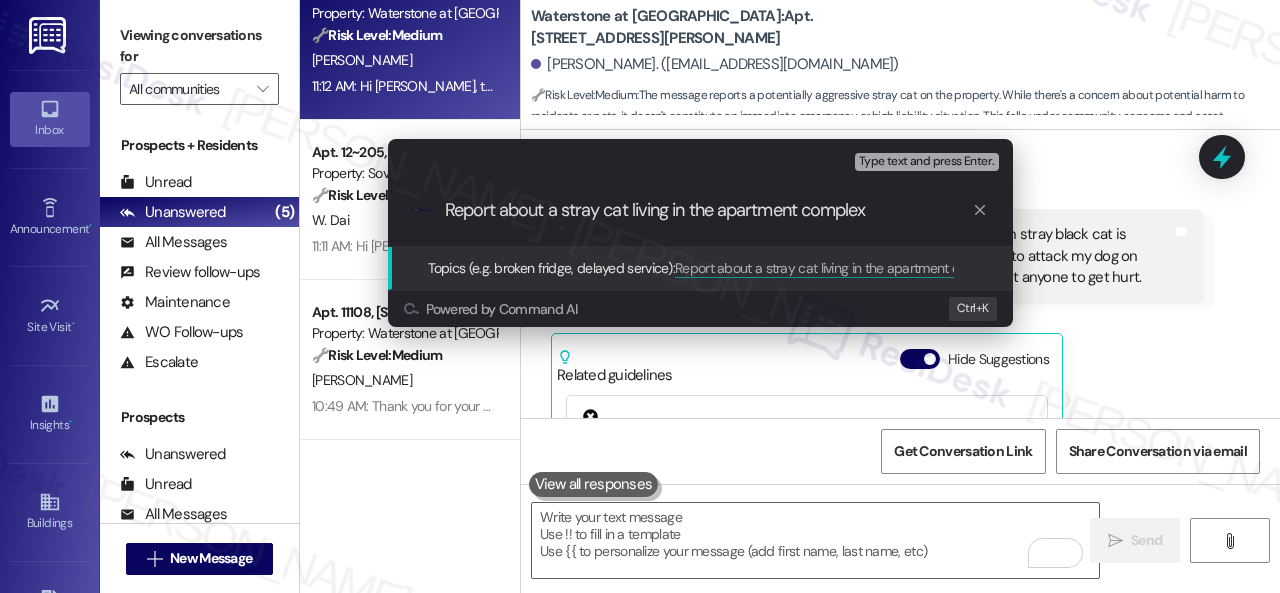 type on "Report about a stray cat living in the apartment complex." 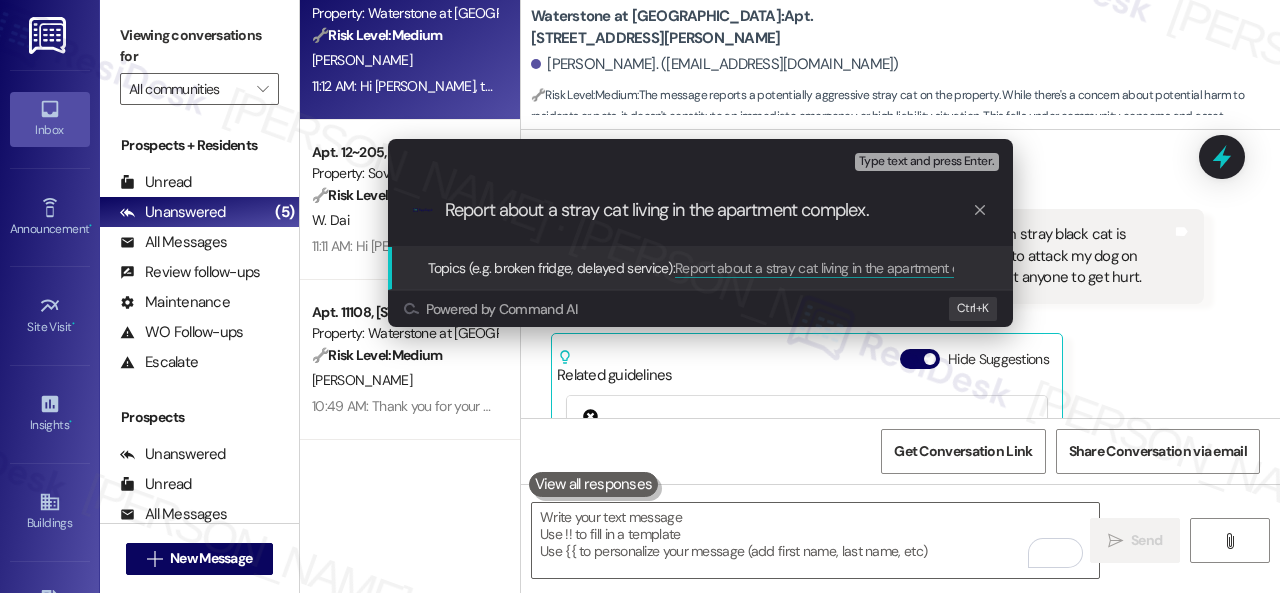 type 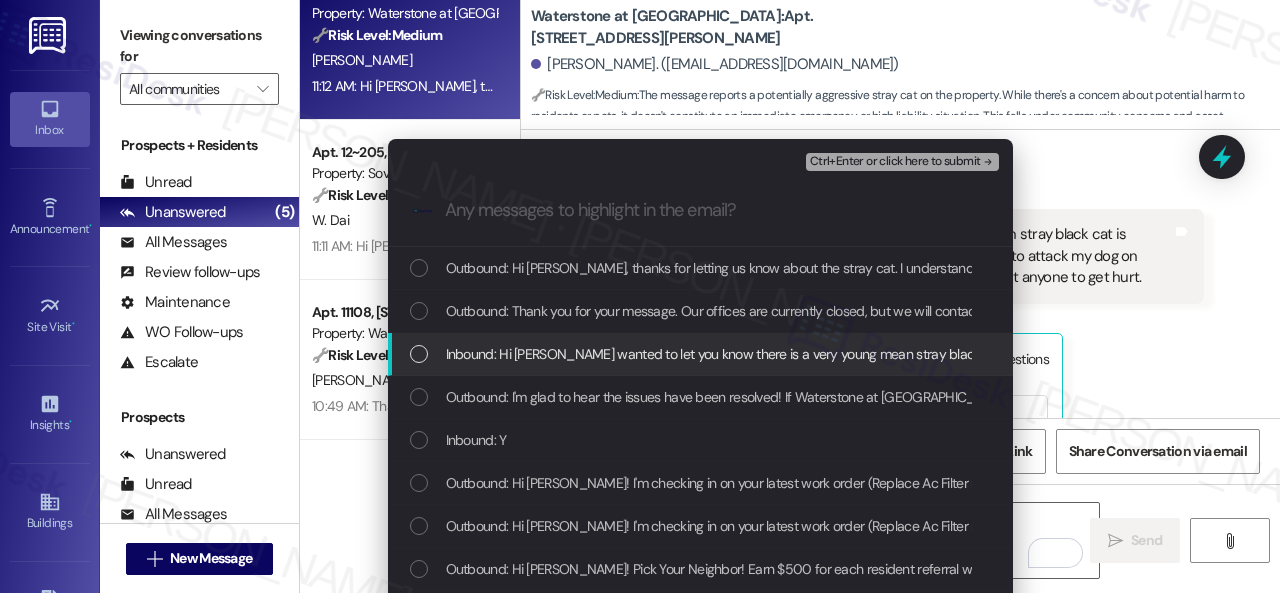 click on "Inbound: Hi [PERSON_NAME] wanted to let you know there is a very young mean stray black cat is making a home behind a ac unit in front of apartment 12103. He’s tried to attack my dog on multiple walks and I don’t think it’s been fixed or vetted. I just don’t want anyone to get hurt." at bounding box center (1258, 354) 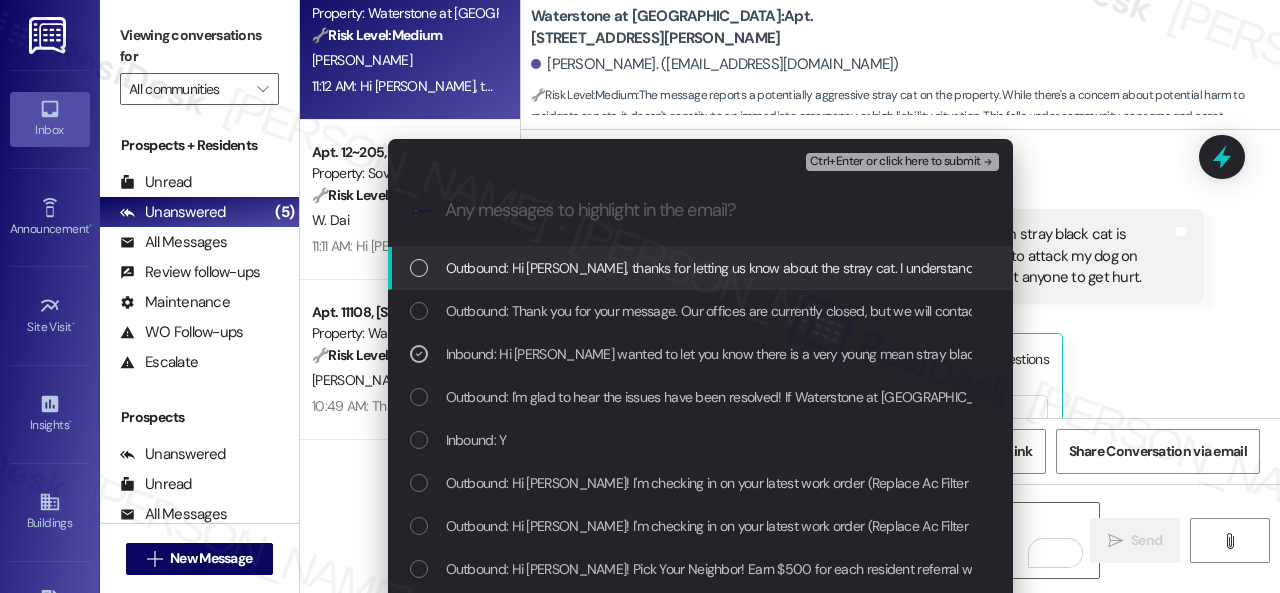 click on "Ctrl+Enter or click here to submit" at bounding box center [895, 162] 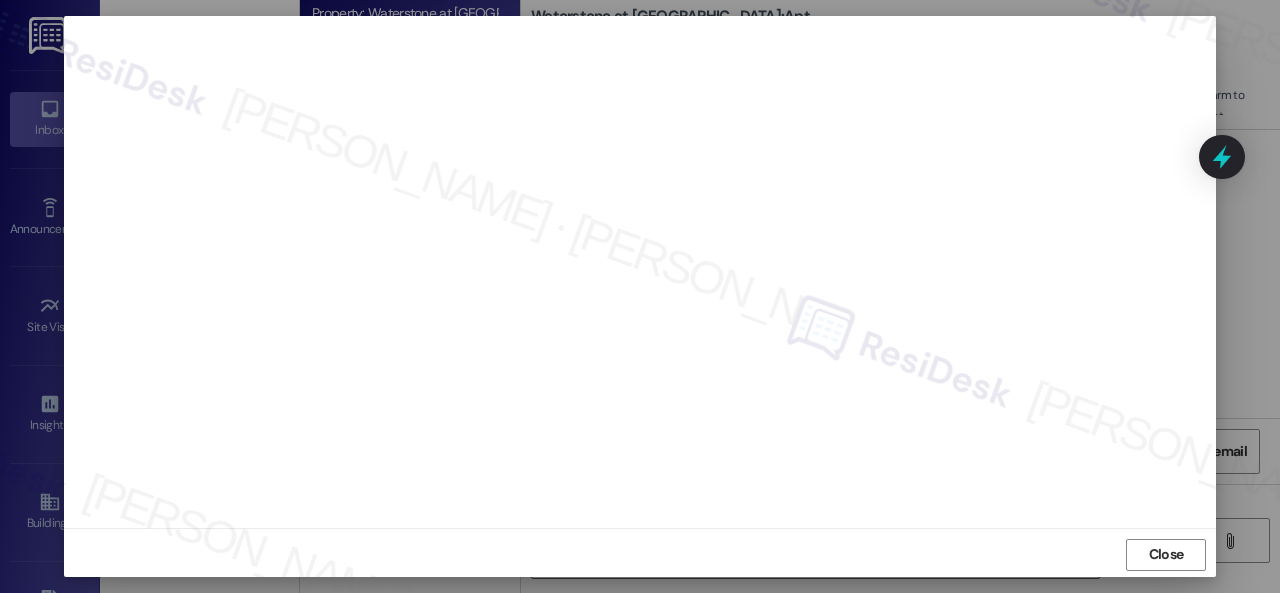 scroll, scrollTop: 25, scrollLeft: 0, axis: vertical 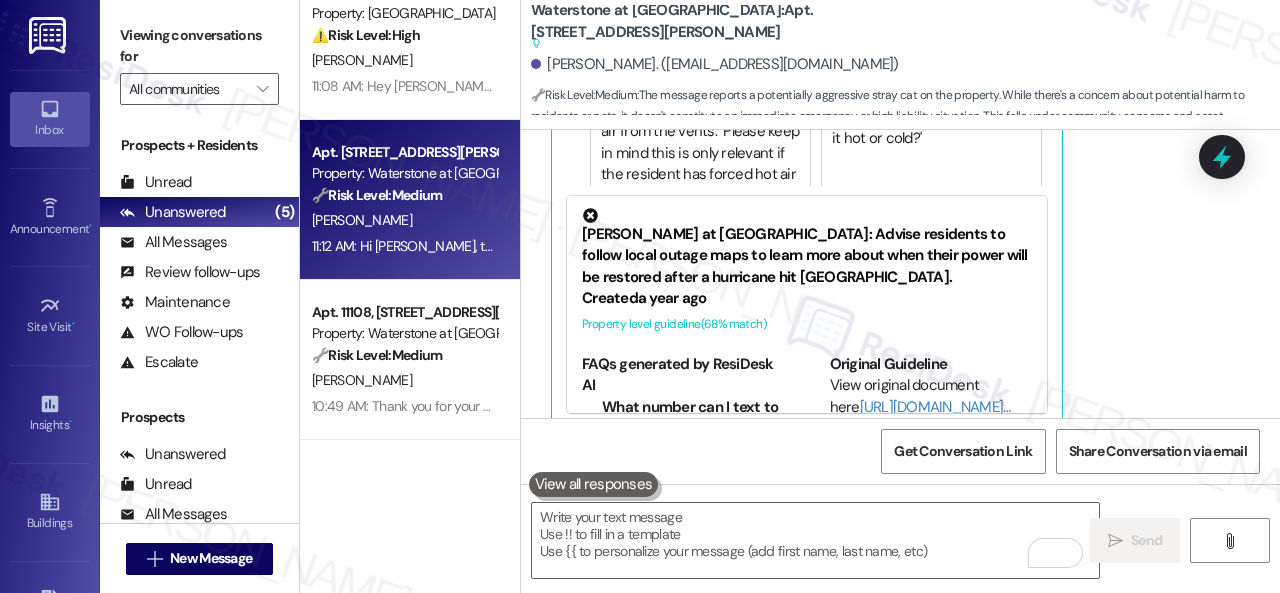 click on "[PERSON_NAME] Question 9:43 AM Hi [PERSON_NAME] wanted to let you know there is a very young mean stray black cat is making a home behind a ac unit in front of apartment 12103. He’s tried to attack my dog on multiple walks and I don’t think it’s been fixed or vetted. I just don’t want anyone to get hurt. Tags and notes Tagged as:   Heat or a/c ,  Click to highlight conversations about Heat or a/c High risk ,  Click to highlight conversations about High risk Safety & security ,  Click to highlight conversations about Safety & security Complaint ,  Click to highlight conversations about Complaint Emailed client ,  Click to highlight conversations about Emailed client Escalation type escalation Click to highlight conversations about Escalation type escalation  Related guidelines Hide Suggestions ResiDesk guideline: Follow-up for Heat or a/c   Guideline   1  suggestion  for next step (Click to fill) ' Happy to help! Is there any air coming out of the vents and is it hot or cold? ' Created  a year ago  ( 68" at bounding box center (877, 83) 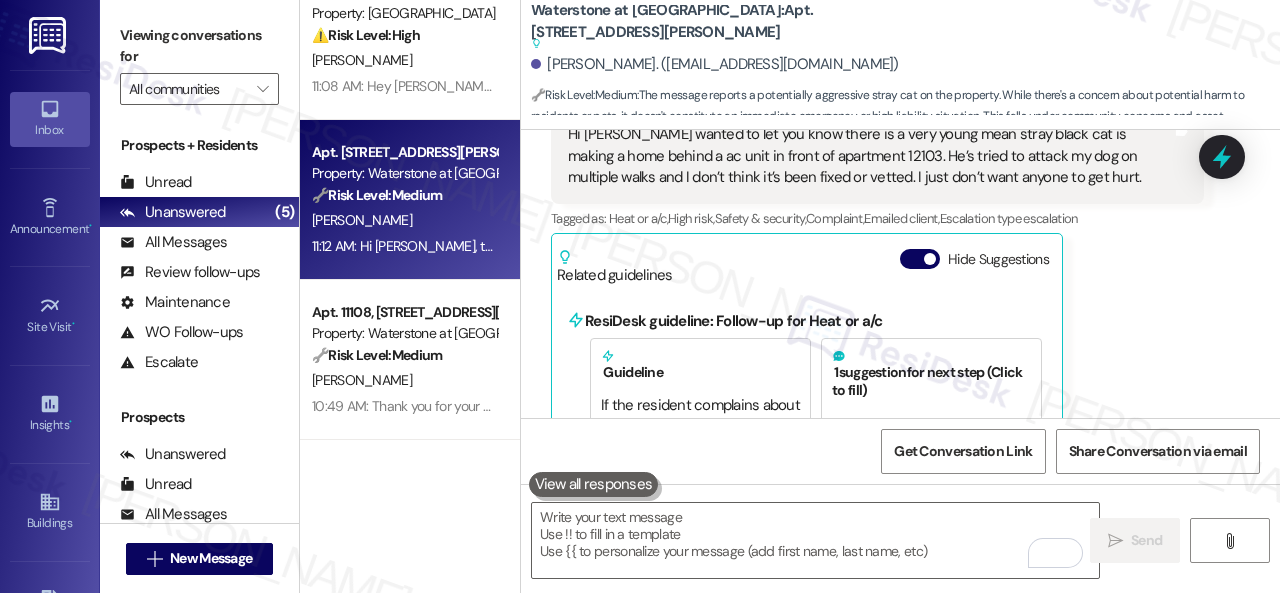 scroll, scrollTop: 9426, scrollLeft: 0, axis: vertical 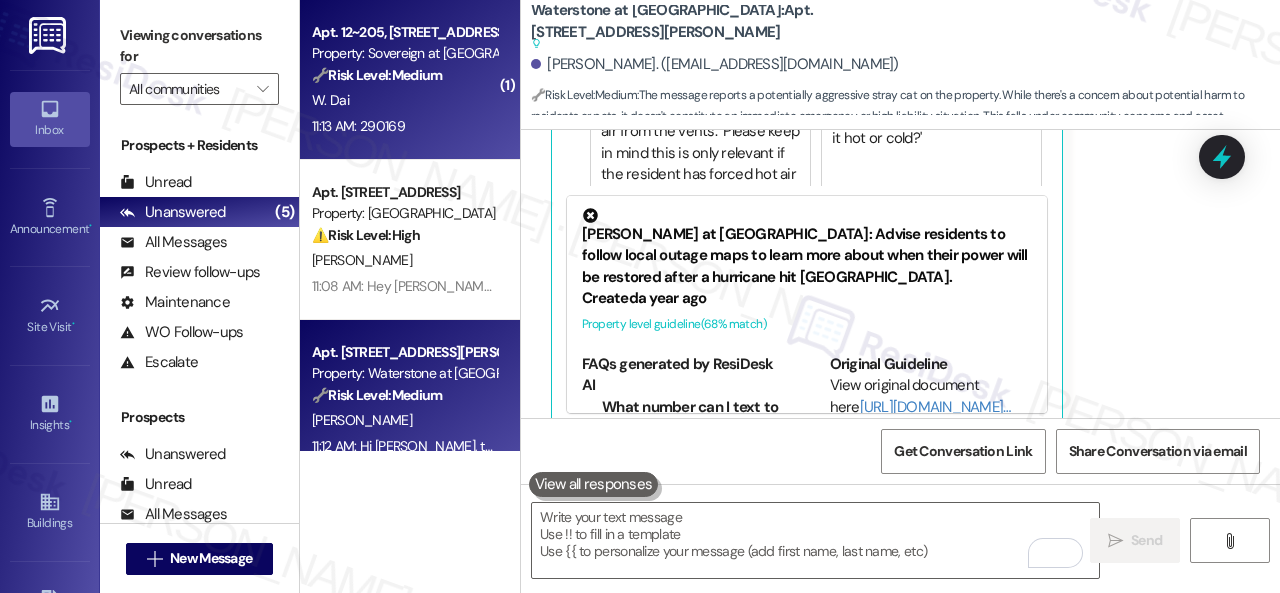 click on "W. Dai" at bounding box center (404, 100) 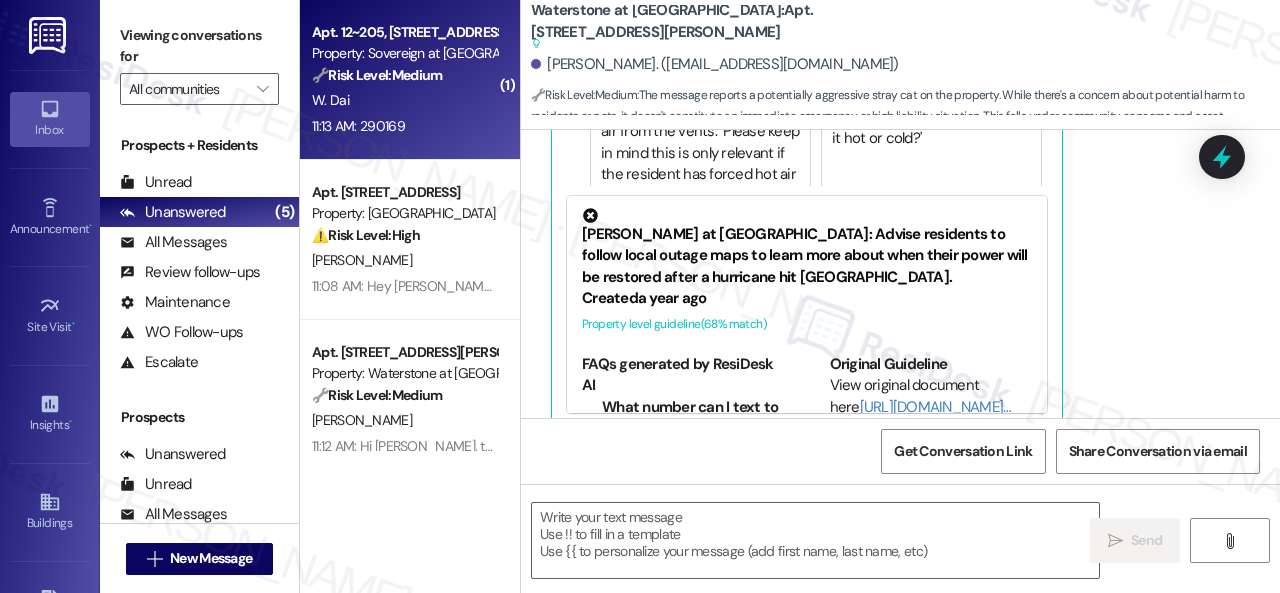 type on "Fetching suggested responses. Please feel free to read through the conversation in the meantime." 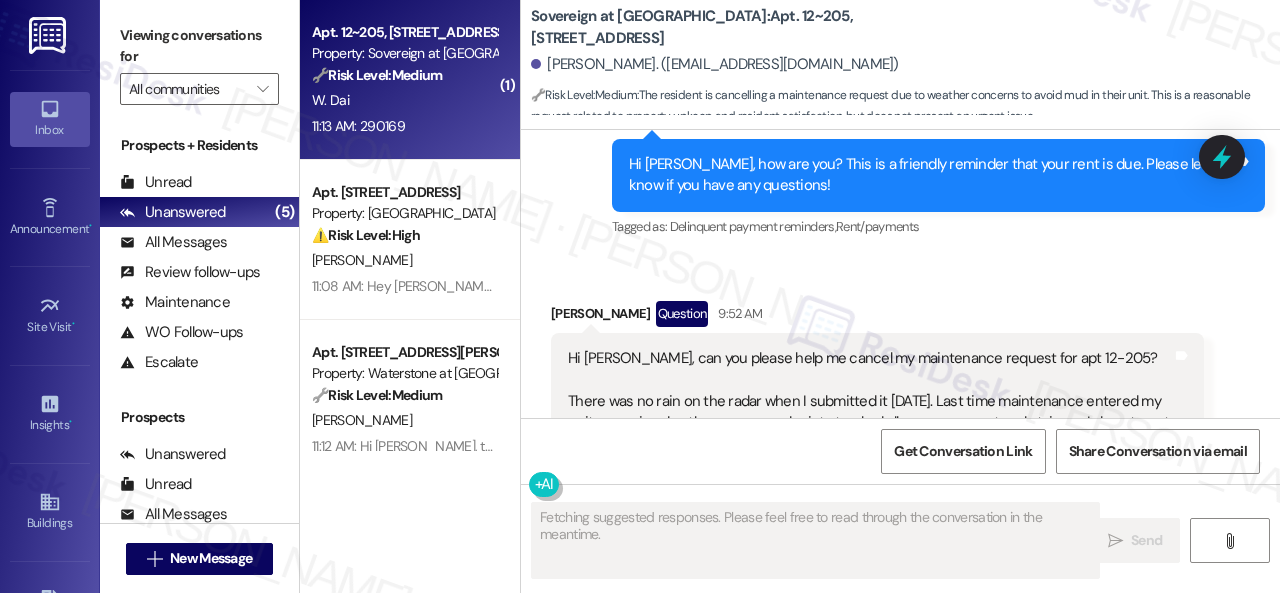 scroll, scrollTop: 21626, scrollLeft: 0, axis: vertical 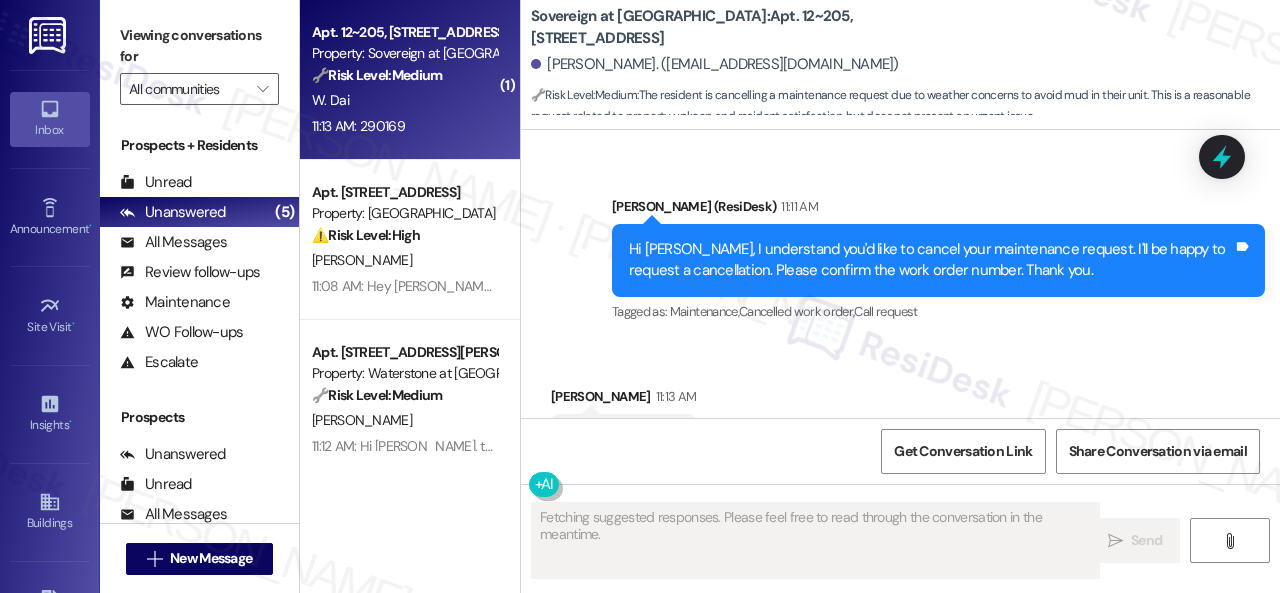 drag, startPoint x: 613, startPoint y: 373, endPoint x: 558, endPoint y: 363, distance: 55.9017 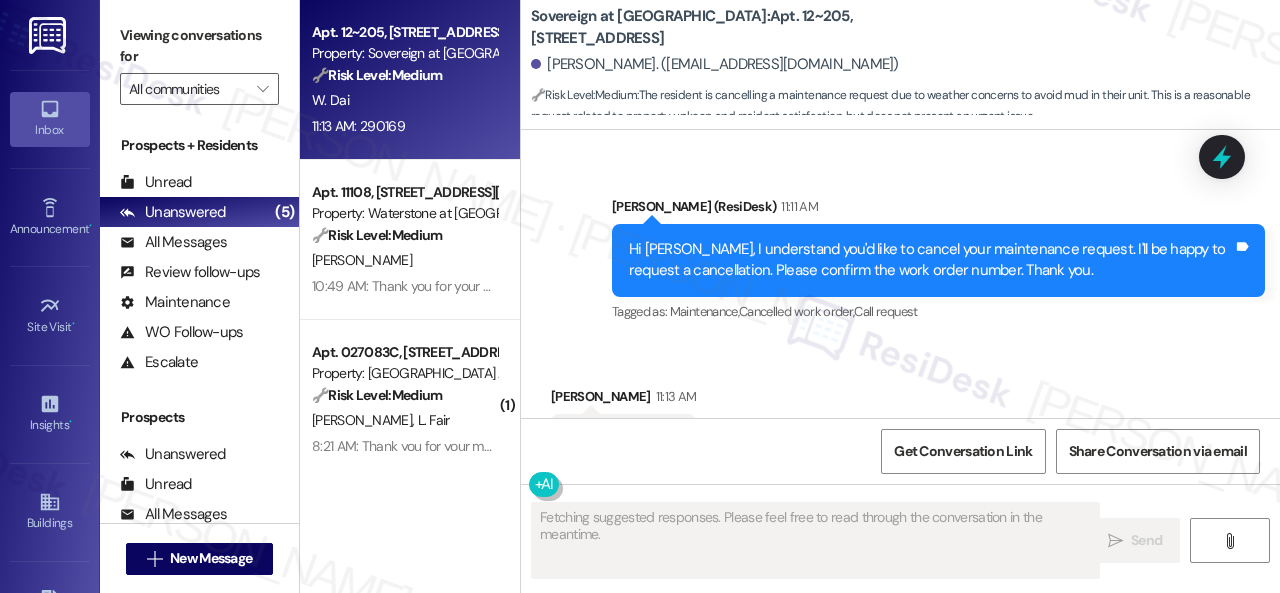 copy on "290169" 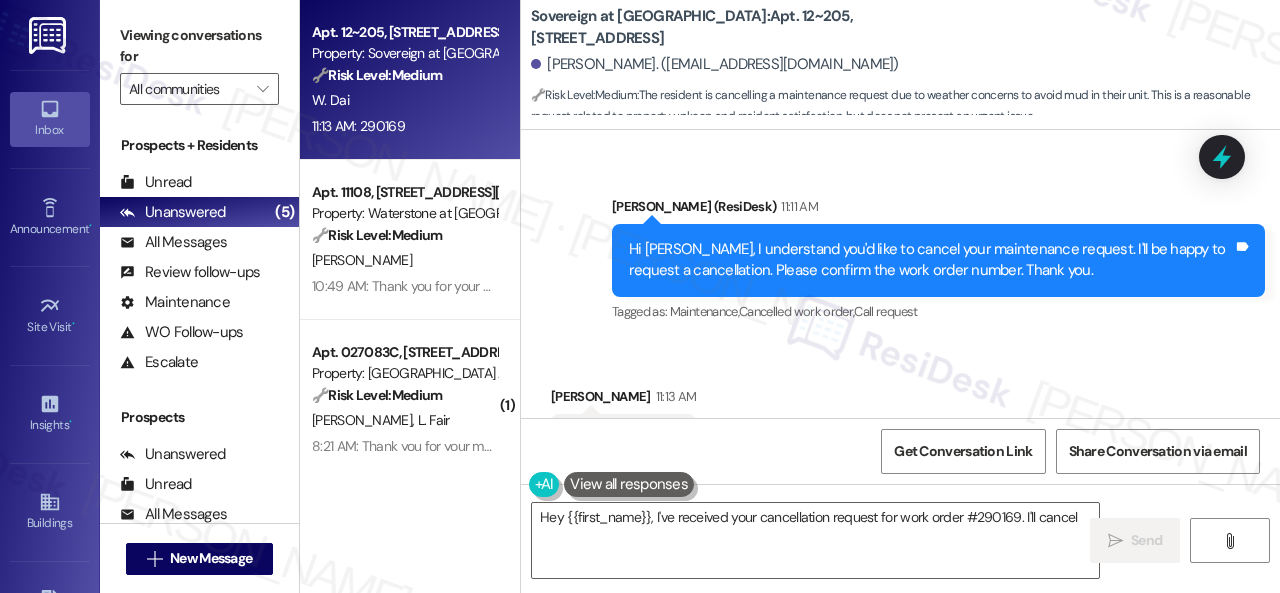 click on "Received via SMS [PERSON_NAME] 11:13 AM 290169 Tags and notes" at bounding box center [900, 410] 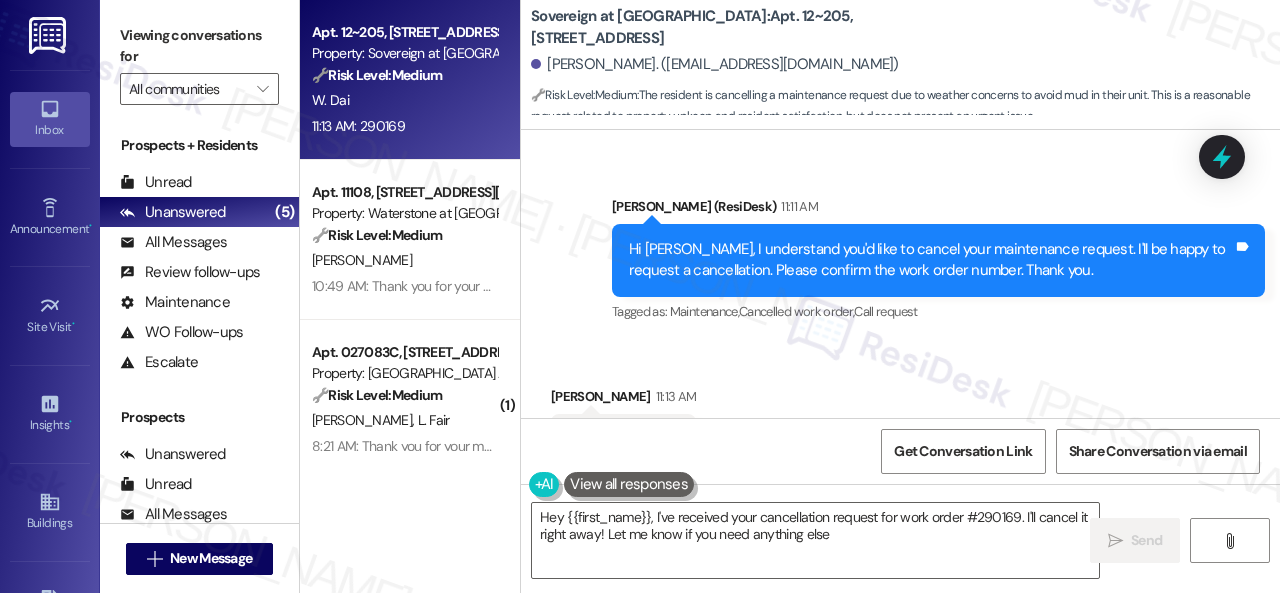 type on "Hey {{first_name}}, I've received your cancellation request for work order #290169. I'll cancel it right away! Let me know if you need anything else!" 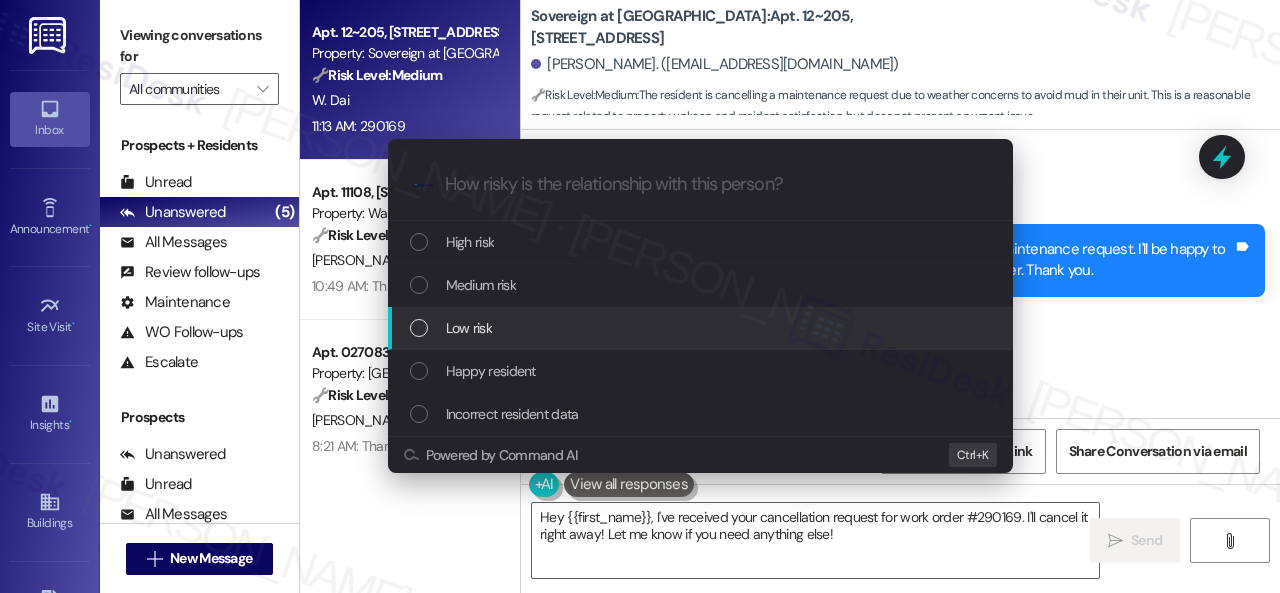 click on "Low risk" at bounding box center (469, 328) 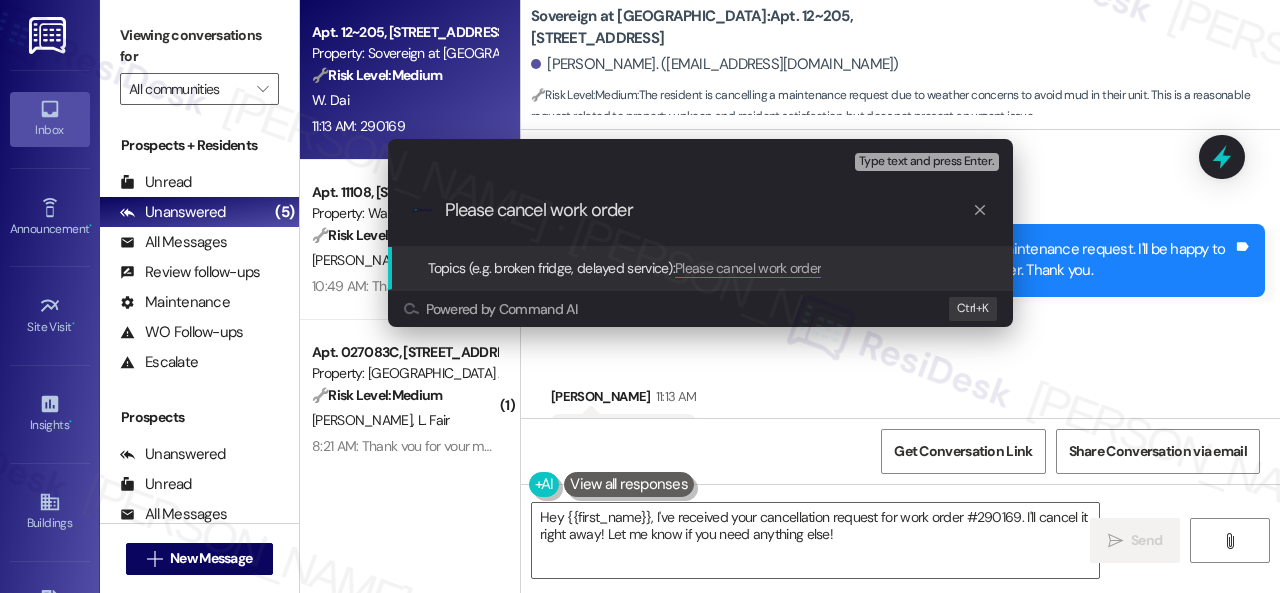 paste on "290169" 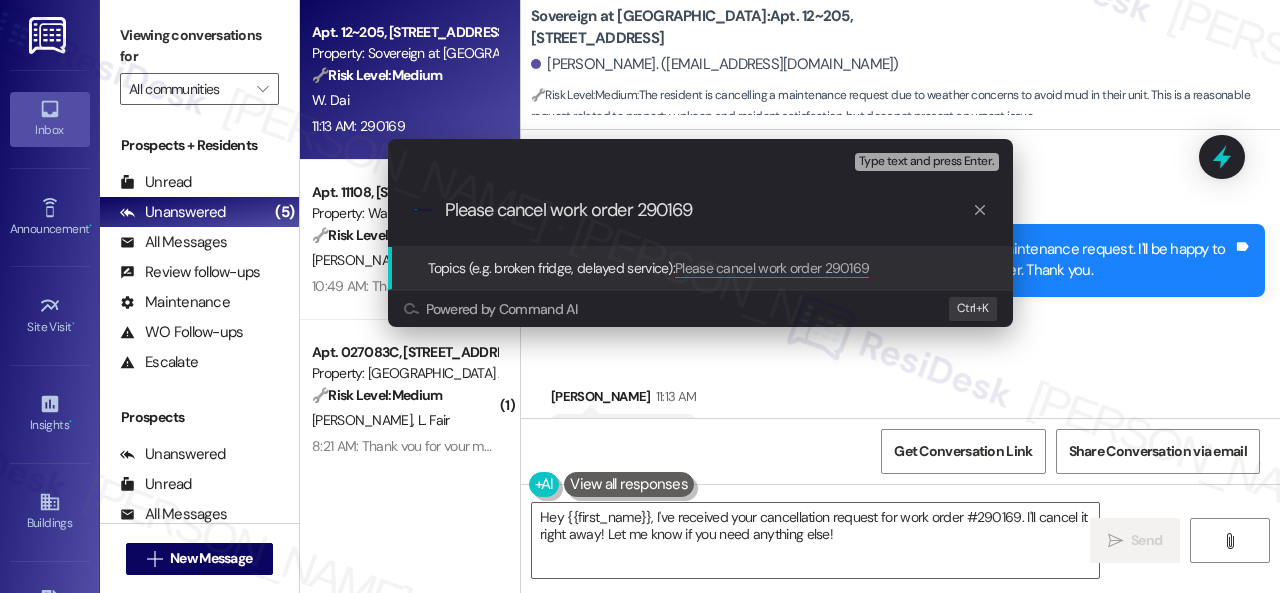 type on "Please cancel work order 290169." 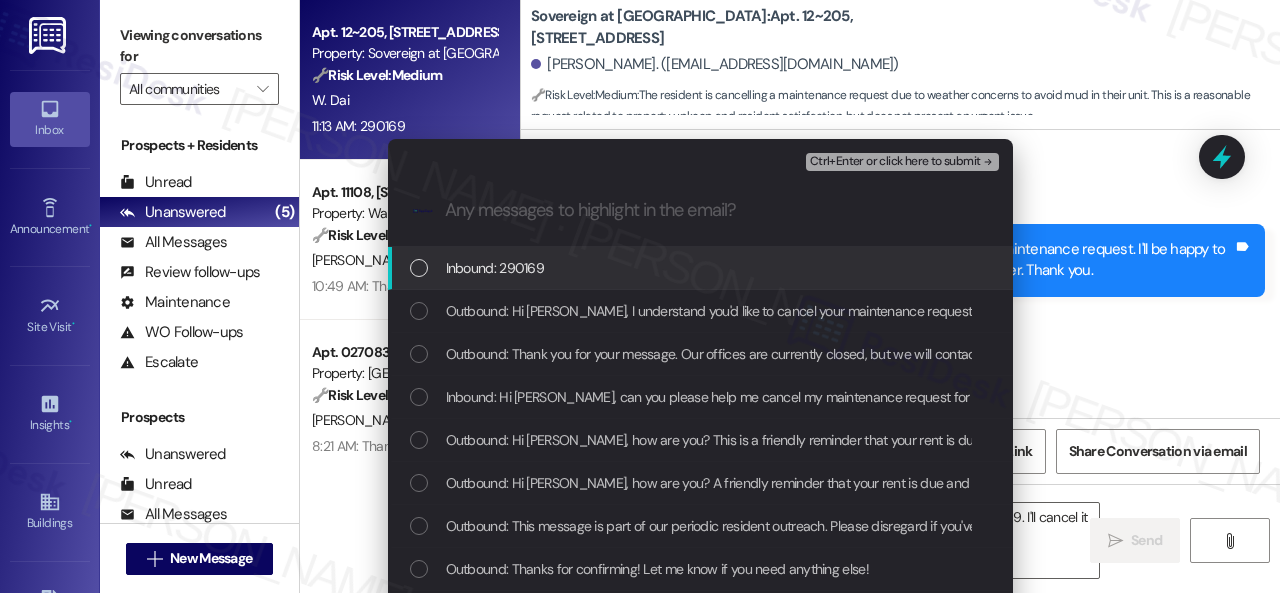 click on "Inbound: 290169" at bounding box center (495, 268) 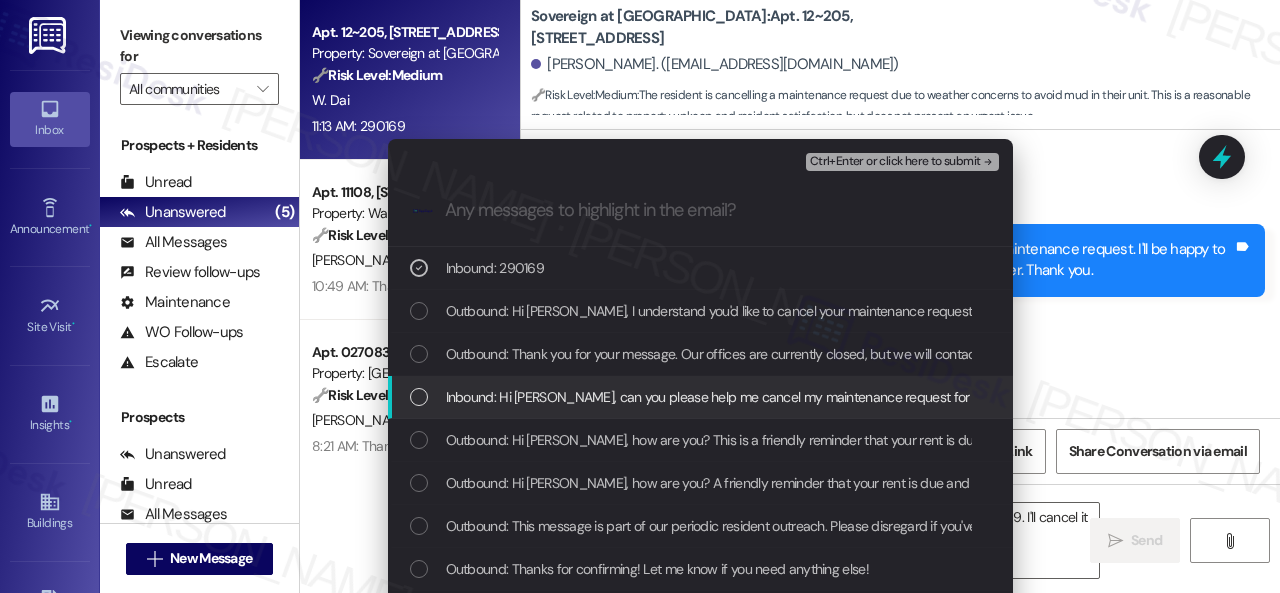 click on "Inbound: Hi [PERSON_NAME], can you please help me cancel my maintenance request for apt 12-205?
There was no rain on the radar when I submitted it [DATE]. Last time maintenance entered my unit on a rainy day, there were mud prints tracked all over my carpet and stairway. I do not want to be burdened with the cleanup again.
Thank you for understanding. I’ll resubmit the same request after these storms pass." at bounding box center [1659, 397] 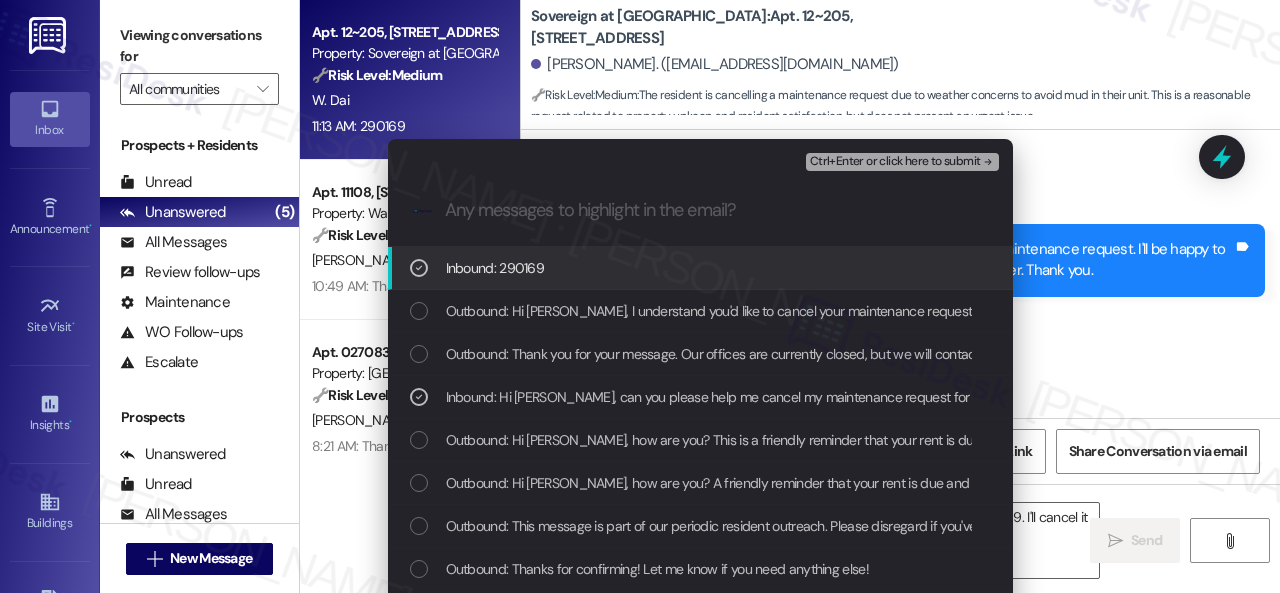 click on "Ctrl+Enter or click here to submit" at bounding box center (895, 162) 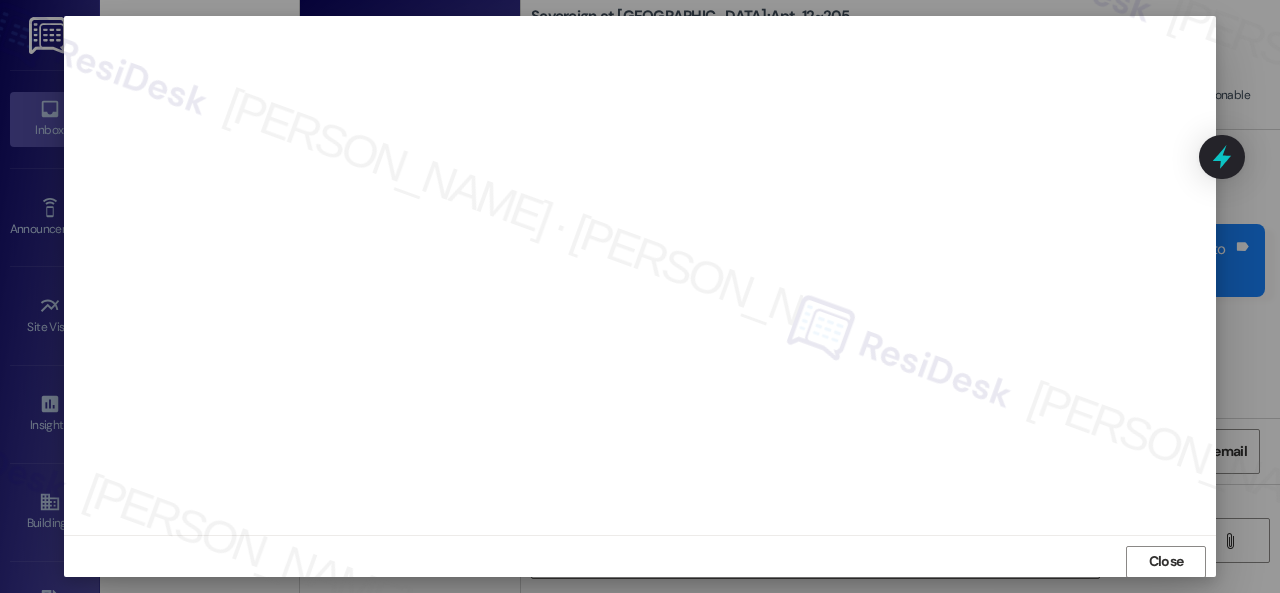 scroll, scrollTop: 25, scrollLeft: 0, axis: vertical 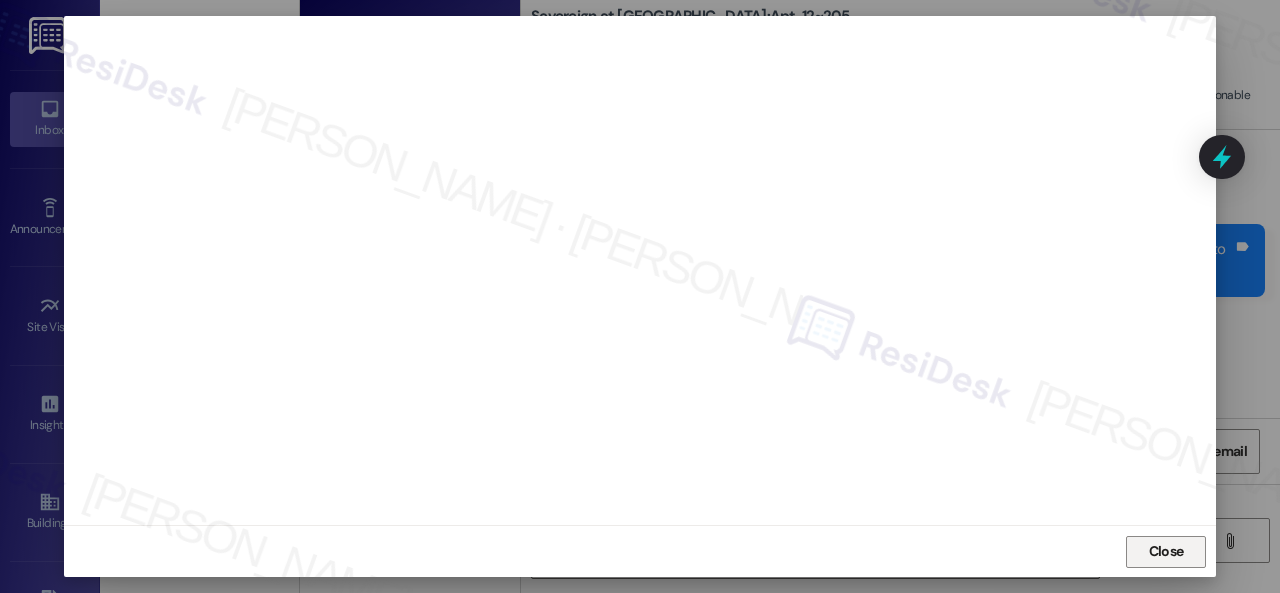 click on "Close" at bounding box center (1166, 551) 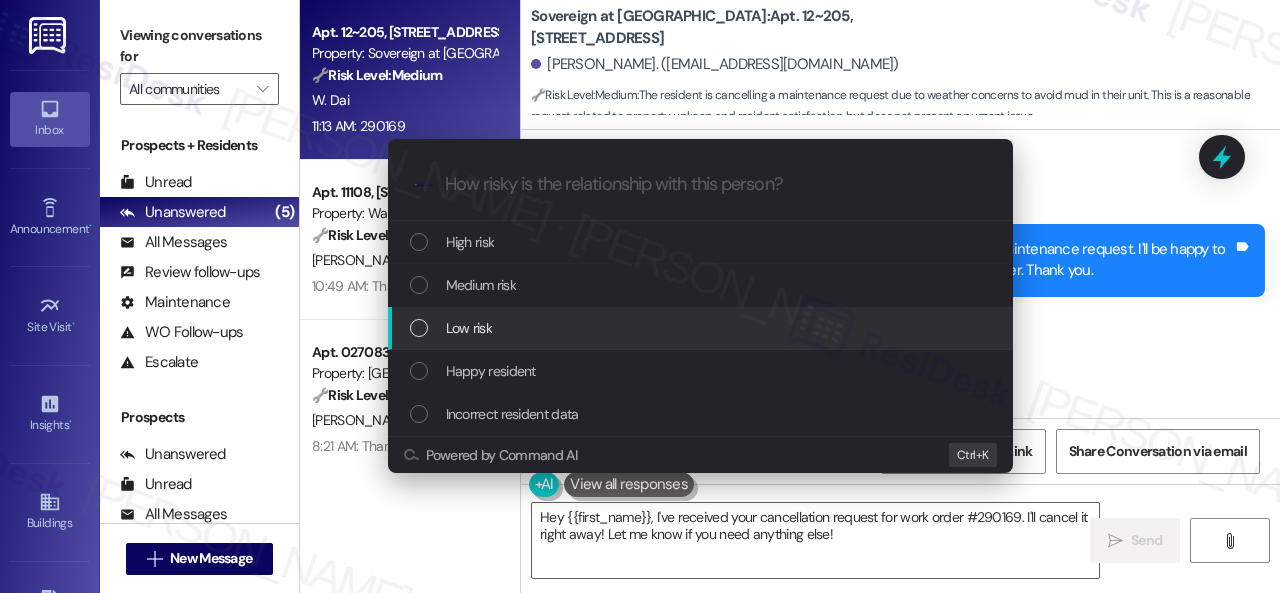 click on "Low risk" at bounding box center [469, 328] 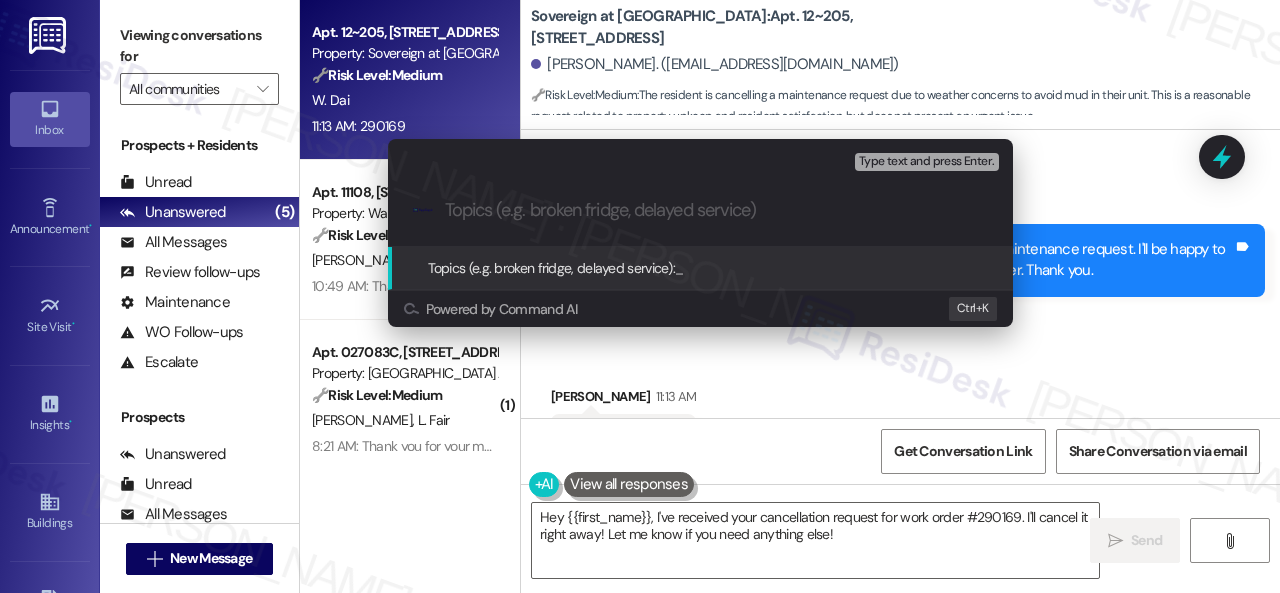 paste on "Please cancel work order 290169." 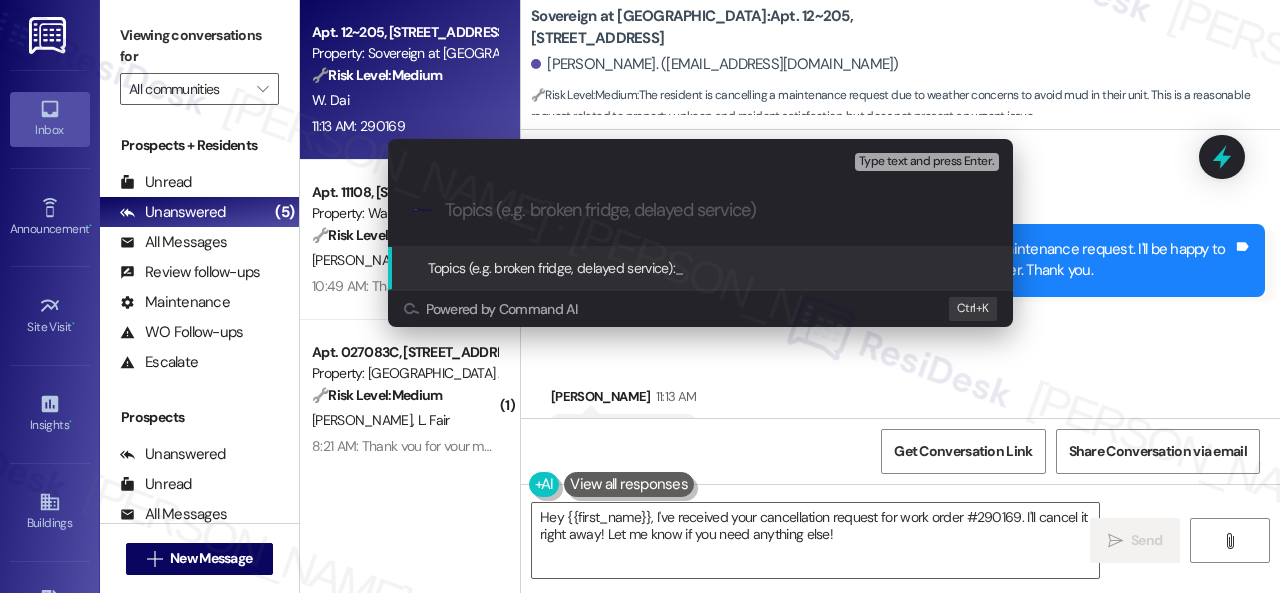 type on "Please cancel work order 290169." 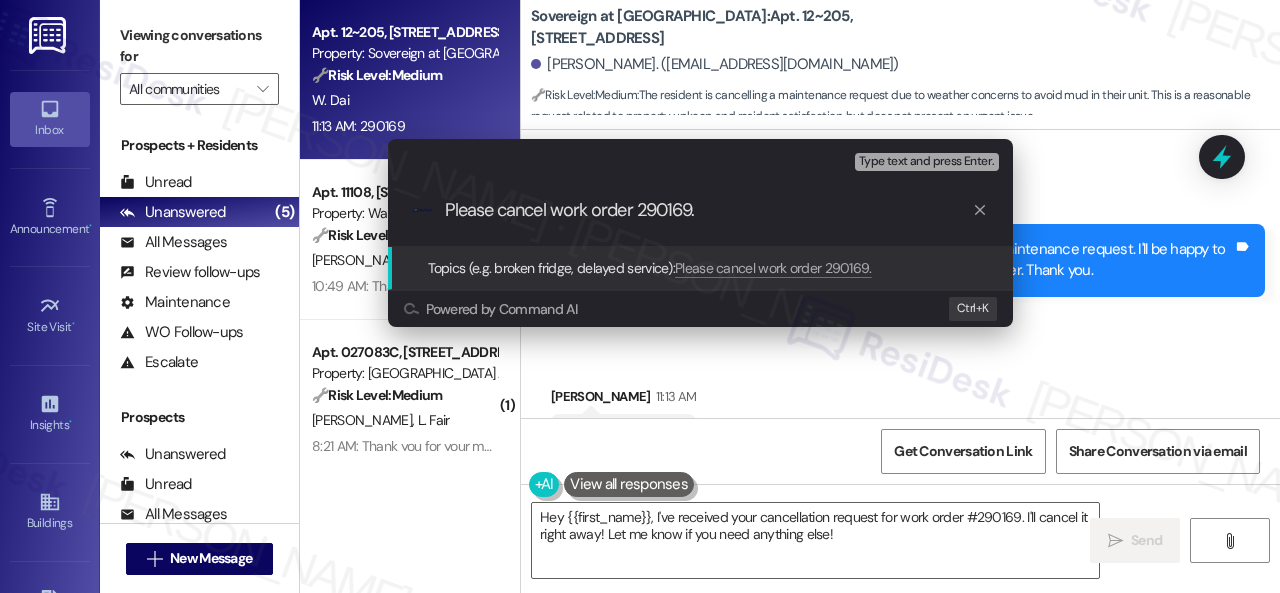 type 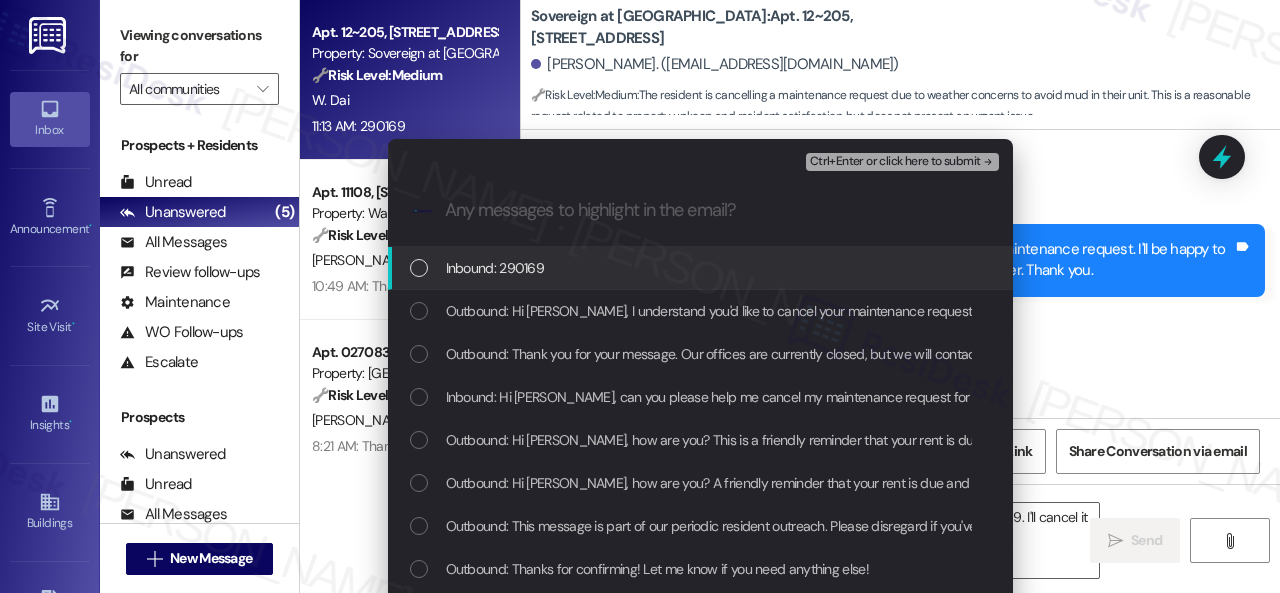click on "Inbound: 290169" at bounding box center [495, 268] 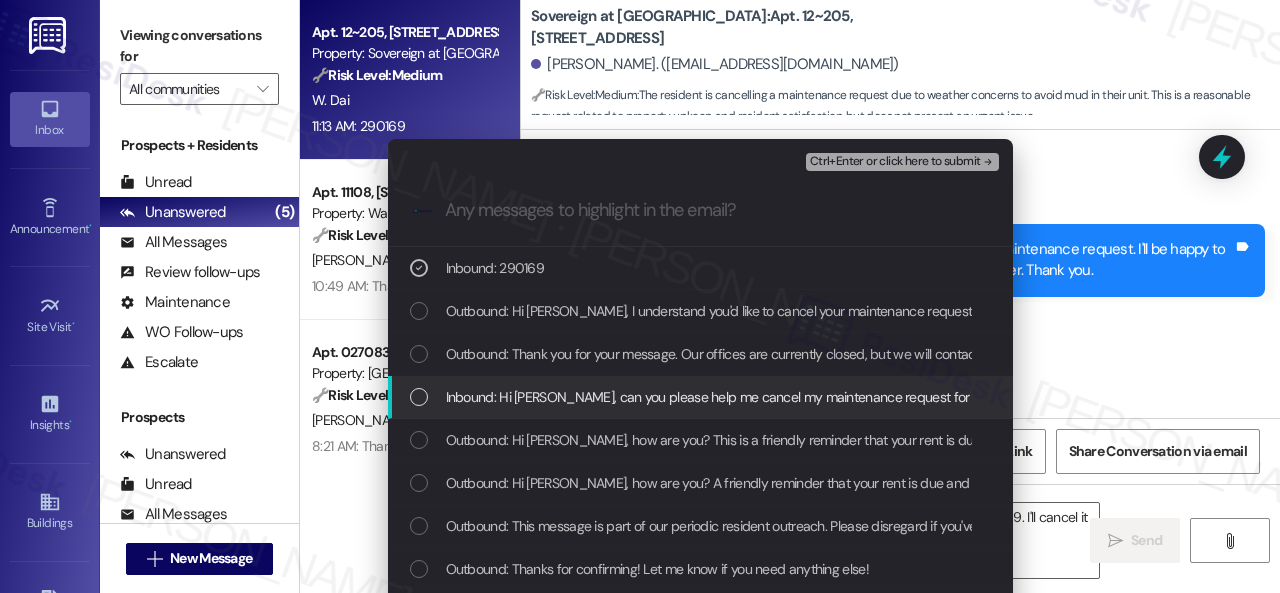 click on "Inbound: Hi [PERSON_NAME], can you please help me cancel my maintenance request for apt 12-205?
There was no rain on the radar when I submitted it [DATE]. Last time maintenance entered my unit on a rainy day, there were mud prints tracked all over my carpet and stairway. I do not want to be burdened with the cleanup again.
Thank you for understanding. I’ll resubmit the same request after these storms pass." at bounding box center (1659, 397) 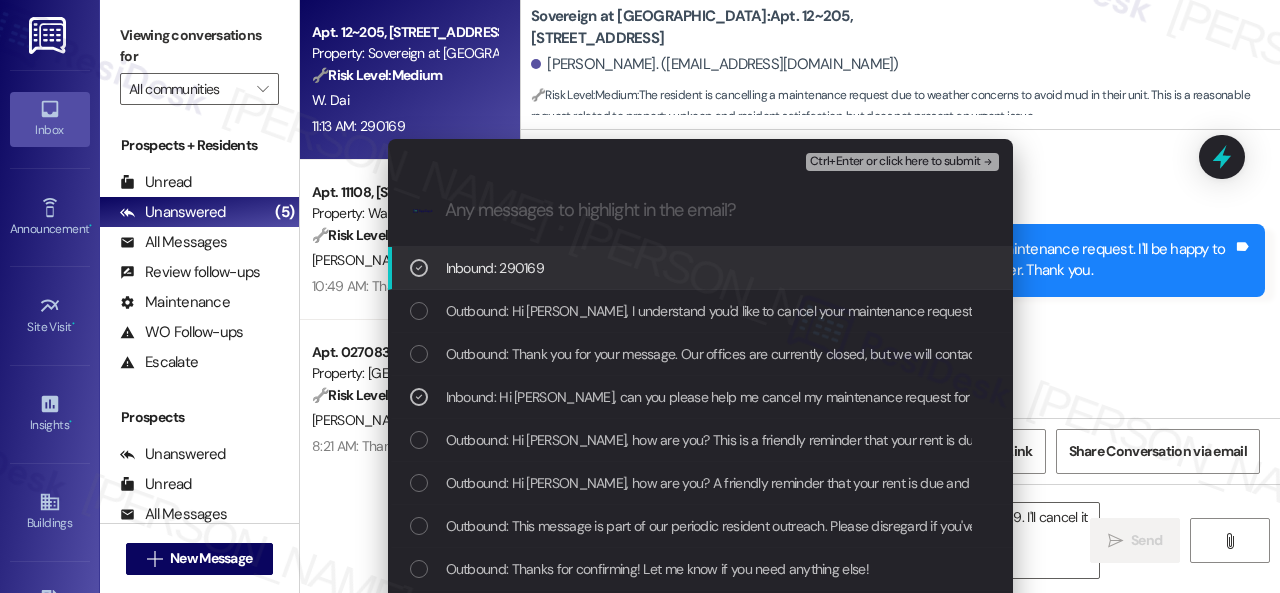 click on "Ctrl+Enter or click here to submit" at bounding box center [895, 162] 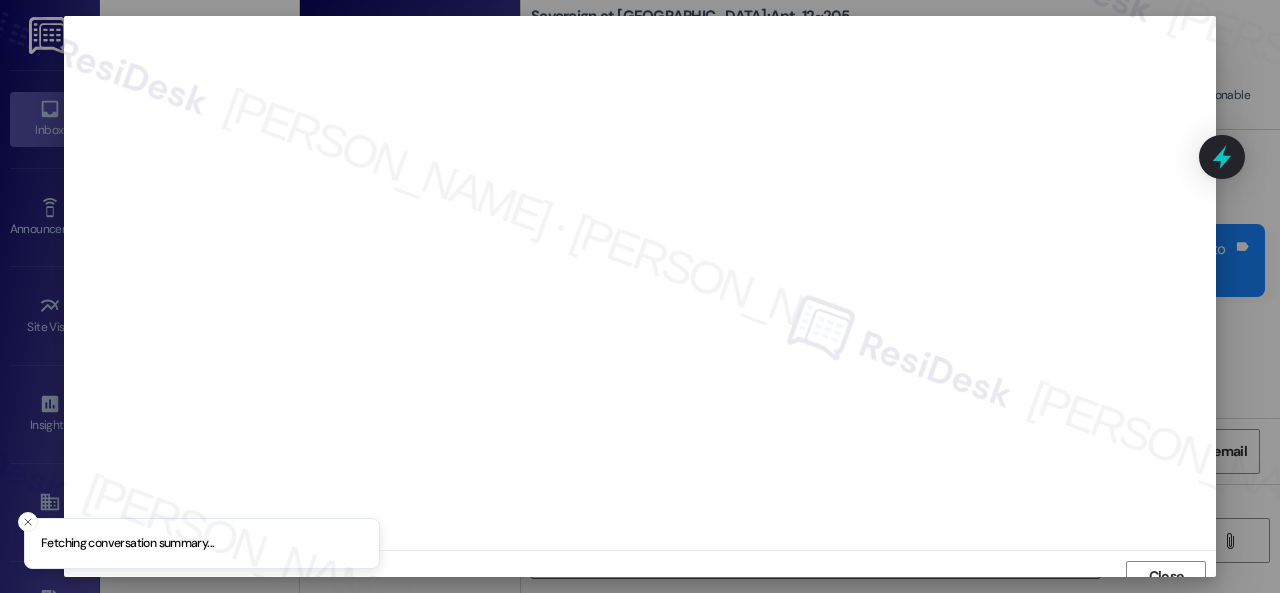 scroll, scrollTop: 15, scrollLeft: 0, axis: vertical 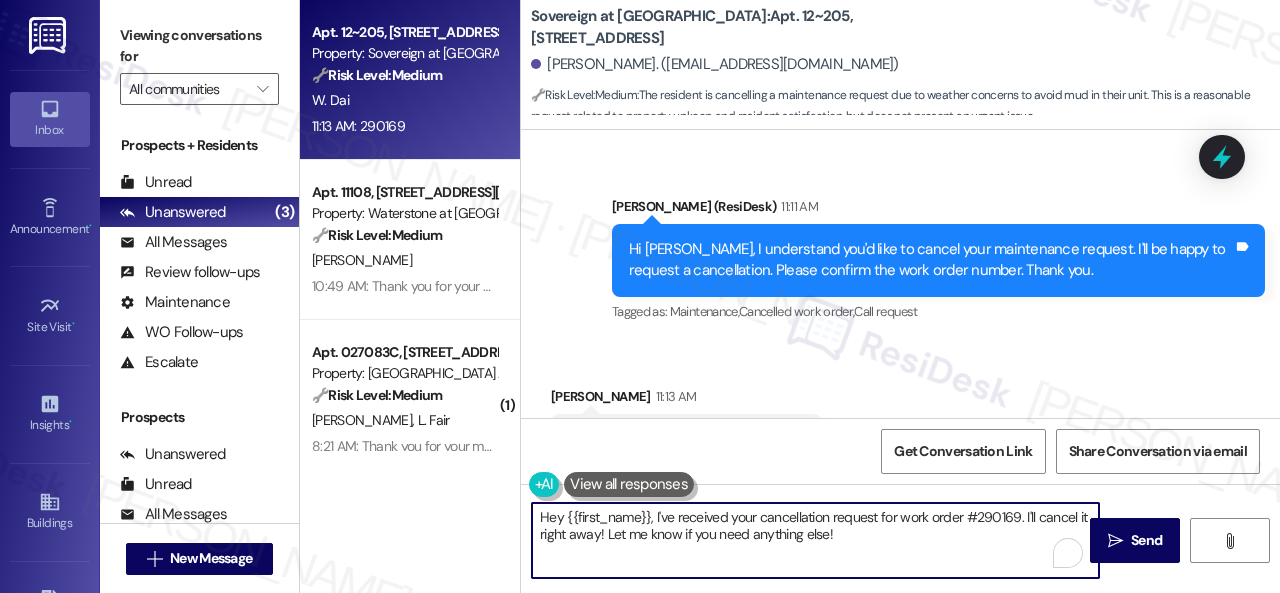 drag, startPoint x: 844, startPoint y: 535, endPoint x: 514, endPoint y: 467, distance: 336.93323 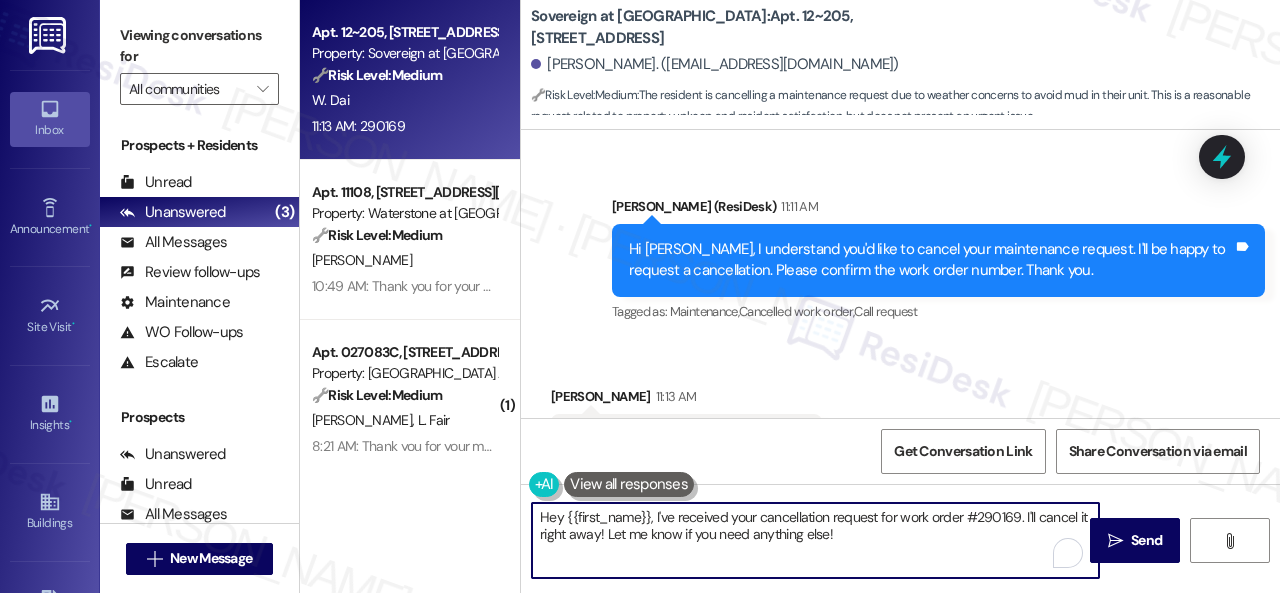 click on "Apt. 12~205, [STREET_ADDRESS] Property: Sovereign at [GEOGRAPHIC_DATA] 🔧  Risk Level:  Medium The resident is cancelling a maintenance request due to weather concerns to avoid mud in their unit. This is a reasonable request related to property upkeep and resident satisfaction, but does not present an urgent issue. W. Dai 11:13 AM: 290169 11:13 AM: 290169 Apt. 11108, [STREET_ADDRESS][PERSON_NAME] Property: Waterstone at [GEOGRAPHIC_DATA] 🔧  Risk Level:  Medium The resident is following up on a previously scheduled pest control appointment that was missed. While pest control is important, there is no indication of an immediate health hazard or lease violation. The repeated follow-ups suggest frustration, but the issue itself remains a non-urgent maintenance request. [PERSON_NAME] 10:49 AM: Thank you for your message. Our offices are currently closed, but we will contact you when we resume operations. For emergencies, please contact your emergency number [PHONE_NUMBER] Option 3. ( 1 ) Apt. 027083C, [STREET_ADDRESS][PERSON_NAME] 🔧 Medium ( 1" at bounding box center (790, 296) 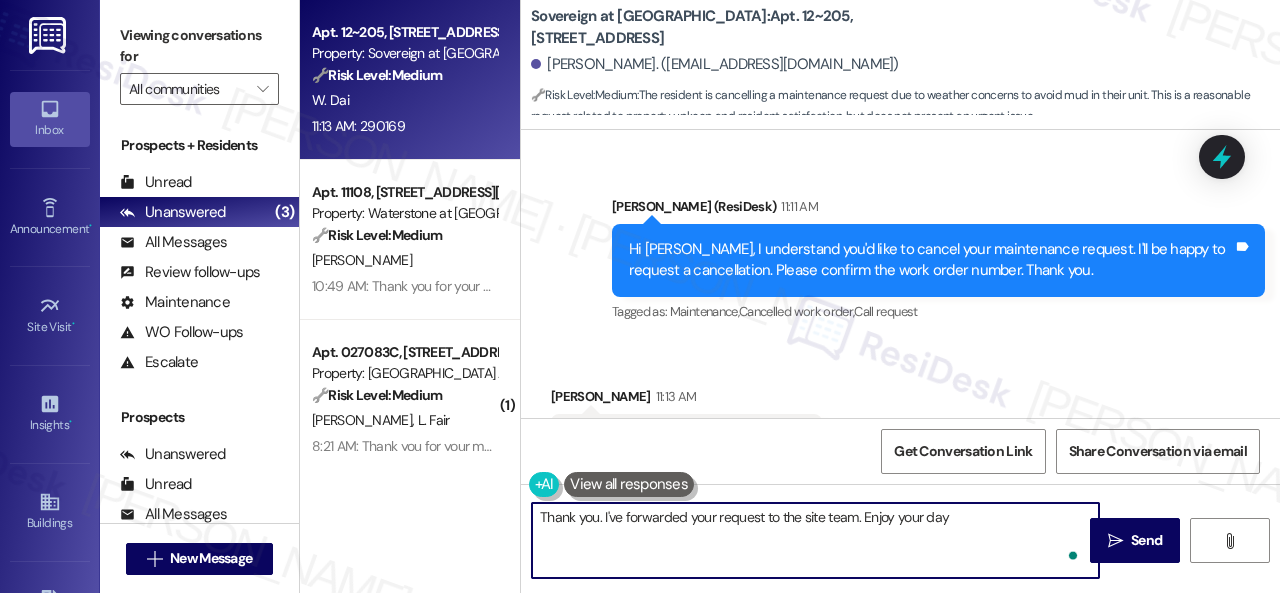 type on "Thank you. I've forwarded your request to the site team. Enjoy your day!" 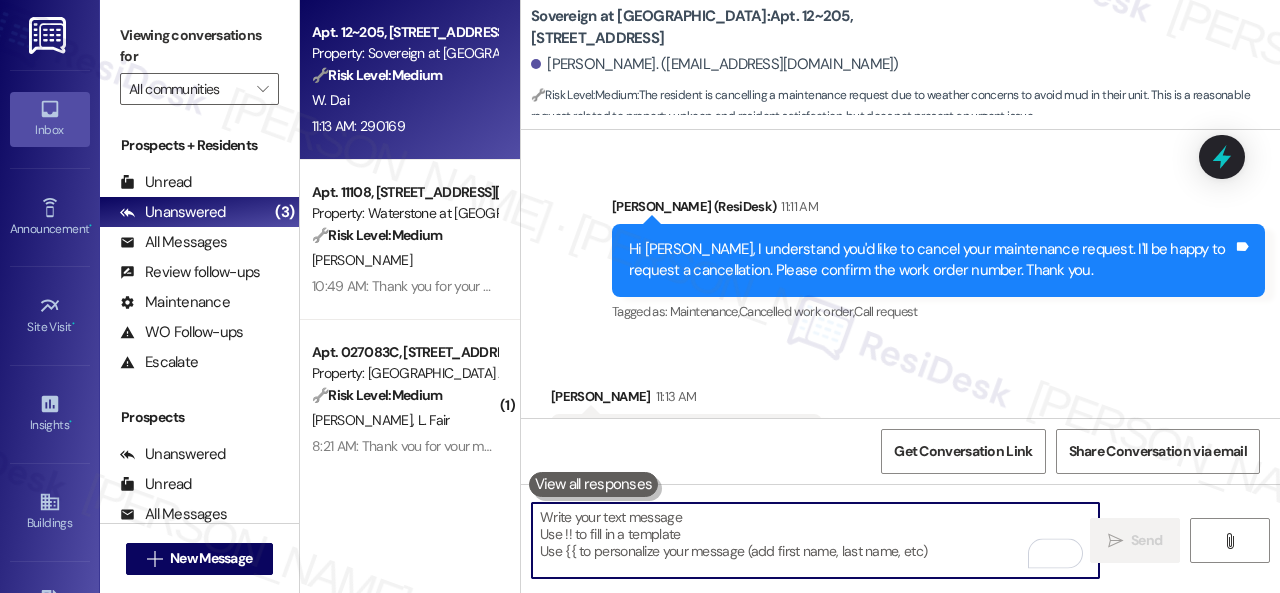 scroll, scrollTop: 21656, scrollLeft: 0, axis: vertical 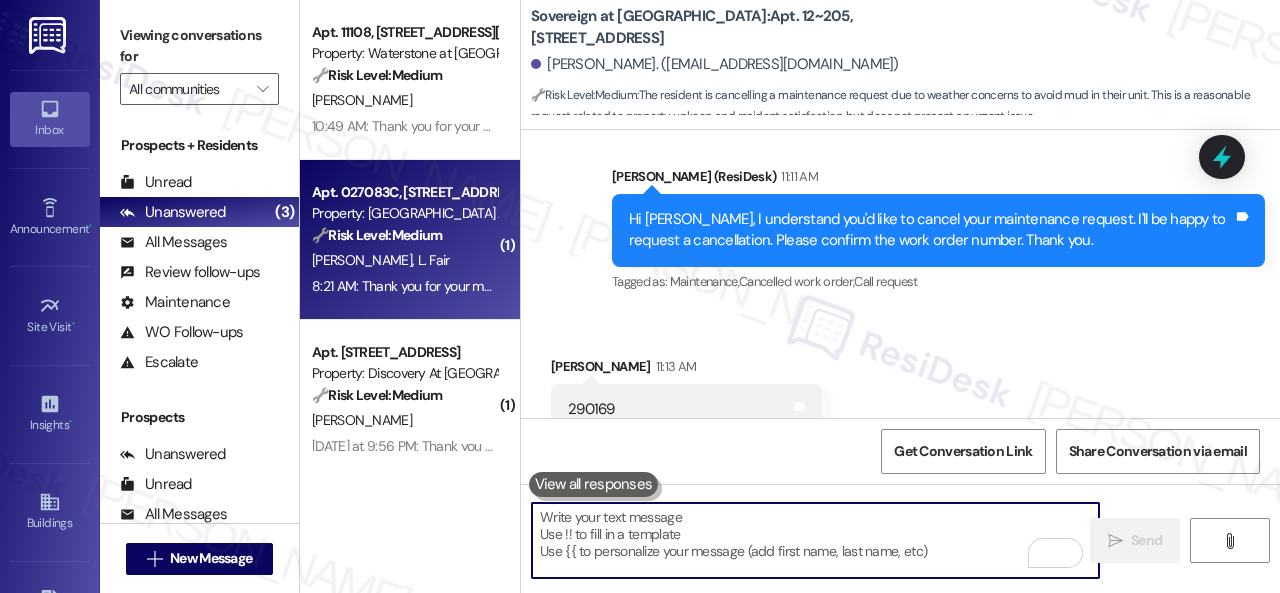 type 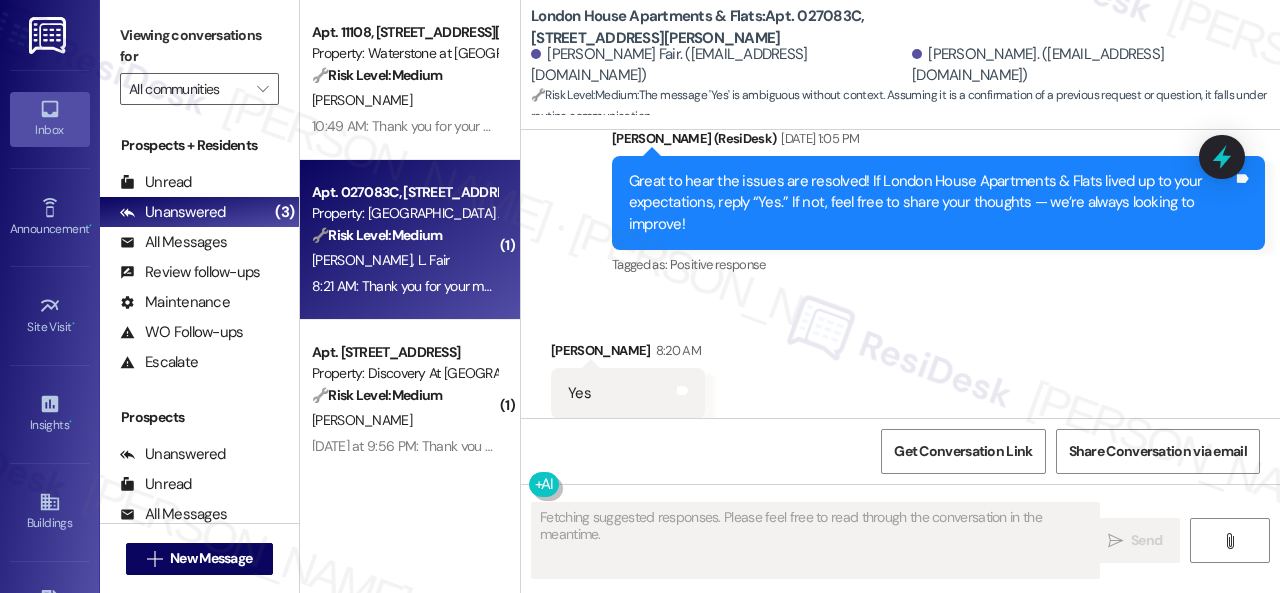 scroll, scrollTop: 1805, scrollLeft: 0, axis: vertical 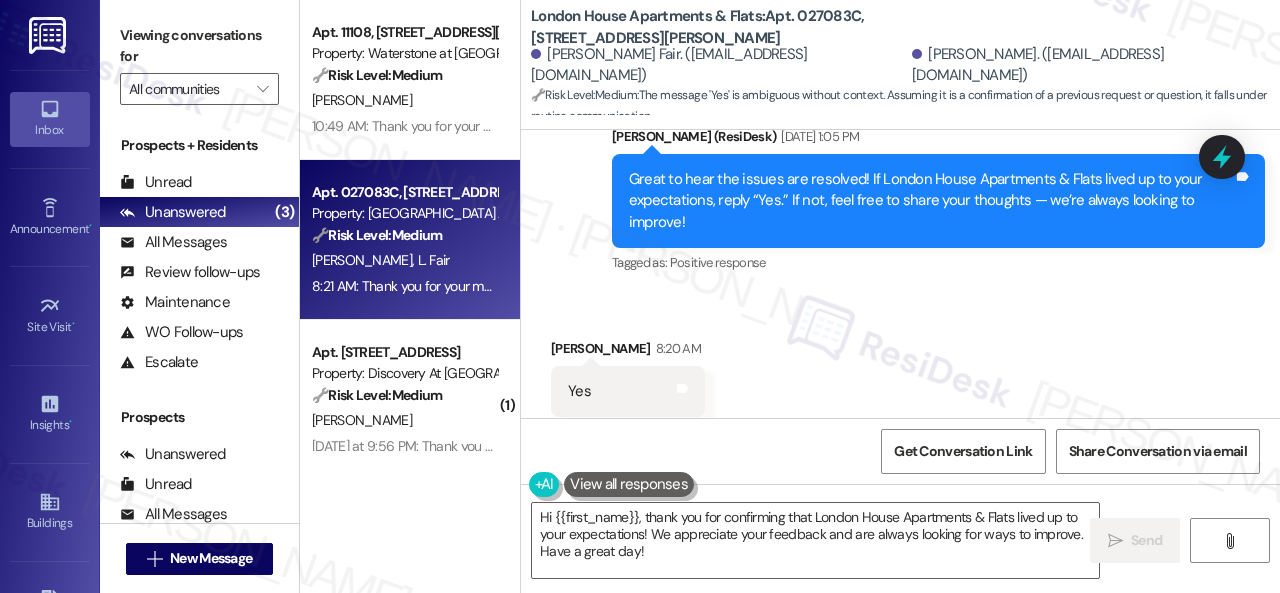 click on "Received via SMS [PERSON_NAME] 8:20 AM Yes  Tags and notes Tagged as:   Positive response Click to highlight conversations about Positive response" at bounding box center (900, 377) 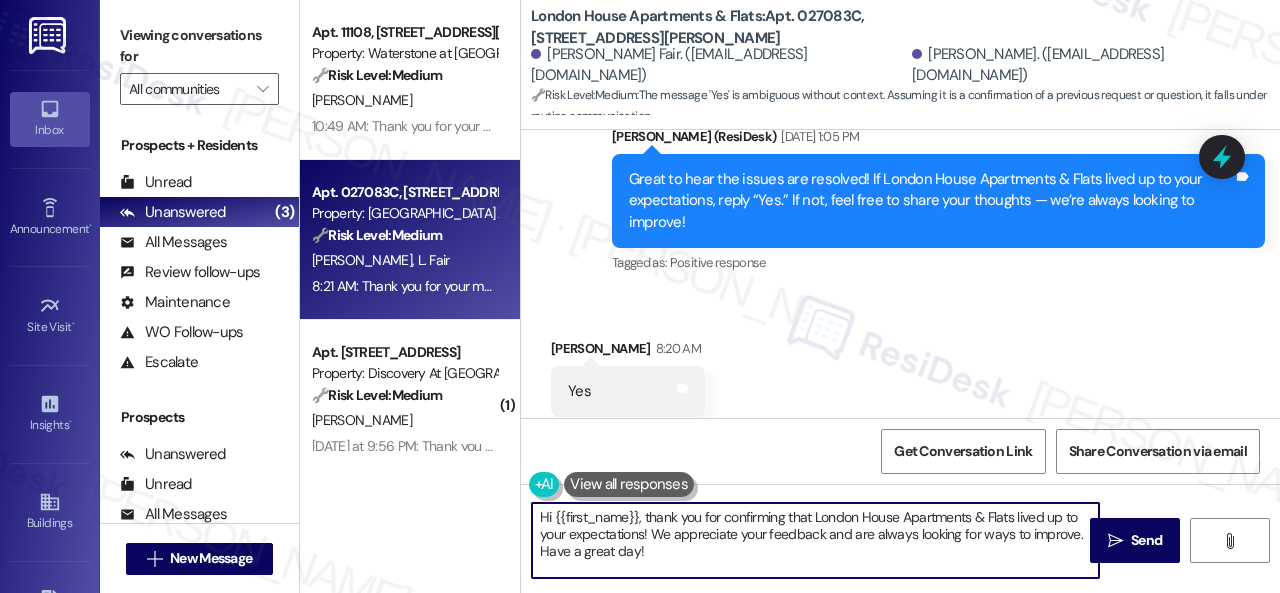 drag, startPoint x: 648, startPoint y: 561, endPoint x: 508, endPoint y: 505, distance: 150.78462 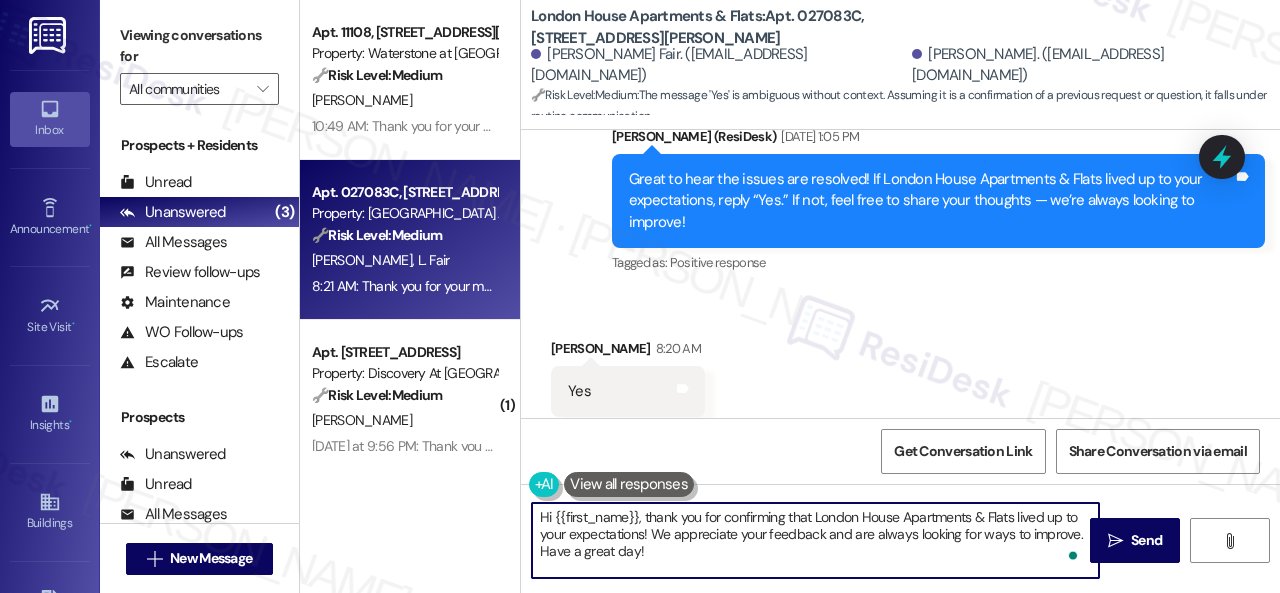 paste on "I'm glad you are satisfied with your home. Have you written a review for us before? If not, can I ask a quick favor? Would you mind writing one for us? I'll give you the link if you are willing.
If you've already done it or couldn't this time, no worries at all—no action is required. Thanks" 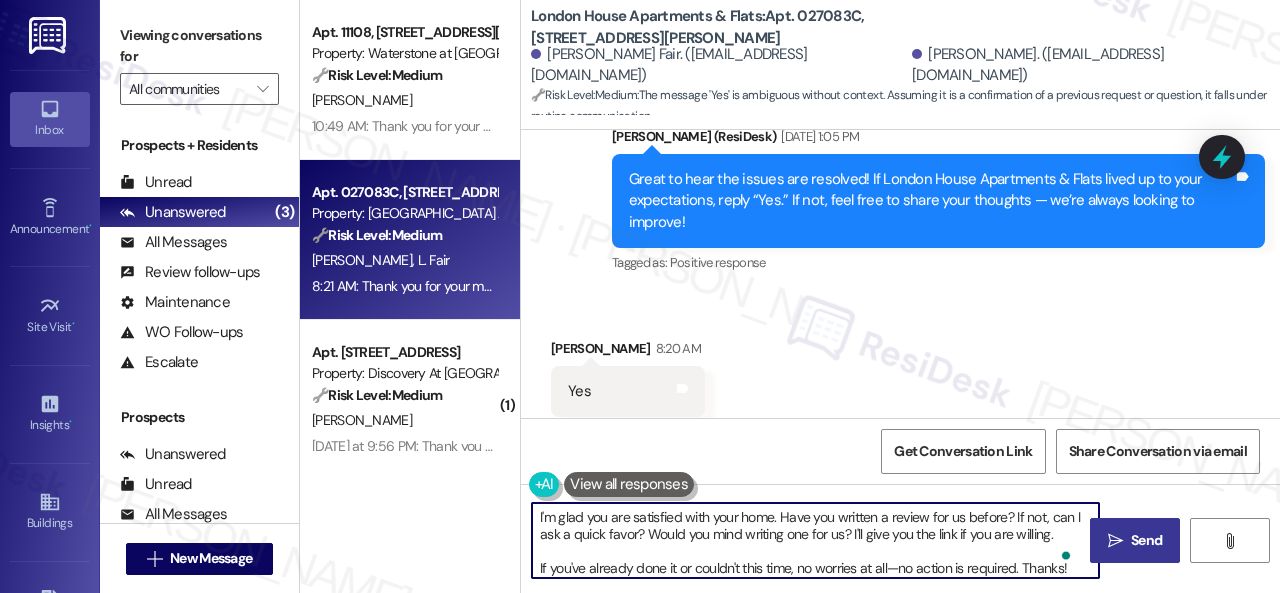 type on "I'm glad you are satisfied with your home. Have you written a review for us before? If not, can I ask a quick favor? Would you mind writing one for us? I'll give you the link if you are willing.
If you've already done it or couldn't this time, no worries at all—no action is required. Thanks!" 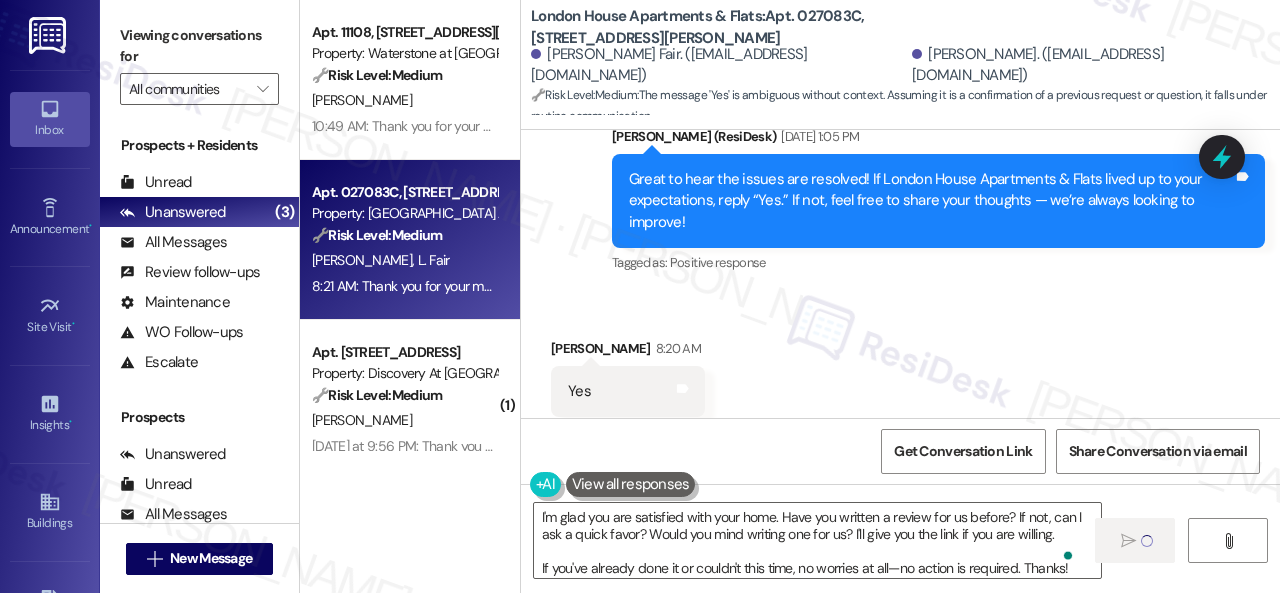 type 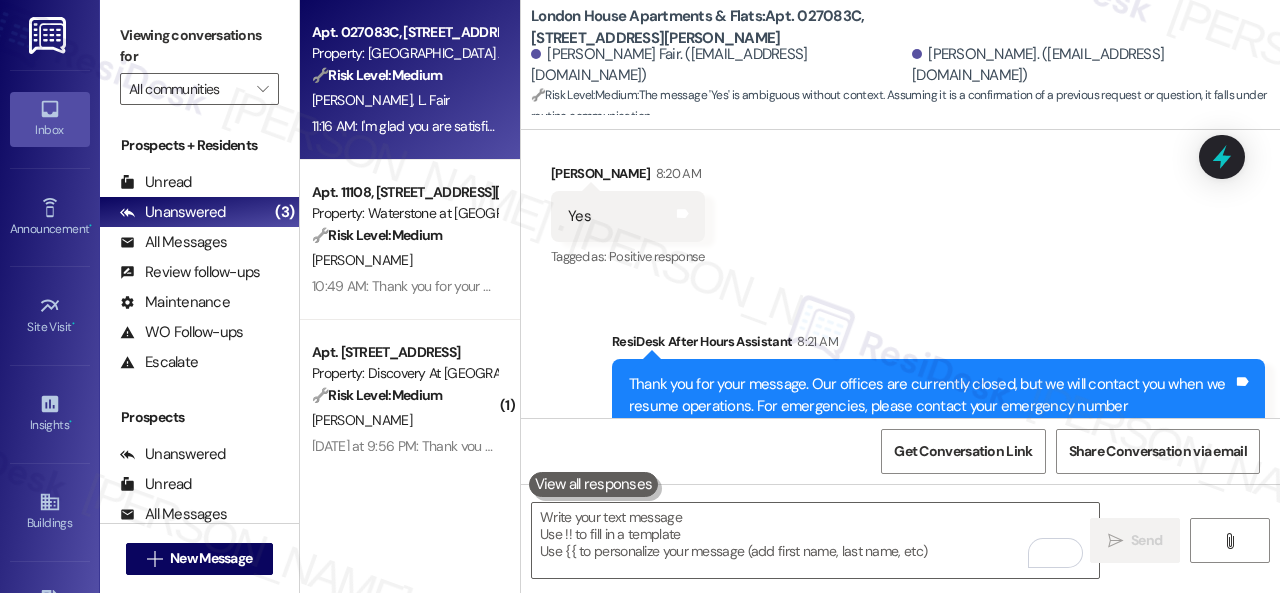 scroll, scrollTop: 2222, scrollLeft: 0, axis: vertical 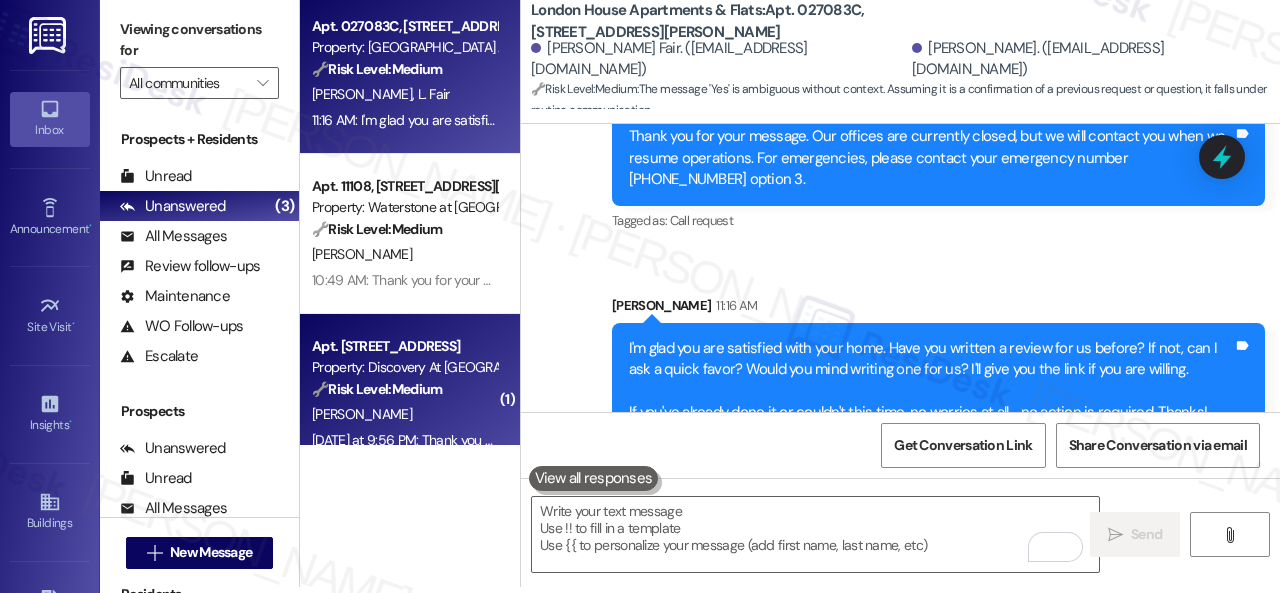 click on "🔧  Risk Level:  Medium" at bounding box center (377, 389) 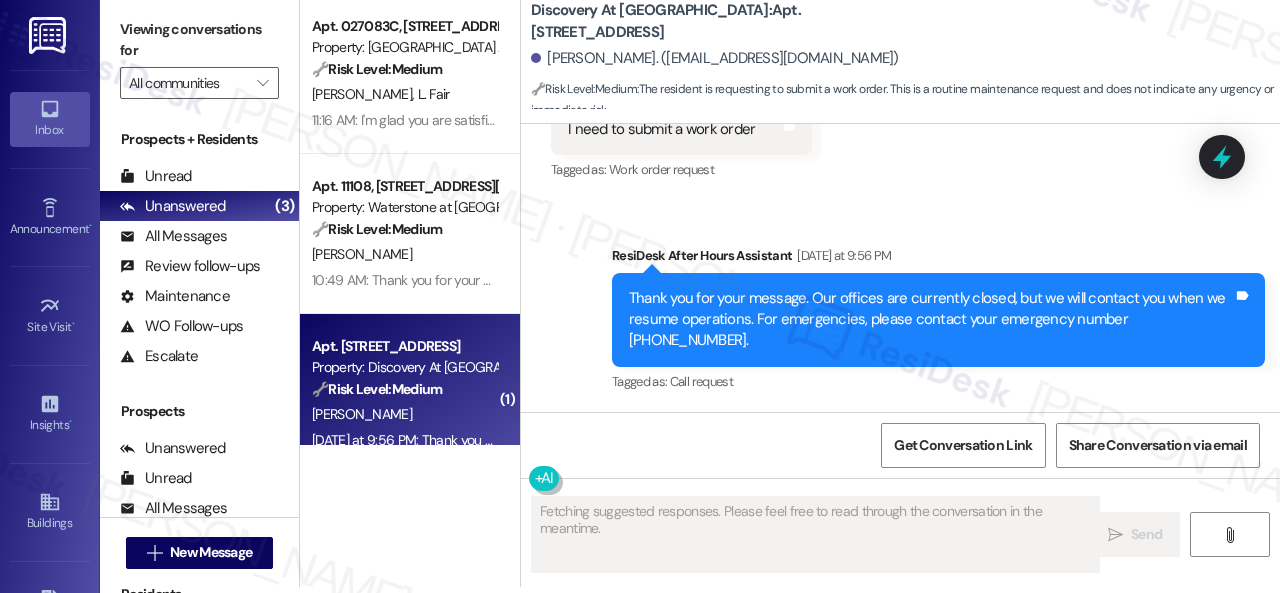 scroll, scrollTop: 210, scrollLeft: 0, axis: vertical 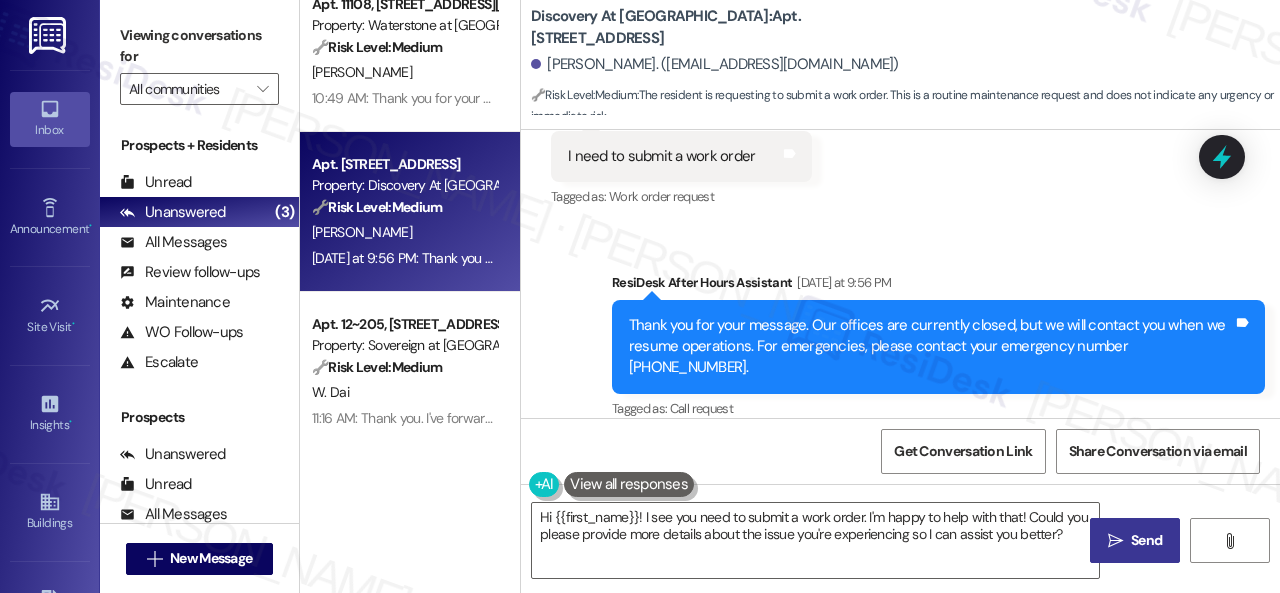 click on "Received via SMS [PERSON_NAME] Question [DATE] at 9:56 PM I need to submit a work order Tags and notes Tagged as:   Work order request Click to highlight conversations about Work order request" at bounding box center [900, 140] 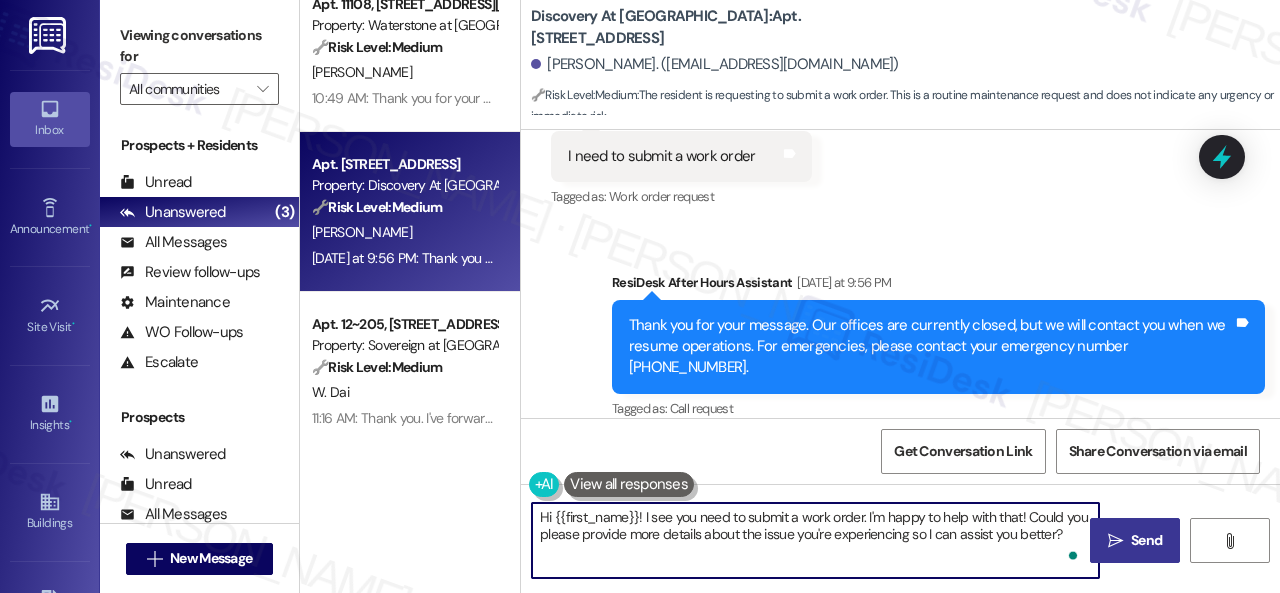drag, startPoint x: 648, startPoint y: 520, endPoint x: 1137, endPoint y: 567, distance: 491.2535 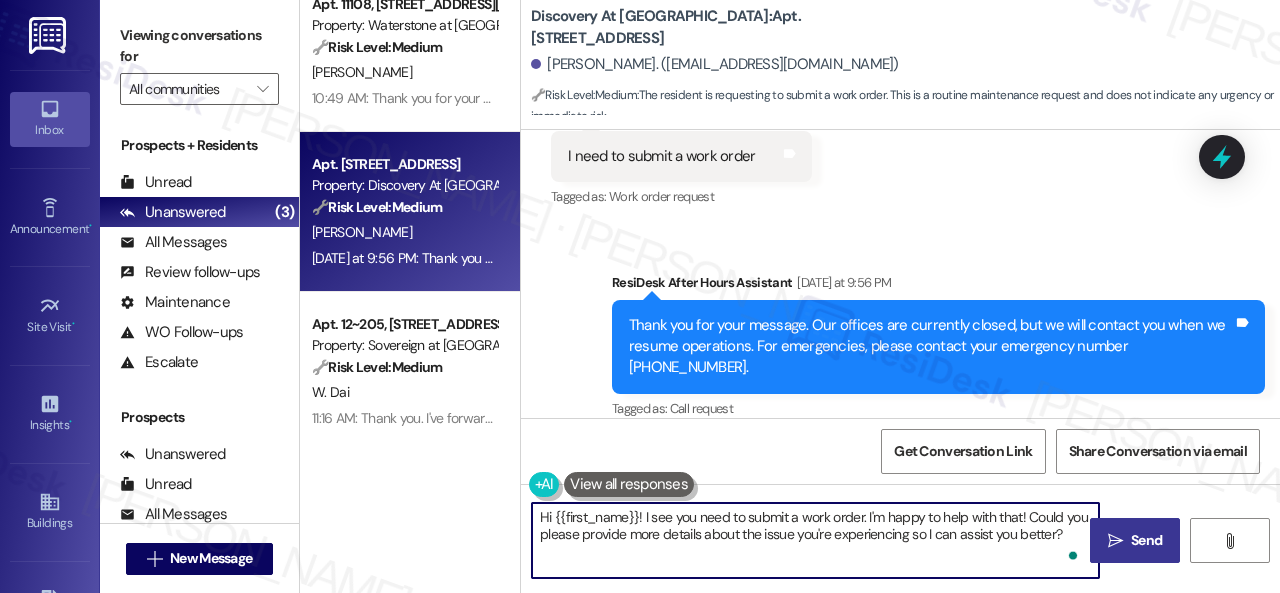 click on "Hi {{first_name}}! I see you need to submit a work order. I'm happy to help with that! Could you please provide more details about the issue you're experiencing so I can assist you better?  Send " at bounding box center (900, 559) 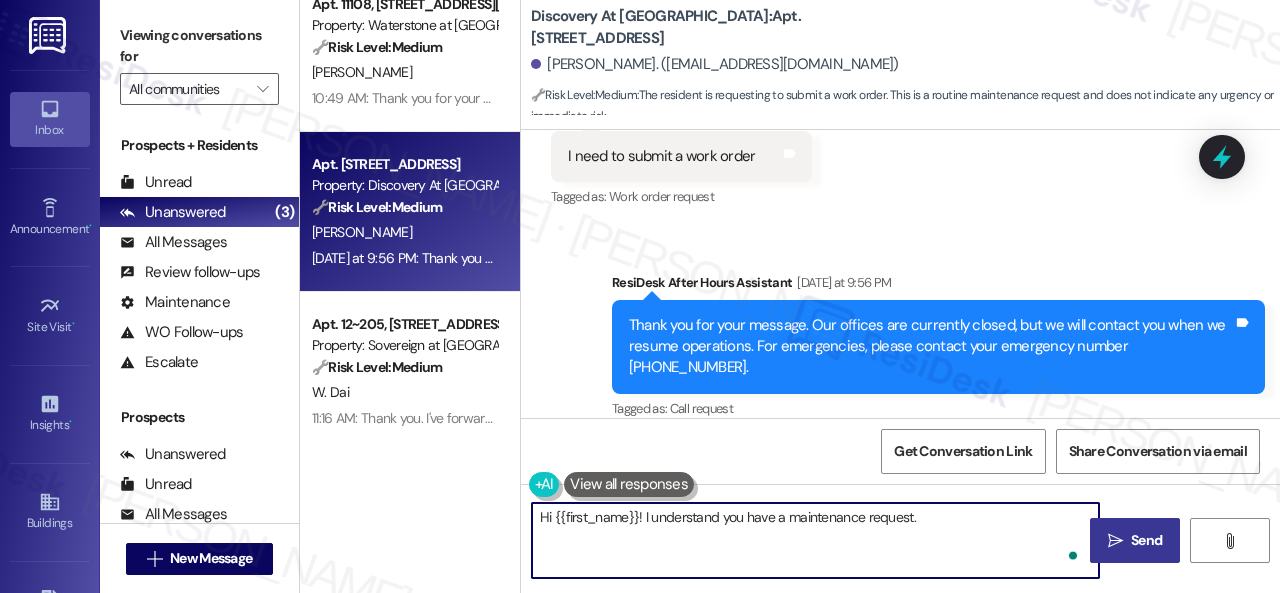 paste on "I'll be happy to submit it on your behalf. Please provide more detailed information about the problem. Any specific details or photos would be helpful.
Note: Due to limited availability, our maintenance team isn't able to call or schedule visits in advance. By submitting a work order, you're permitting them to enter your apartment, even if you're not home. If any children may be alone during the visit, please let me know so we can inform the team." 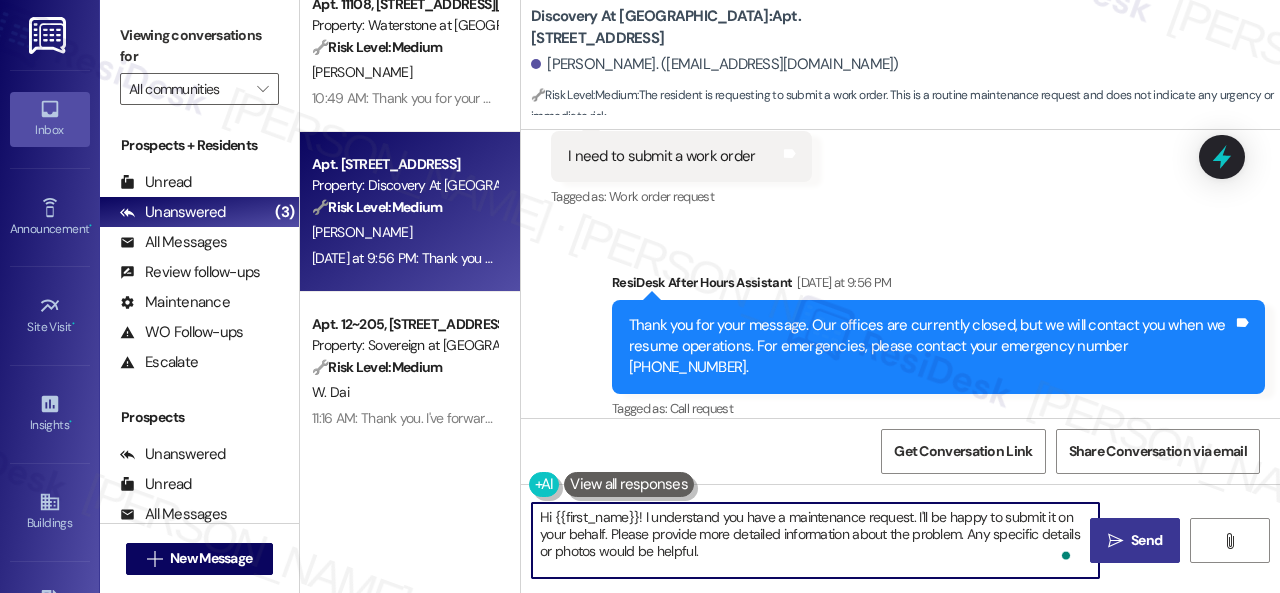 scroll, scrollTop: 68, scrollLeft: 0, axis: vertical 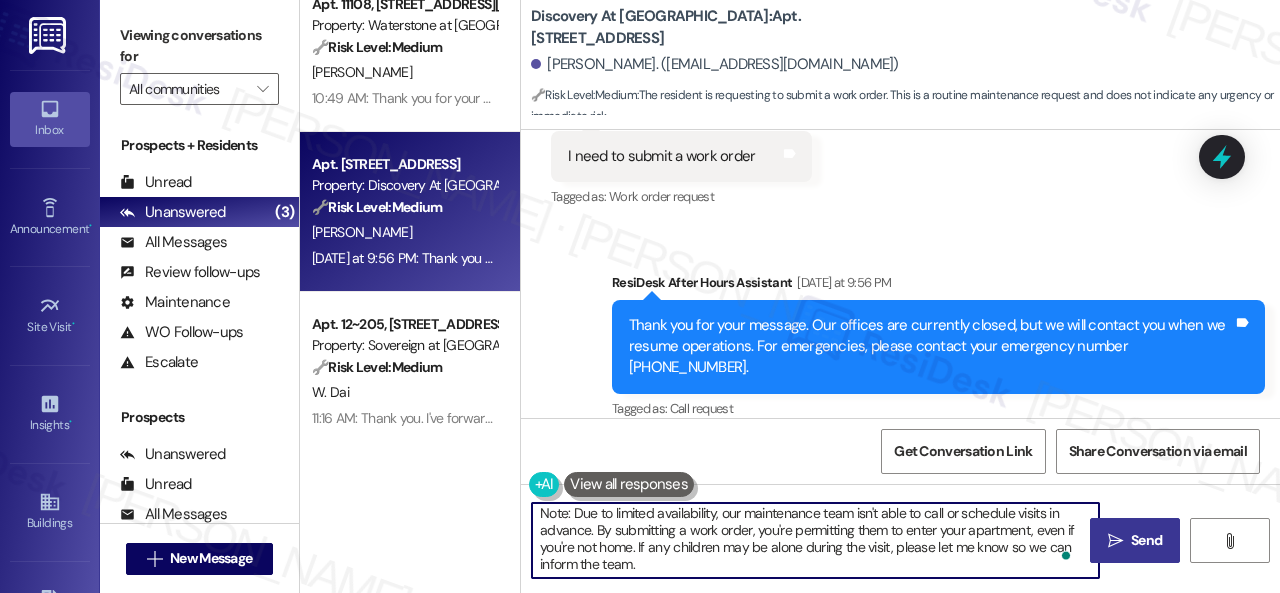 type on "Hi {{first_name}}! I understand you have a maintenance request. I'll be happy to submit it on your behalf. Please provide more detailed information about the problem. Any specific details or photos would be helpful.
Note: Due to limited availability, our maintenance team isn't able to call or schedule visits in advance. By submitting a work order, you're permitting them to enter your apartment, even if you're not home. If any children may be alone during the visit, please let me know so we can inform the team." 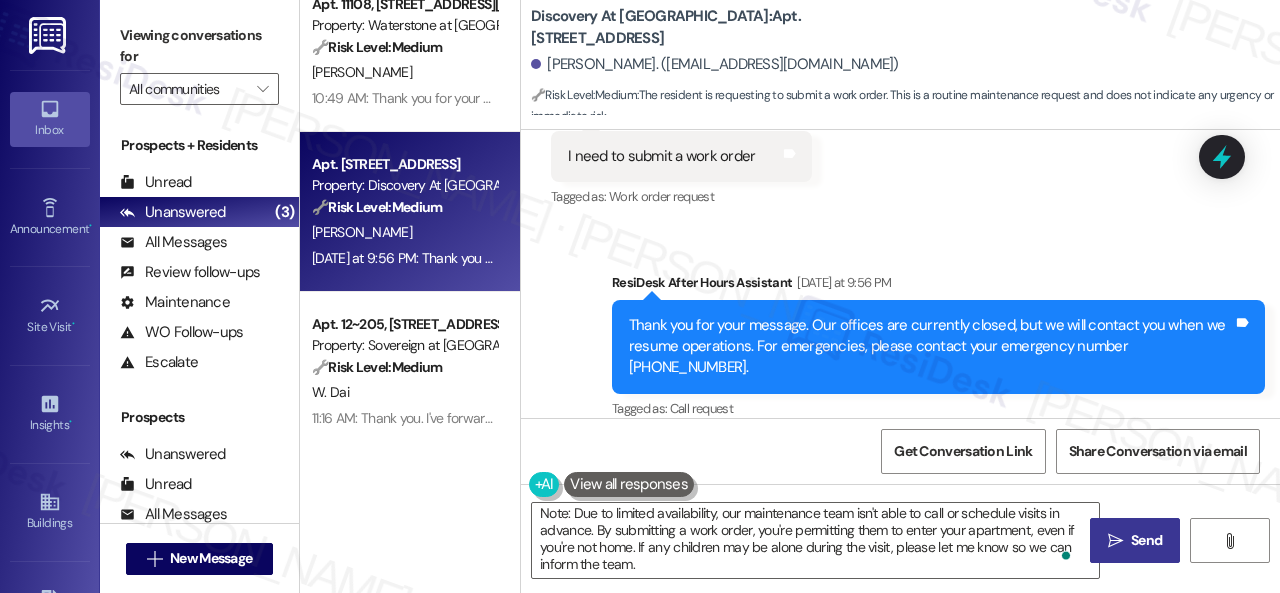 click on "Send" at bounding box center [1146, 540] 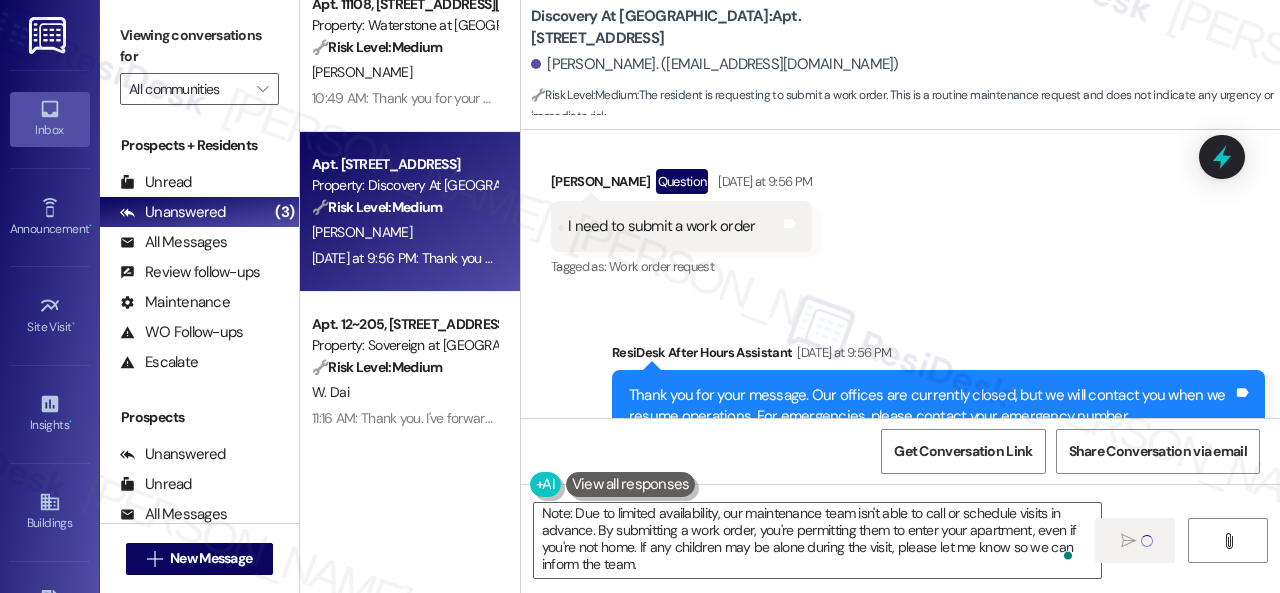 scroll, scrollTop: 110, scrollLeft: 0, axis: vertical 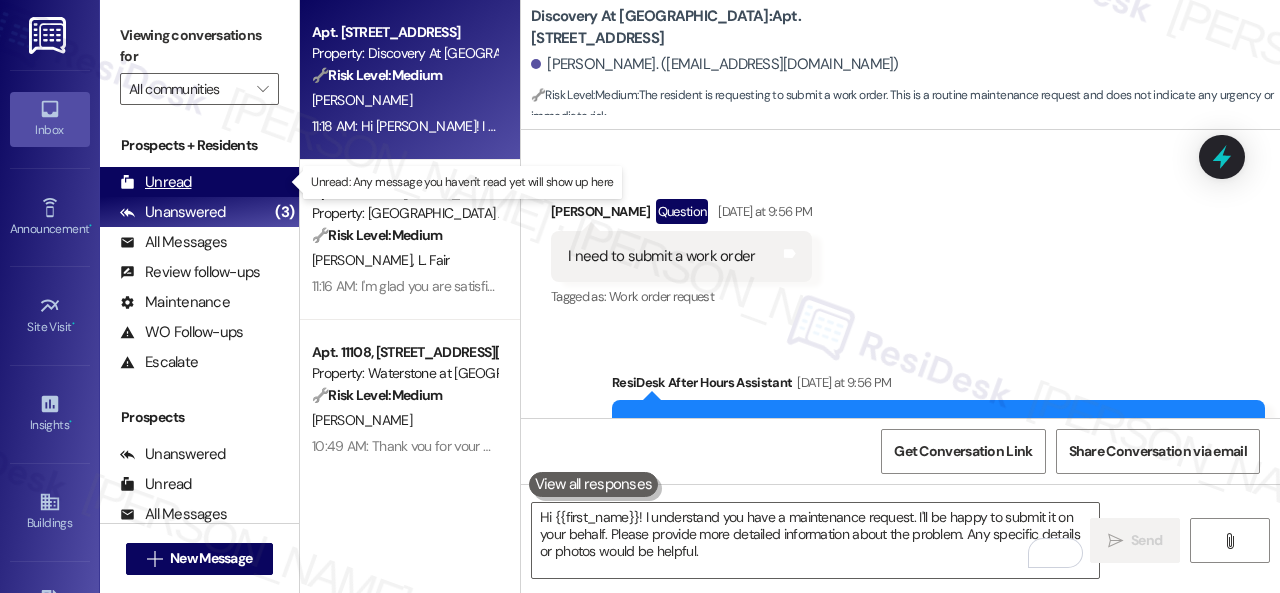 click on "Unread (0)" at bounding box center [199, 182] 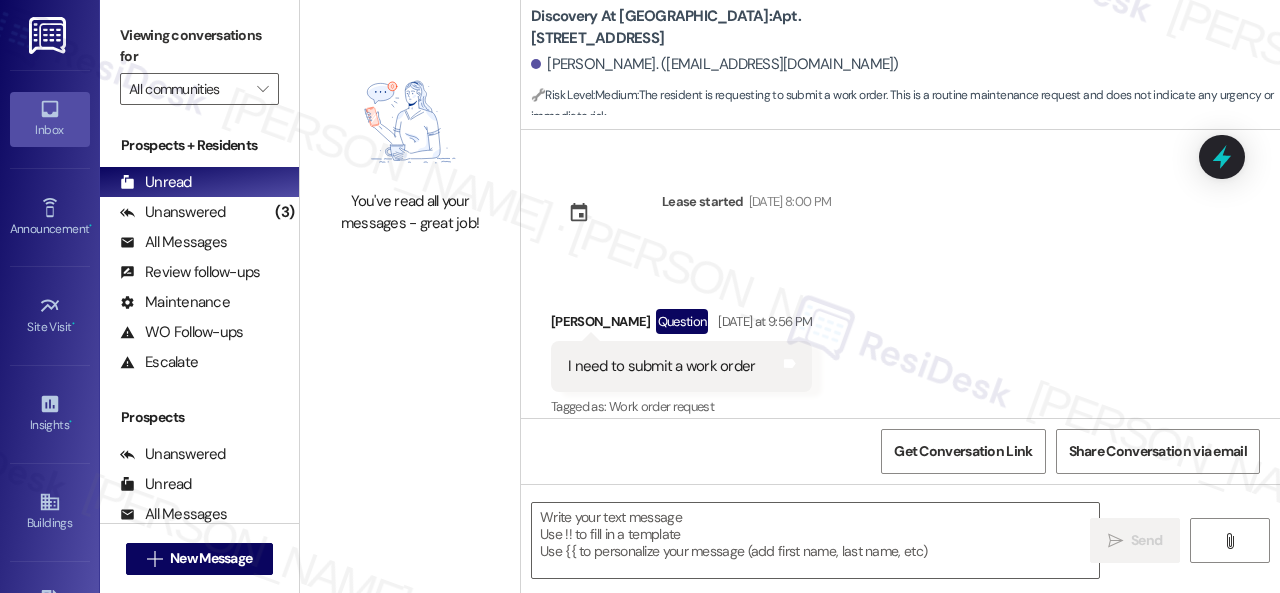scroll, scrollTop: 18, scrollLeft: 0, axis: vertical 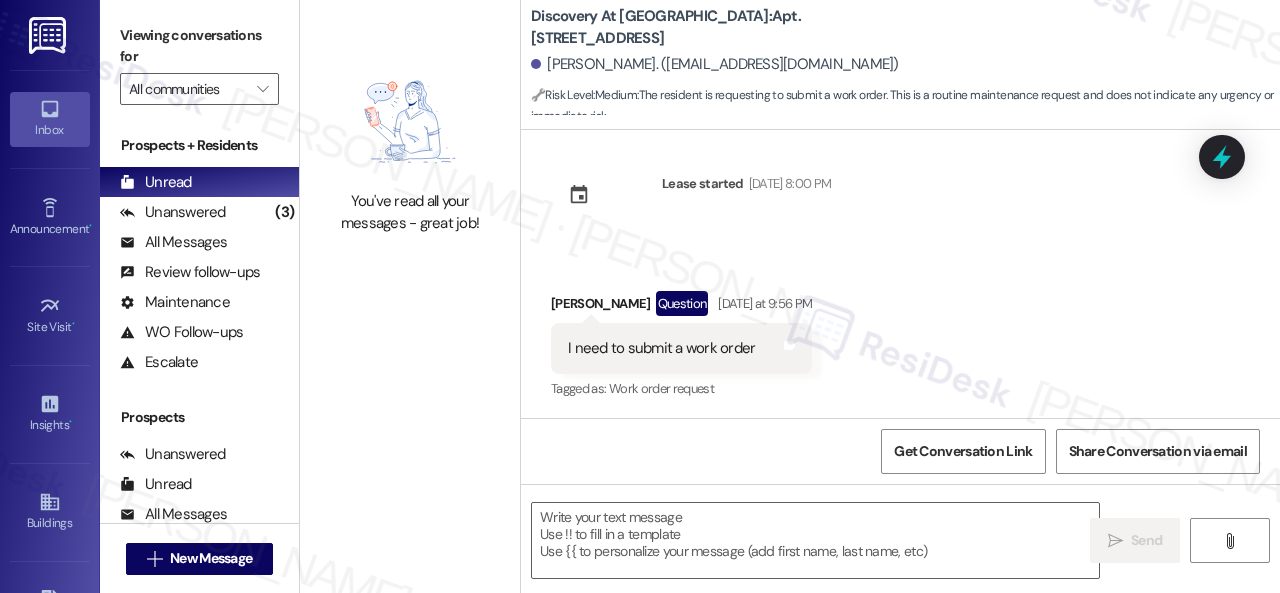 type on "Fetching suggested responses. Please feel free to read through the conversation in the meantime." 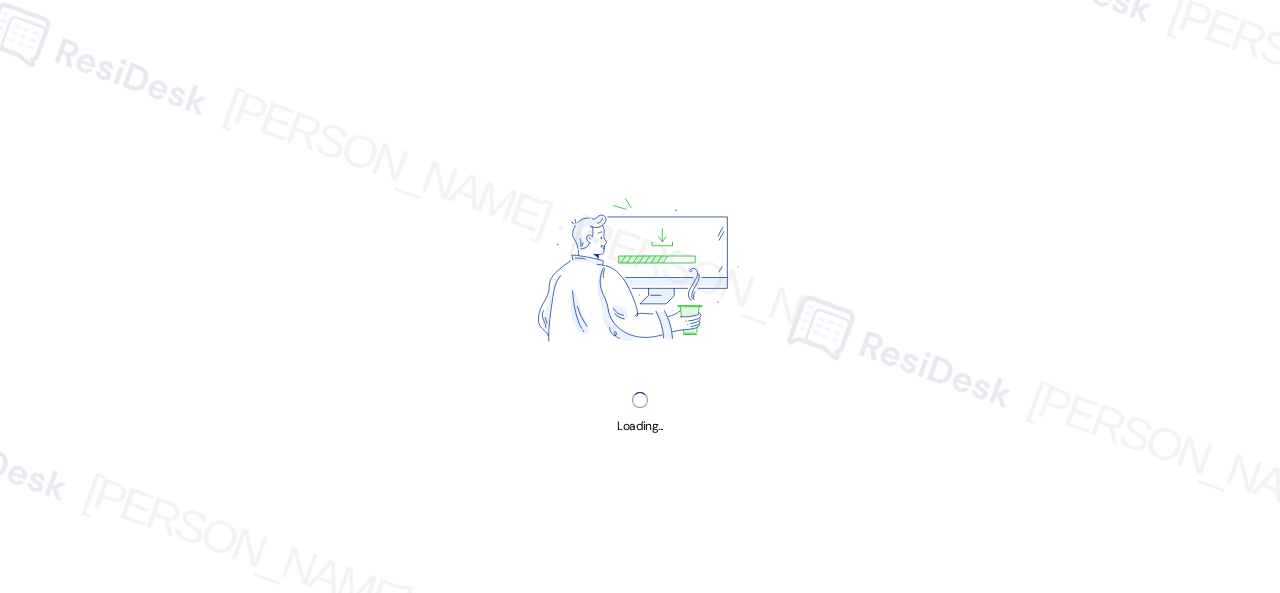 scroll, scrollTop: 0, scrollLeft: 0, axis: both 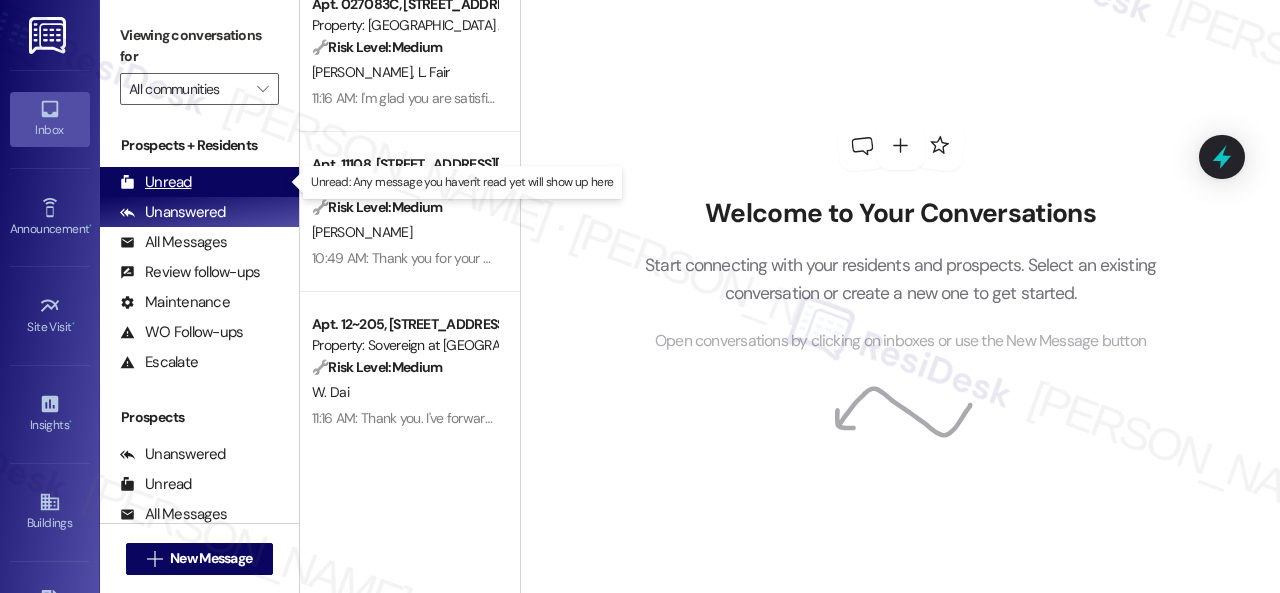 click on "Unread" at bounding box center (156, 182) 